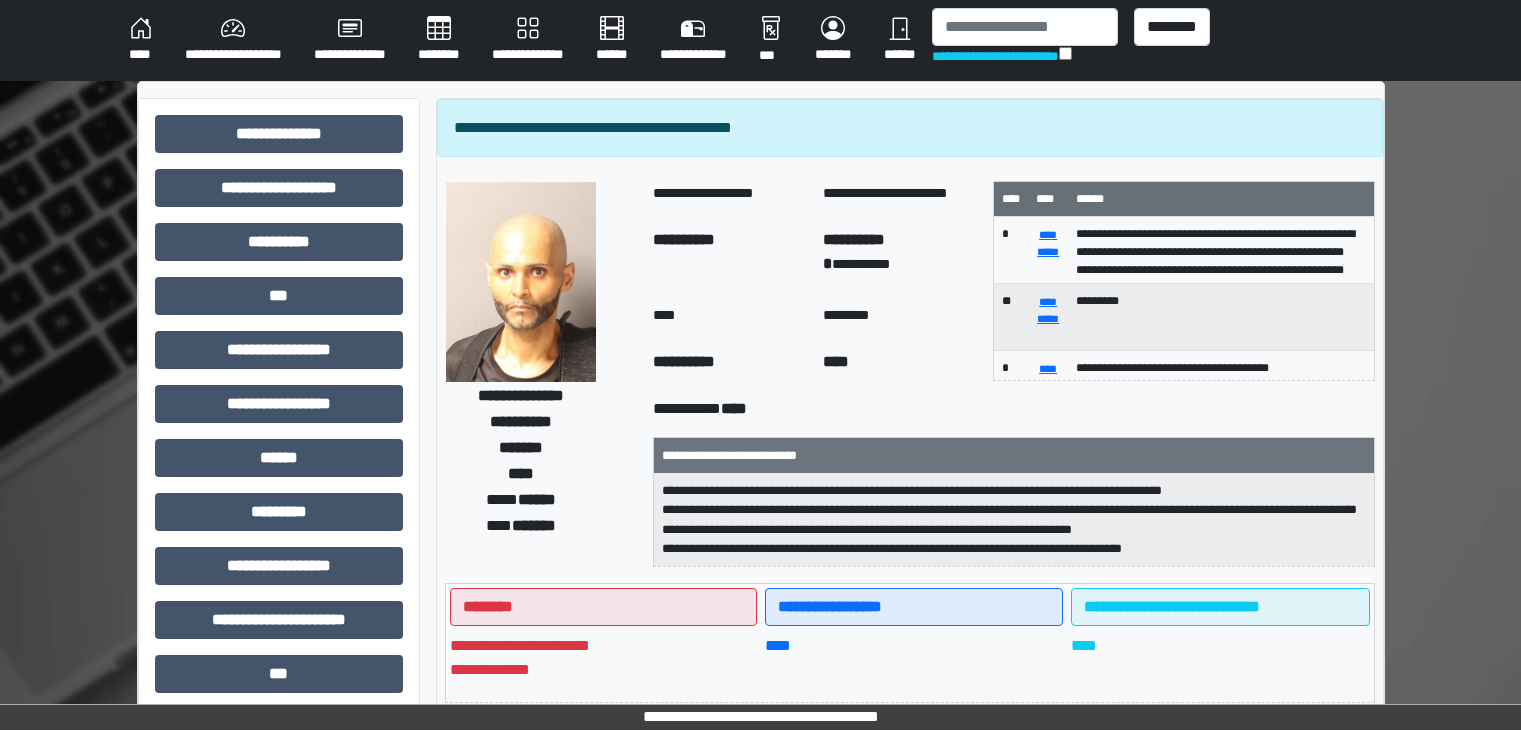 select on "****" 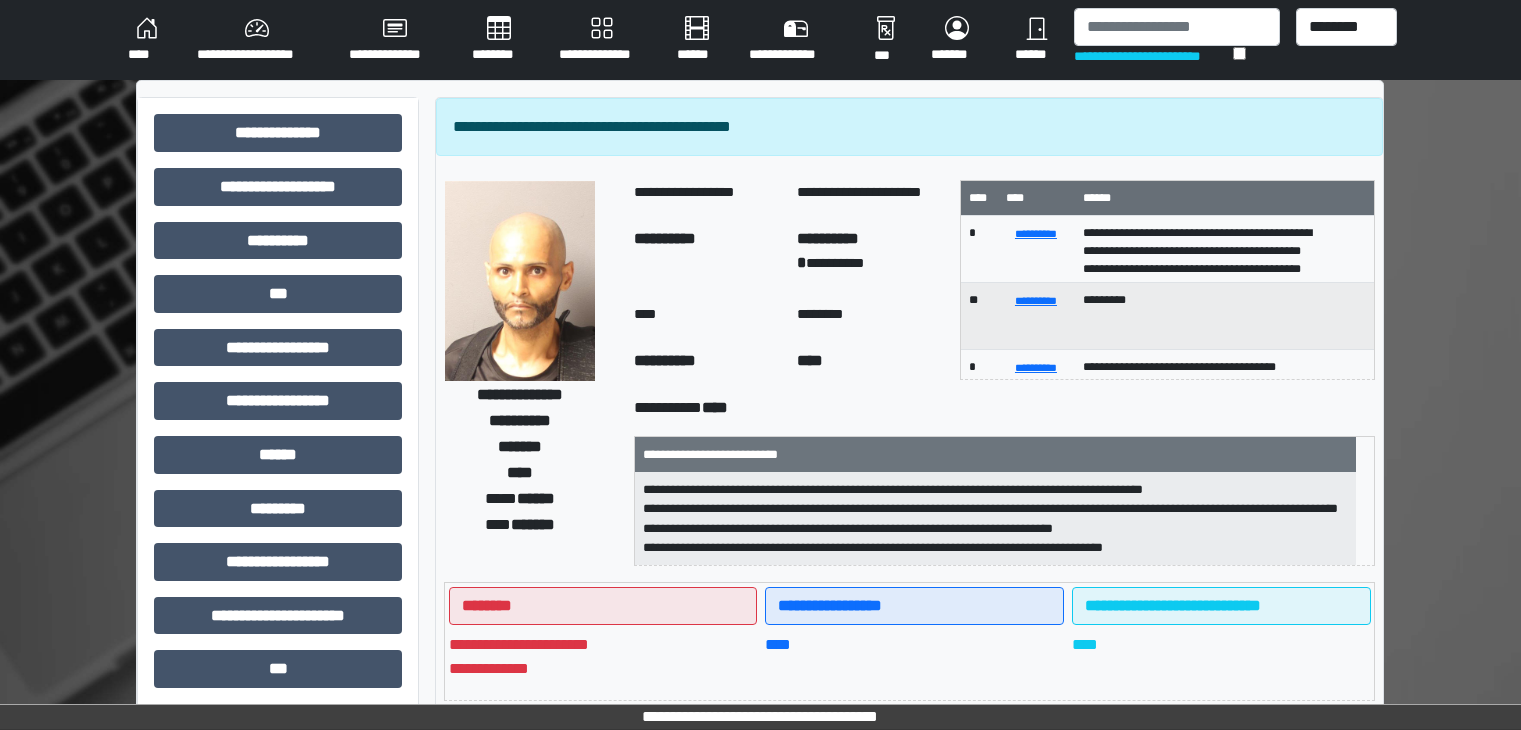 scroll, scrollTop: 424, scrollLeft: 0, axis: vertical 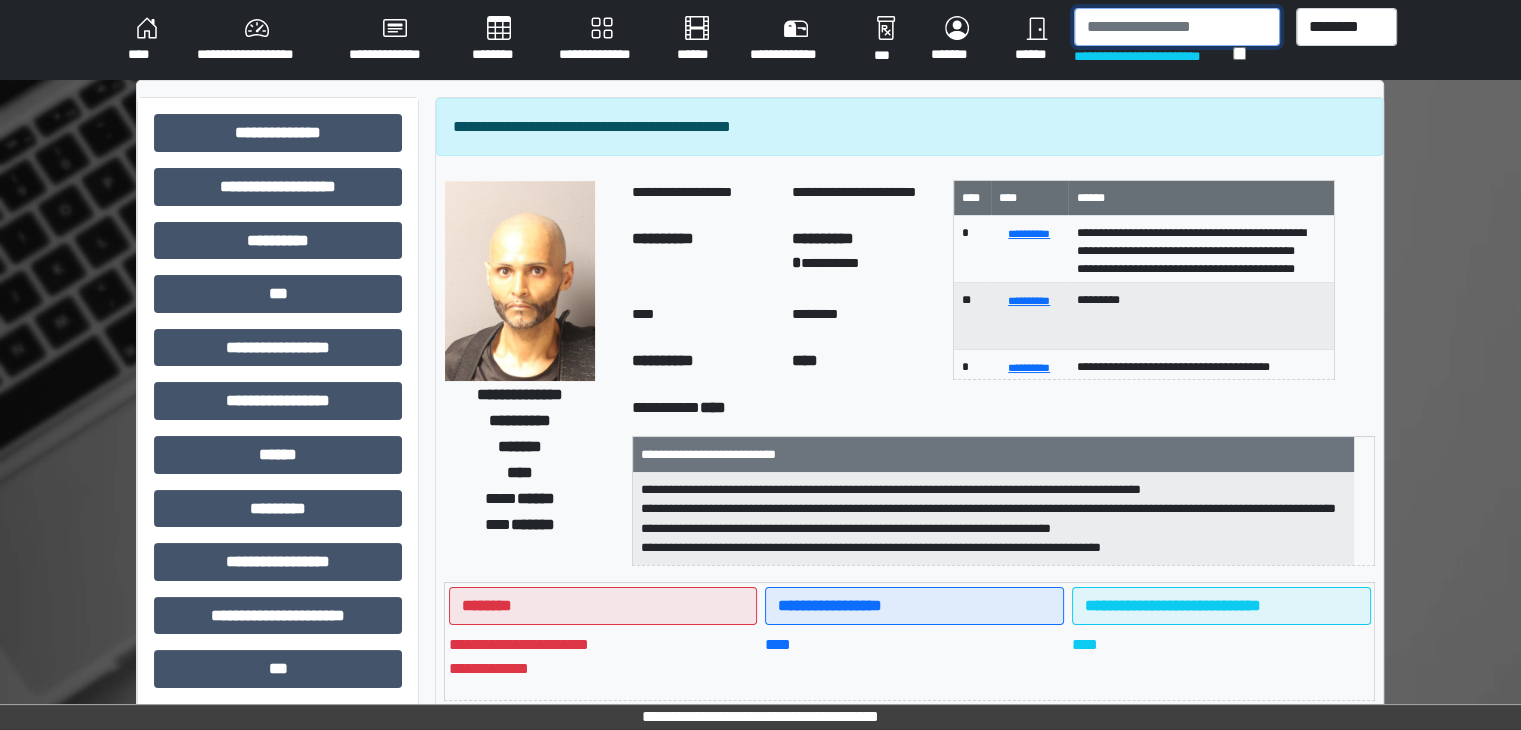 click at bounding box center [1177, 27] 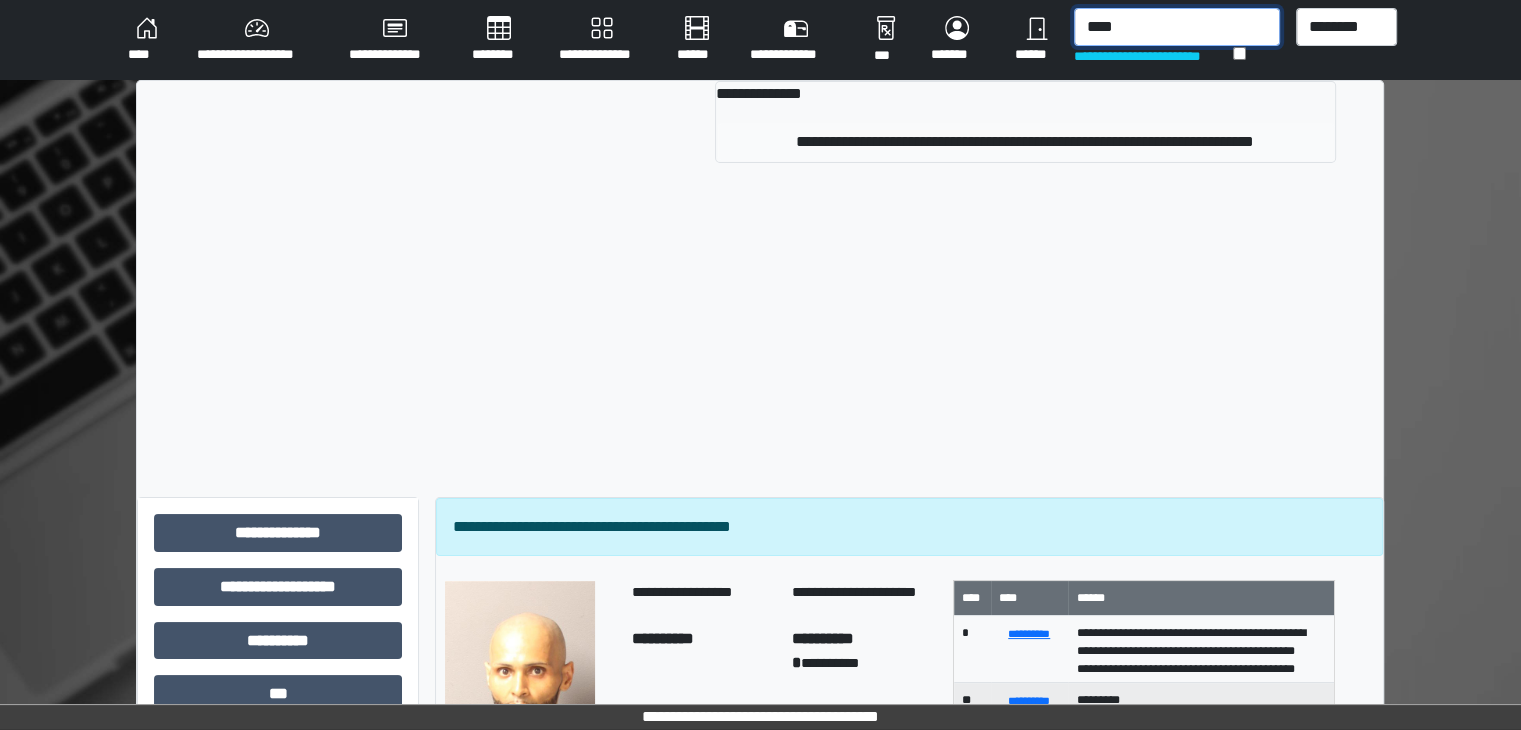 type on "****" 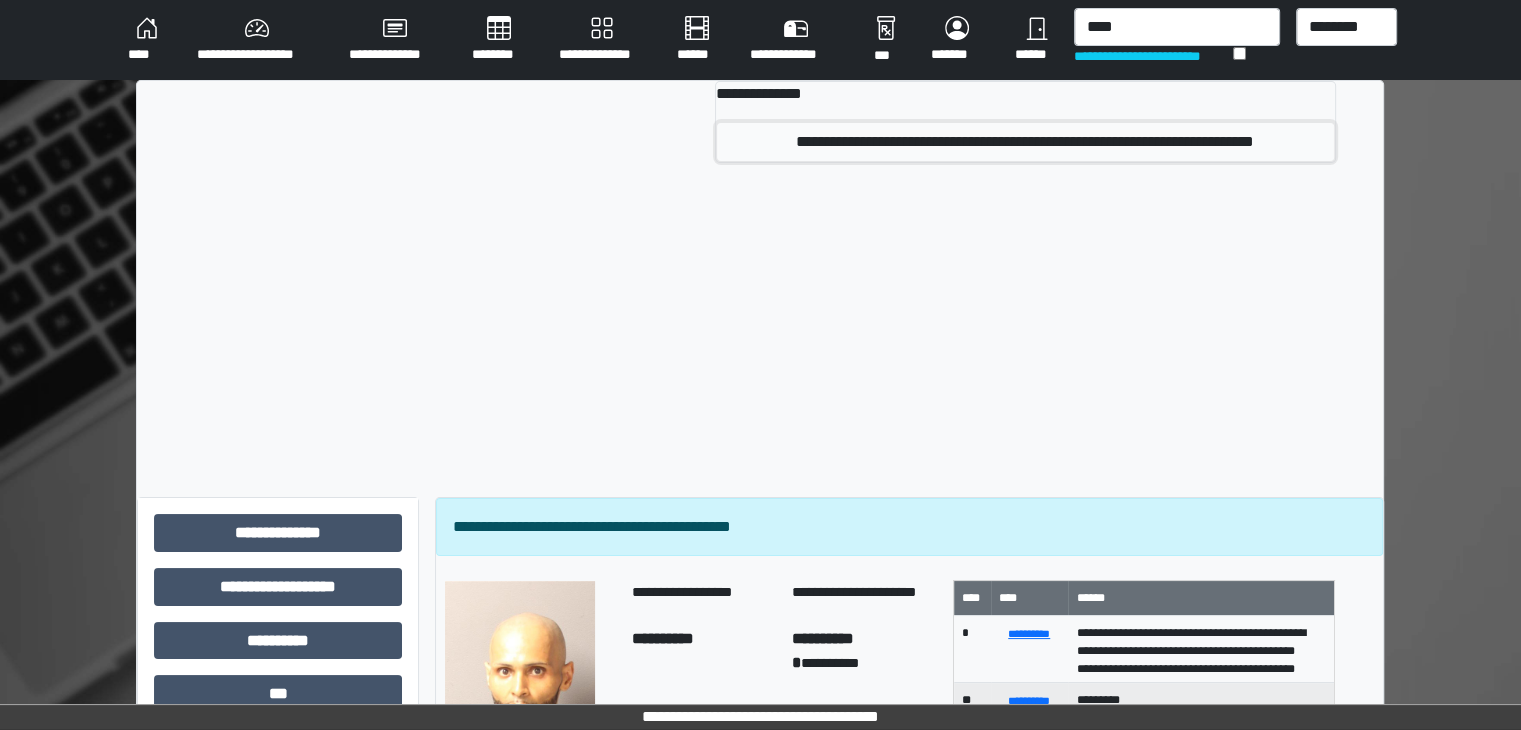 click on "**********" at bounding box center (1025, 142) 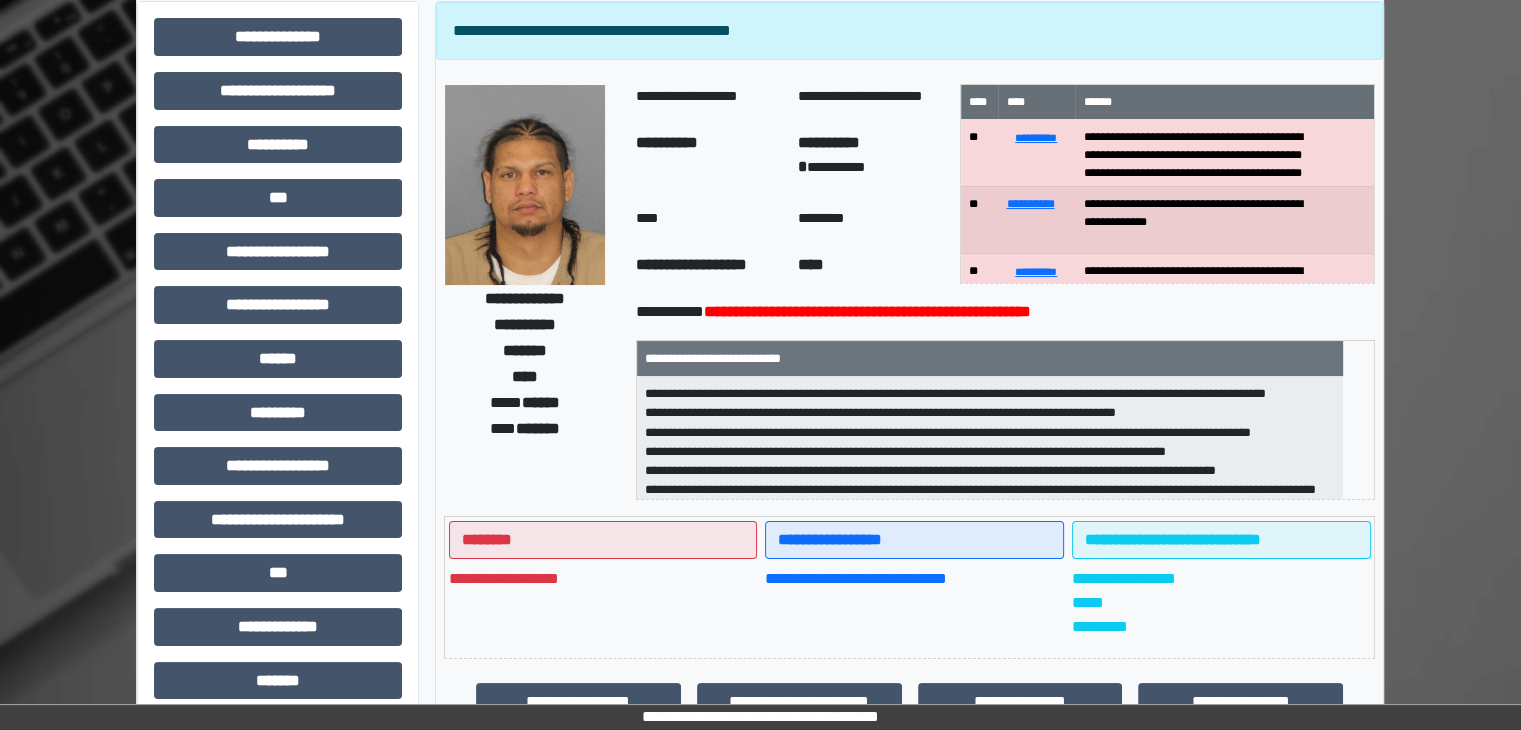 scroll, scrollTop: 100, scrollLeft: 0, axis: vertical 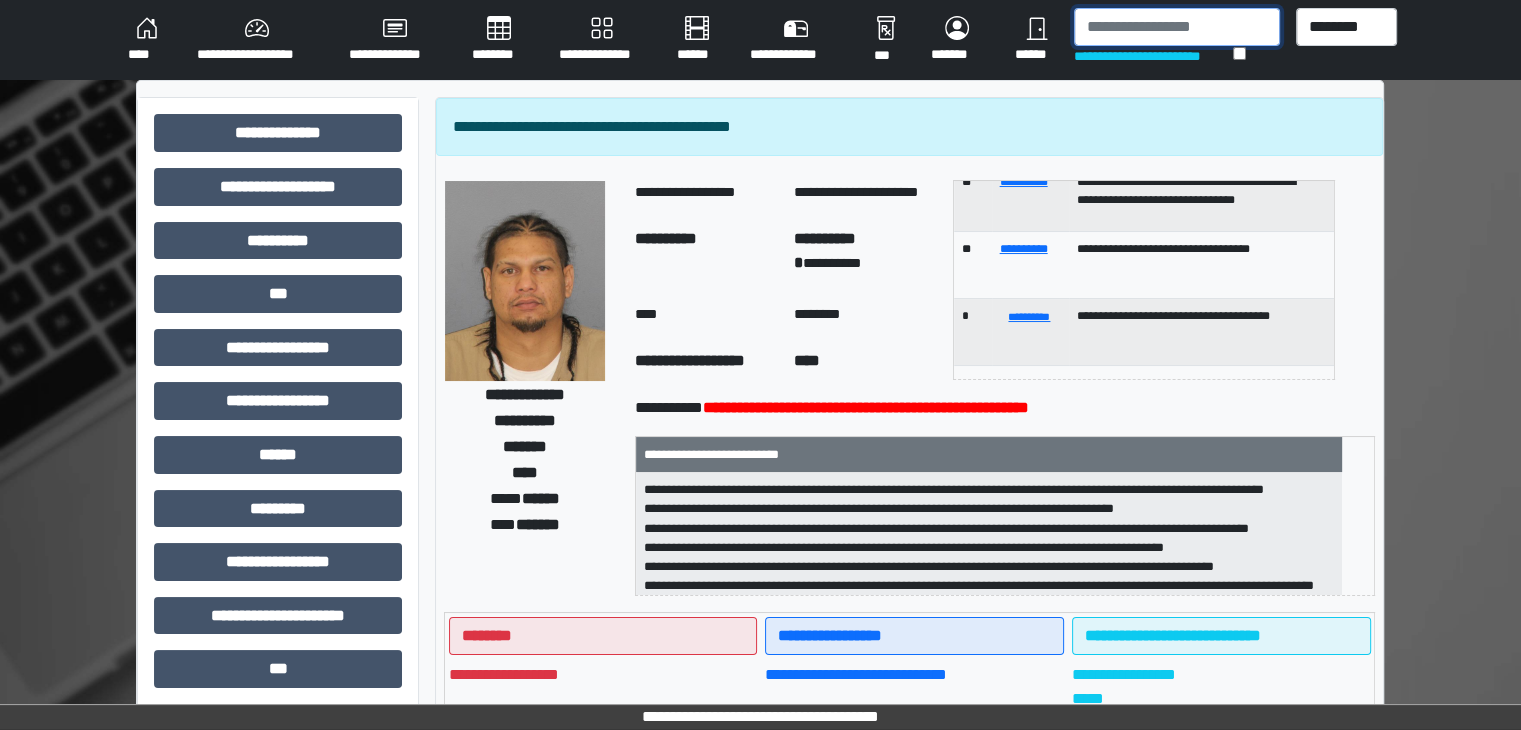 click at bounding box center (1177, 27) 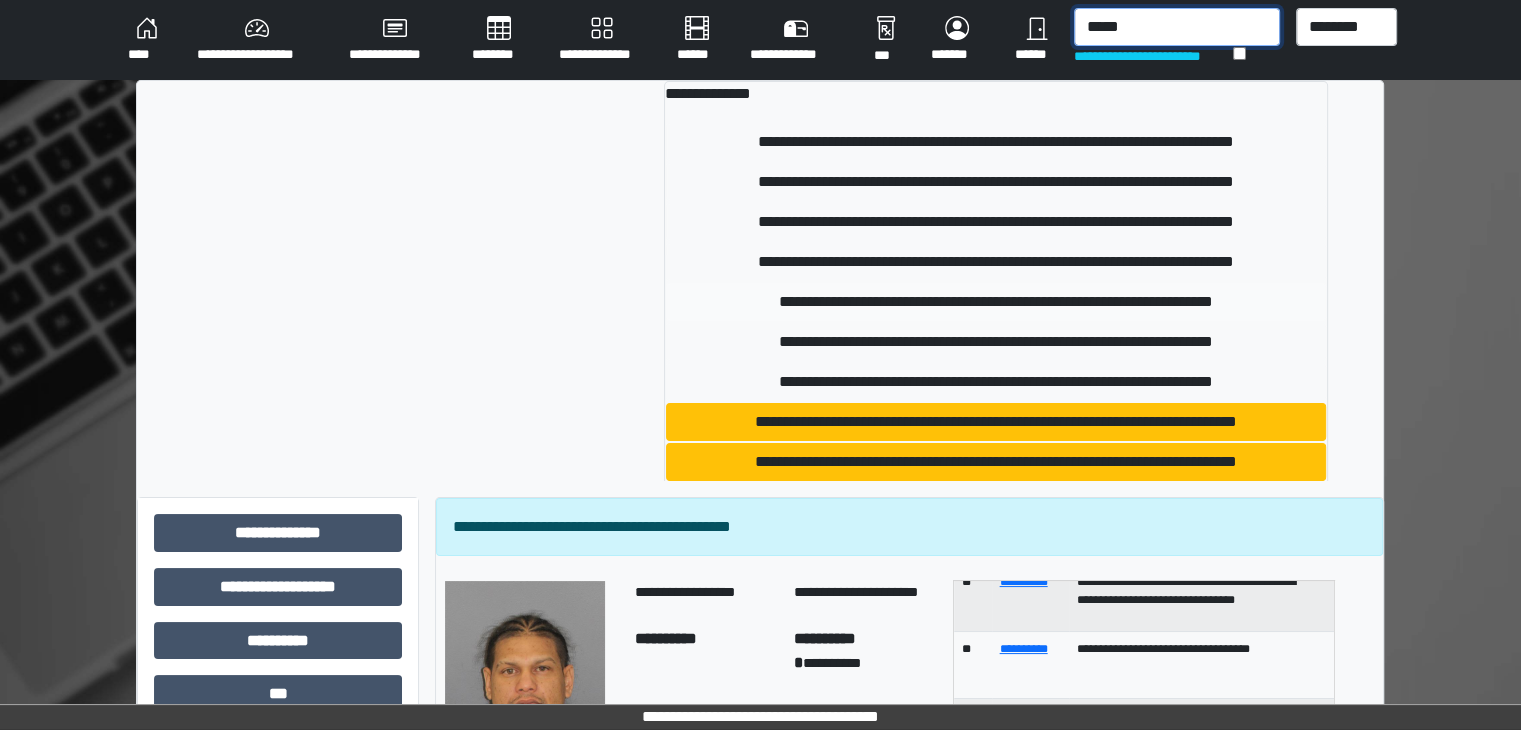 type on "*****" 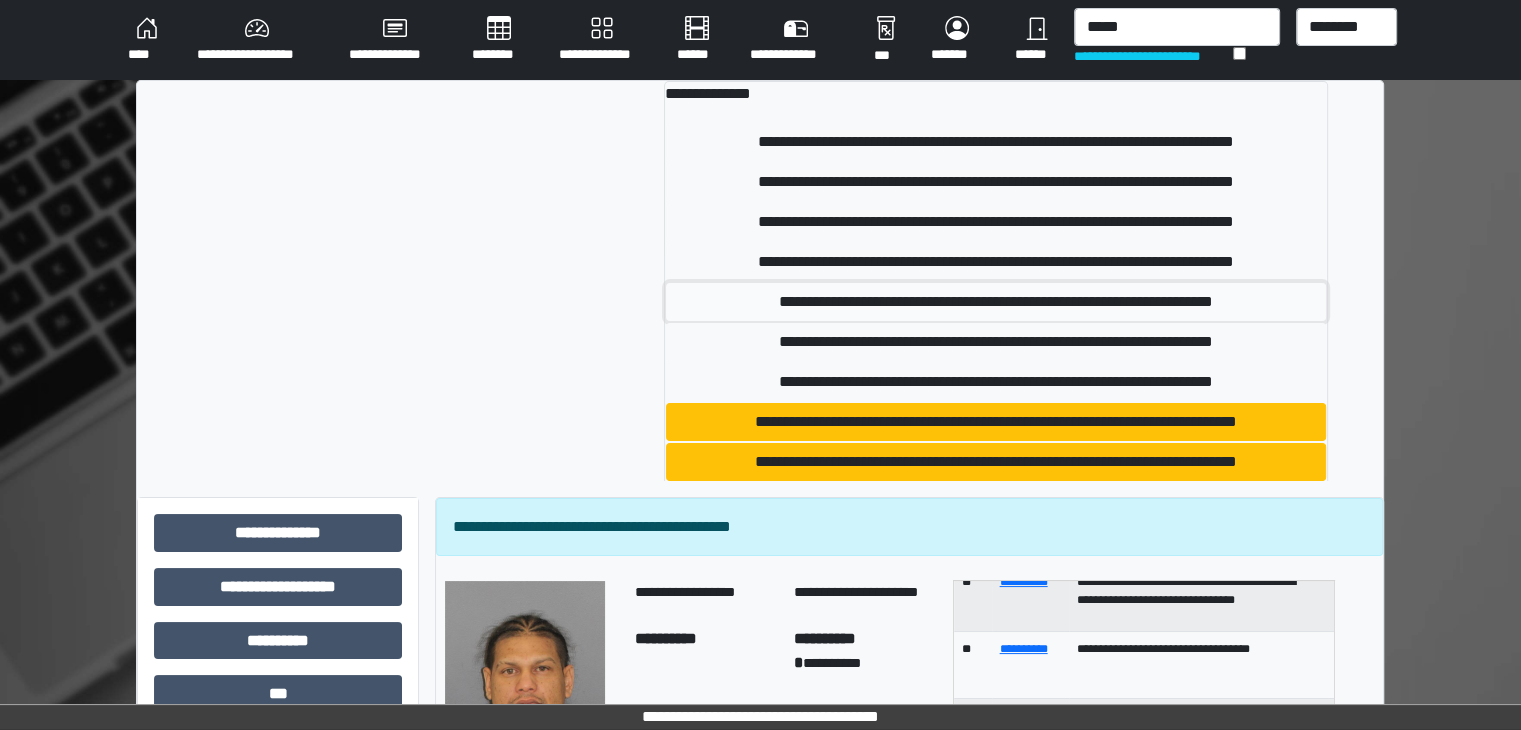 click on "**********" at bounding box center [996, 302] 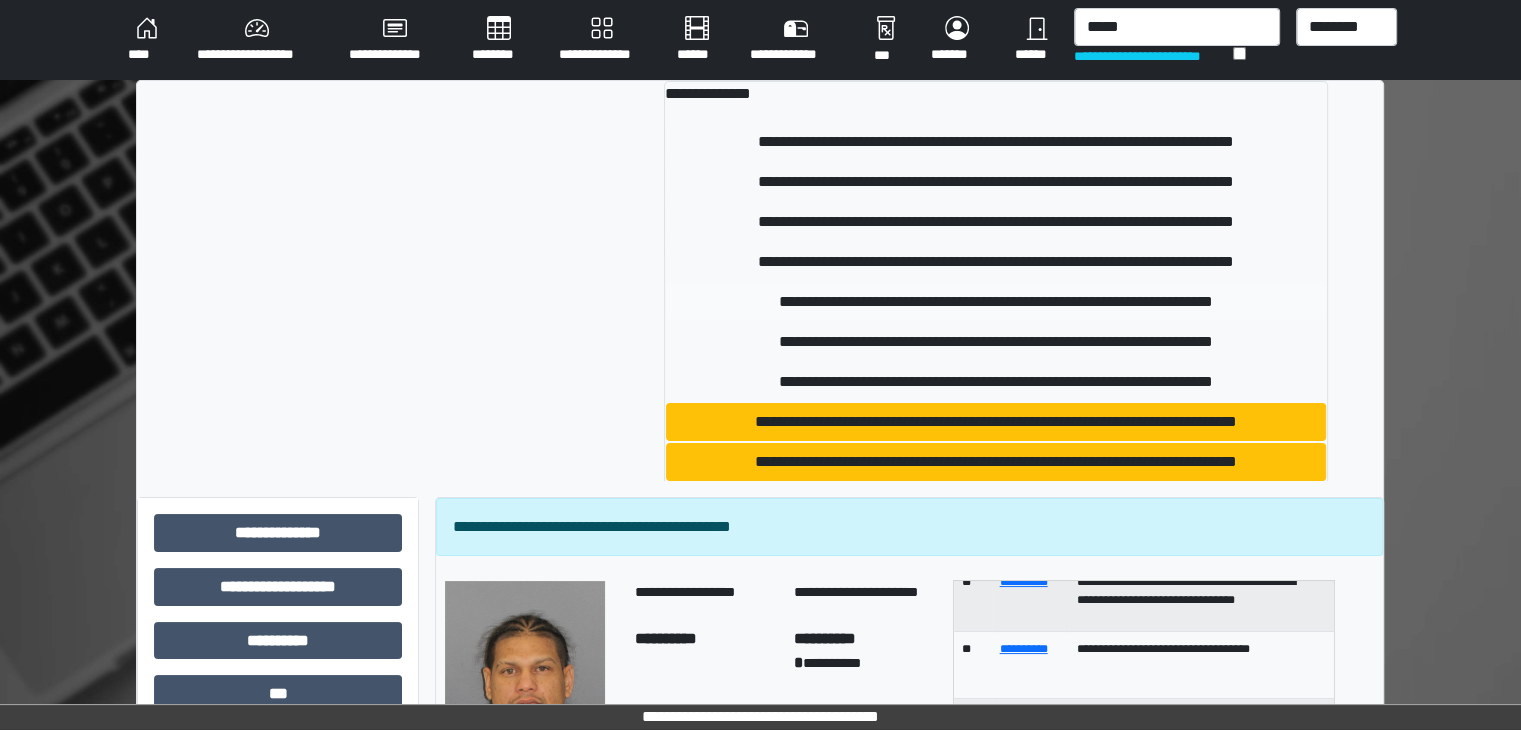 type 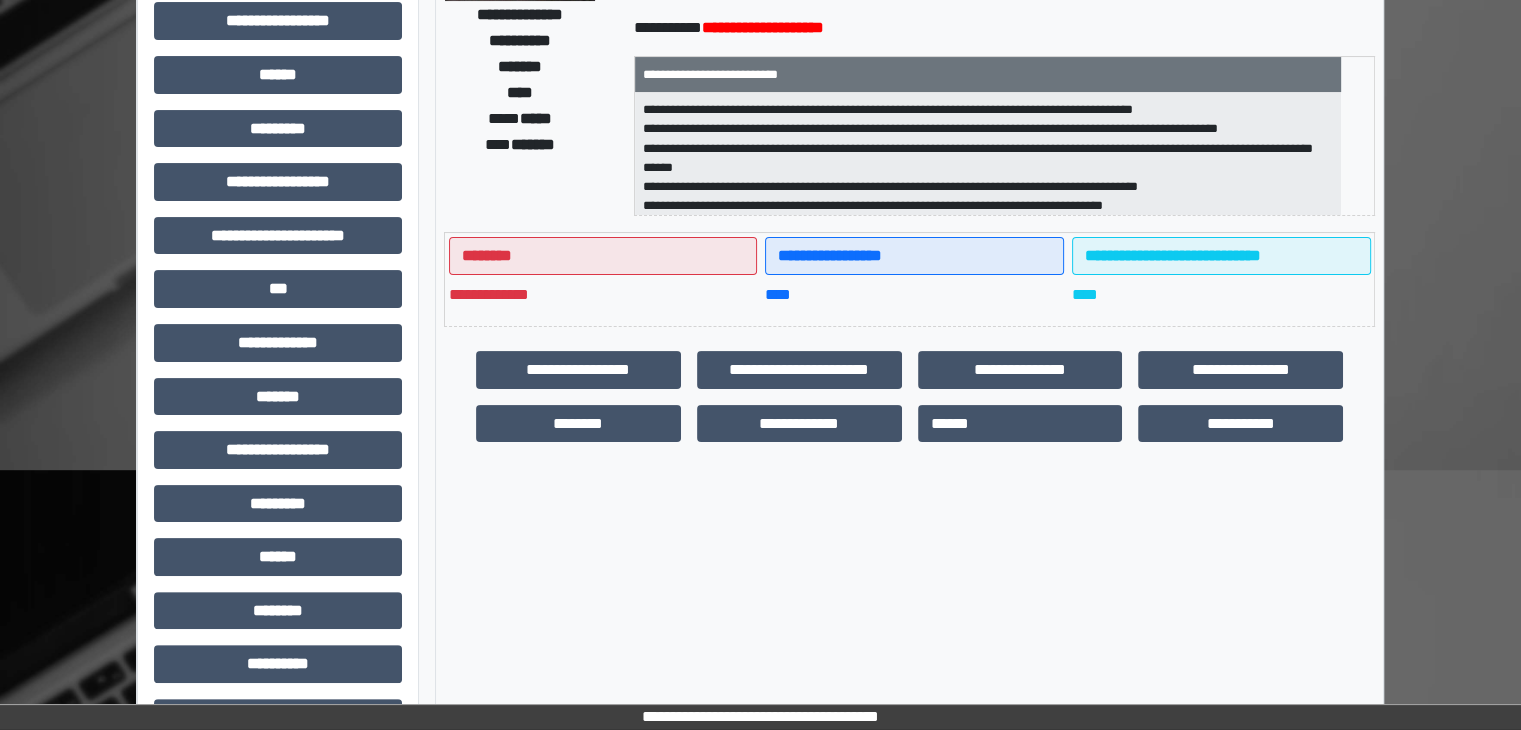 scroll, scrollTop: 400, scrollLeft: 0, axis: vertical 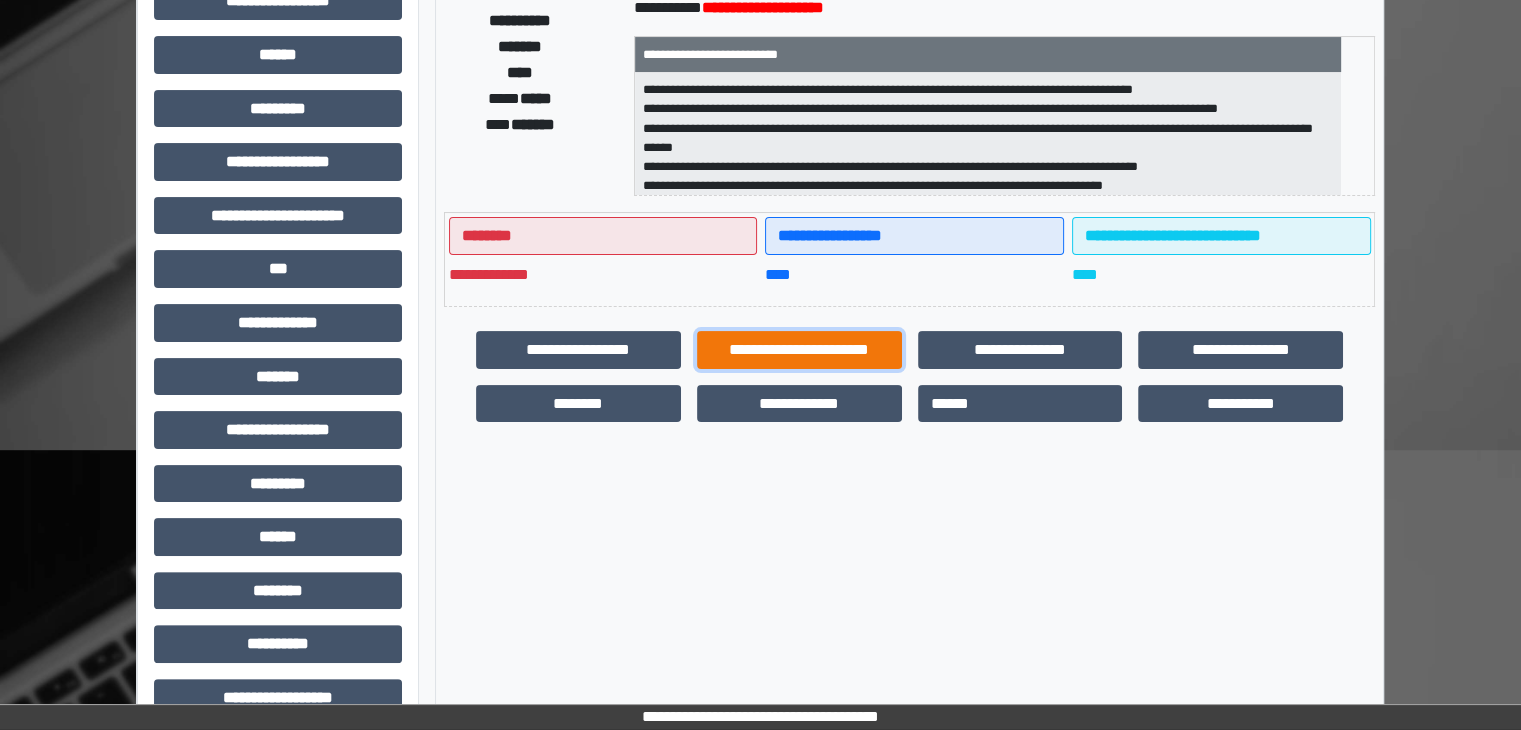 click on "**********" at bounding box center [799, 350] 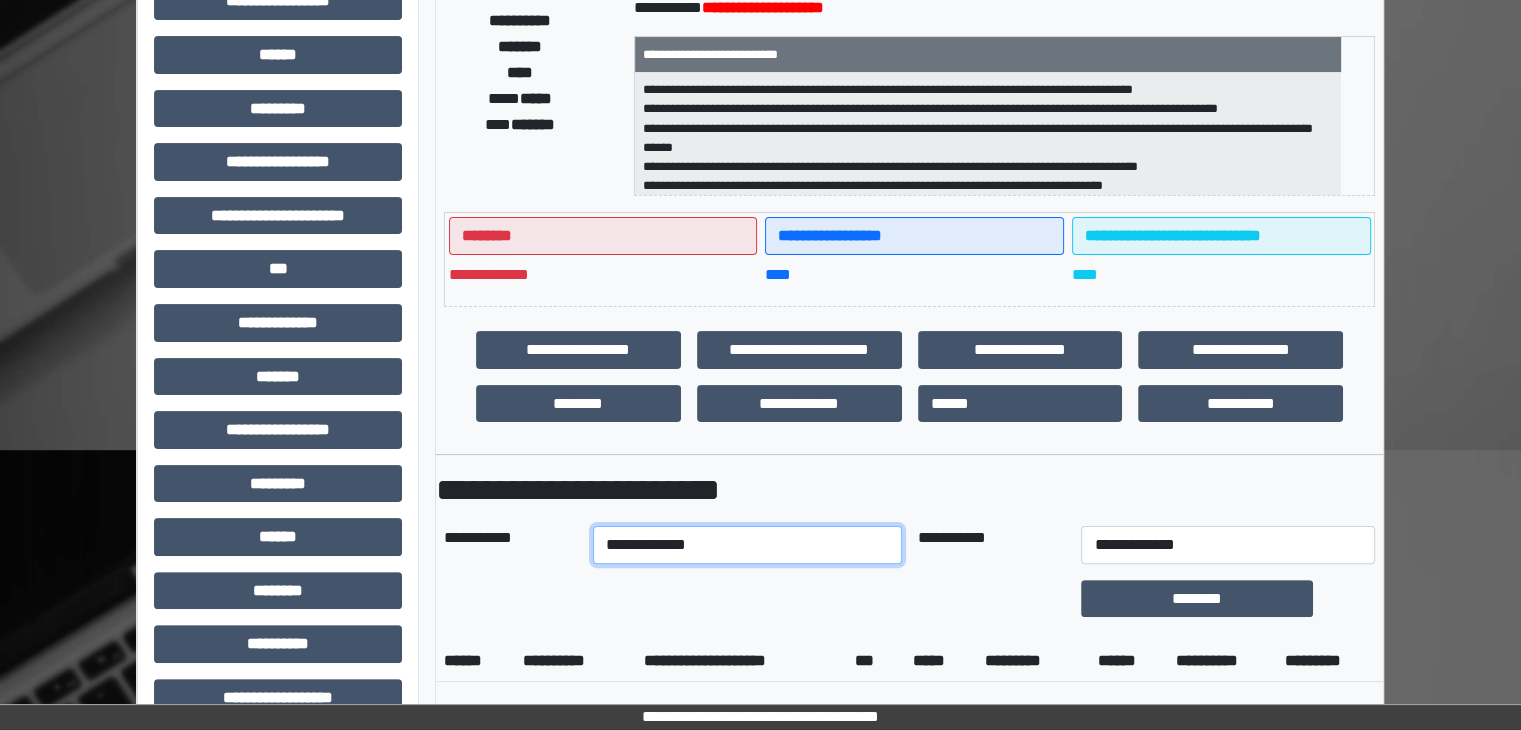click on "**********" at bounding box center (747, 545) 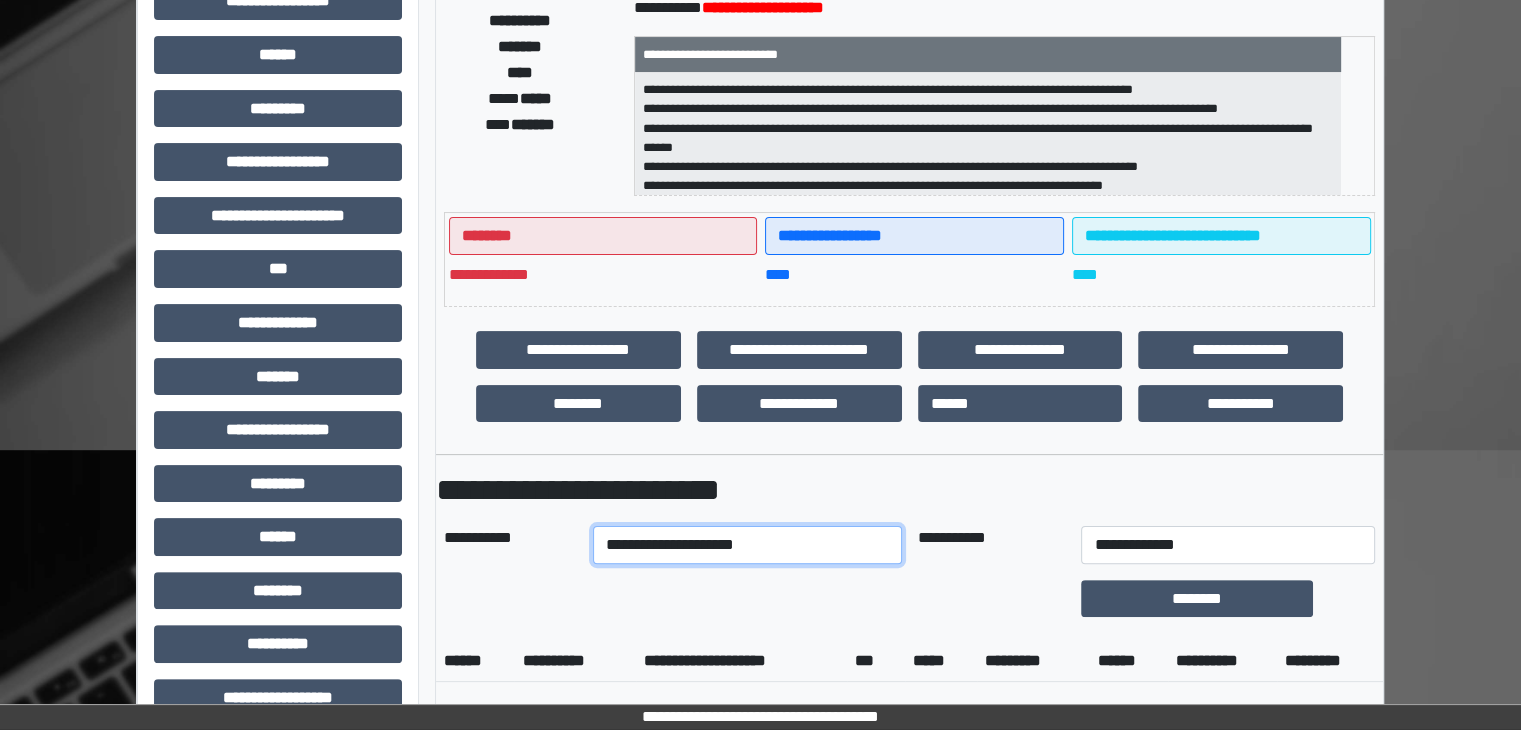 click on "**********" at bounding box center (747, 545) 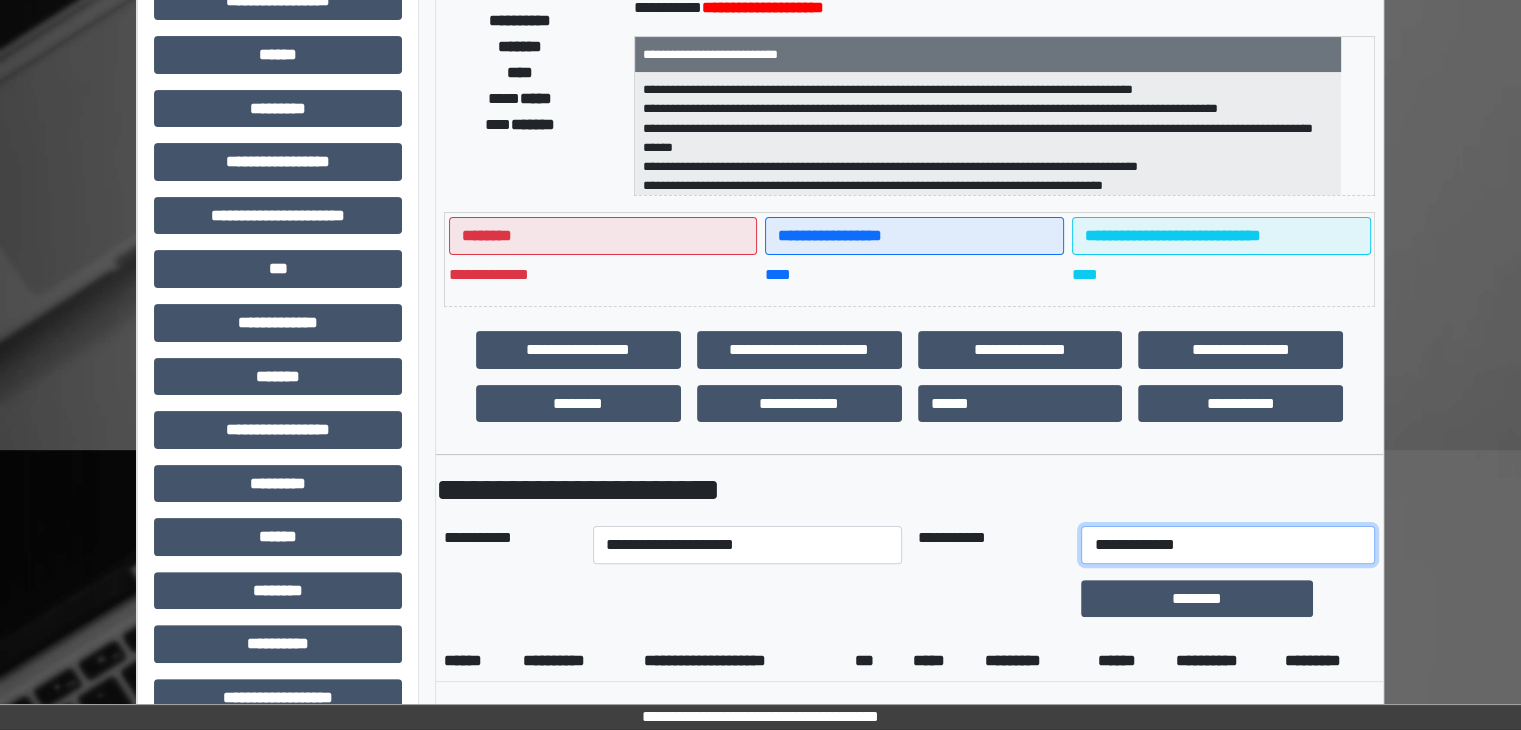 drag, startPoint x: 1297, startPoint y: 548, endPoint x: 1247, endPoint y: 529, distance: 53.488316 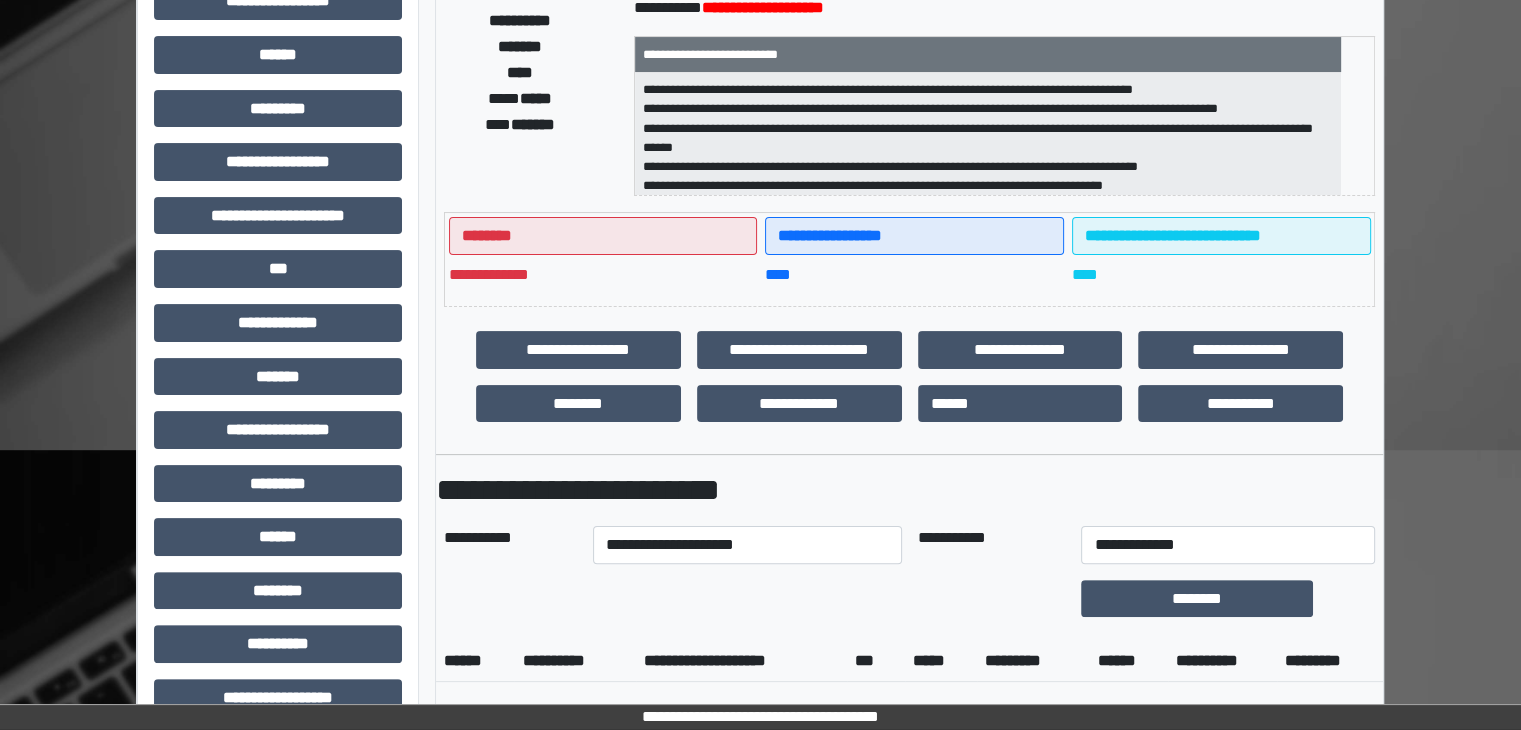 click on "**********" at bounding box center (760, 717) 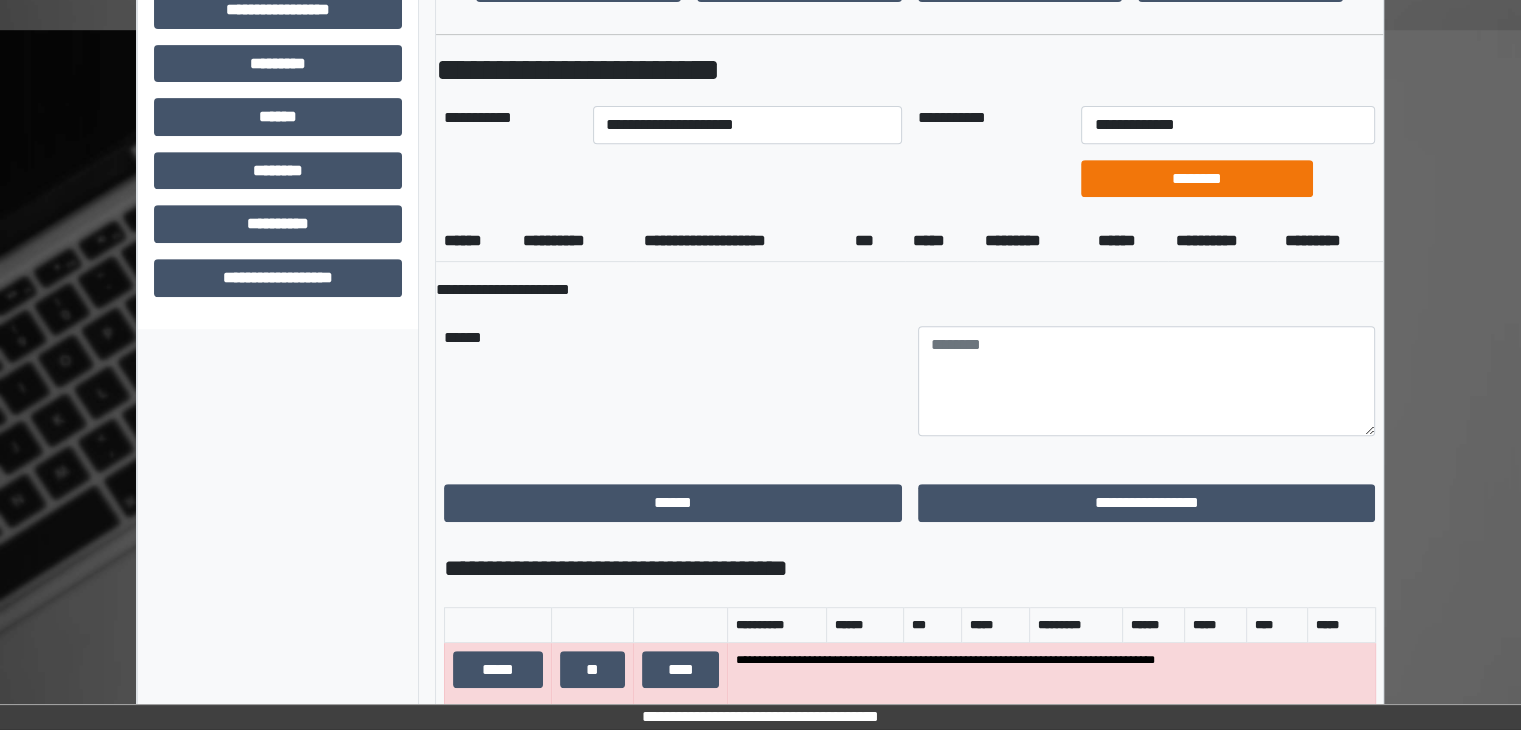 scroll, scrollTop: 900, scrollLeft: 0, axis: vertical 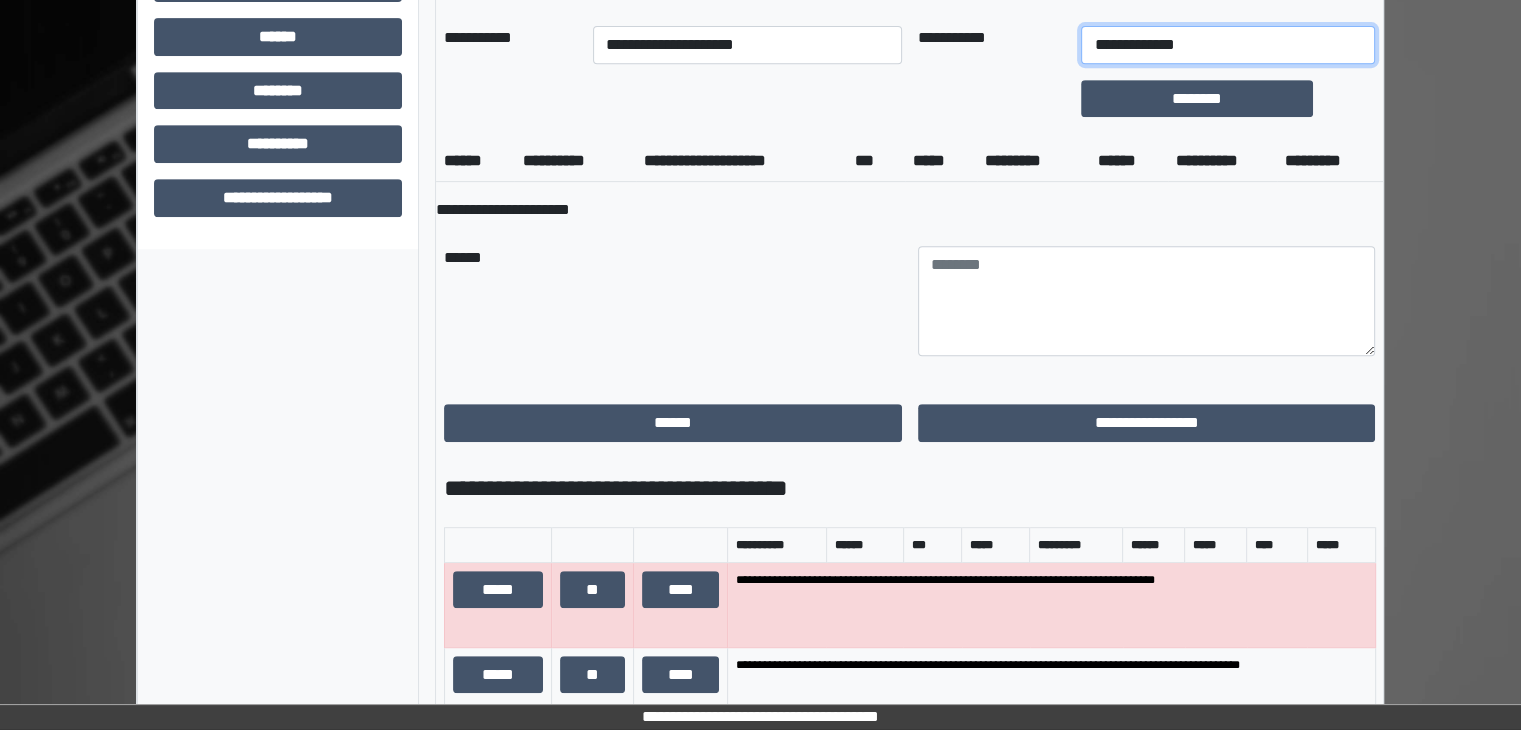 click on "**********" at bounding box center (1227, 45) 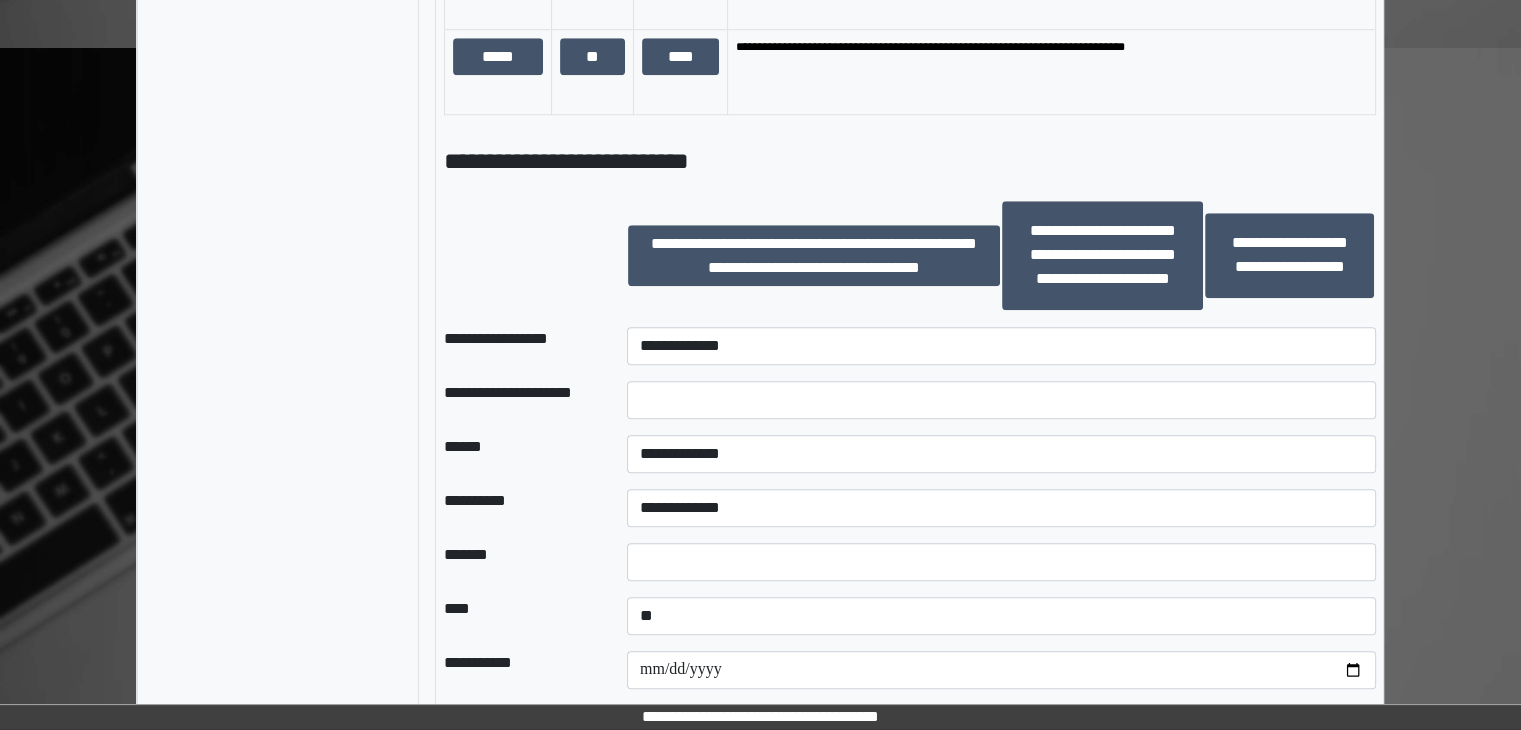 scroll, scrollTop: 1900, scrollLeft: 0, axis: vertical 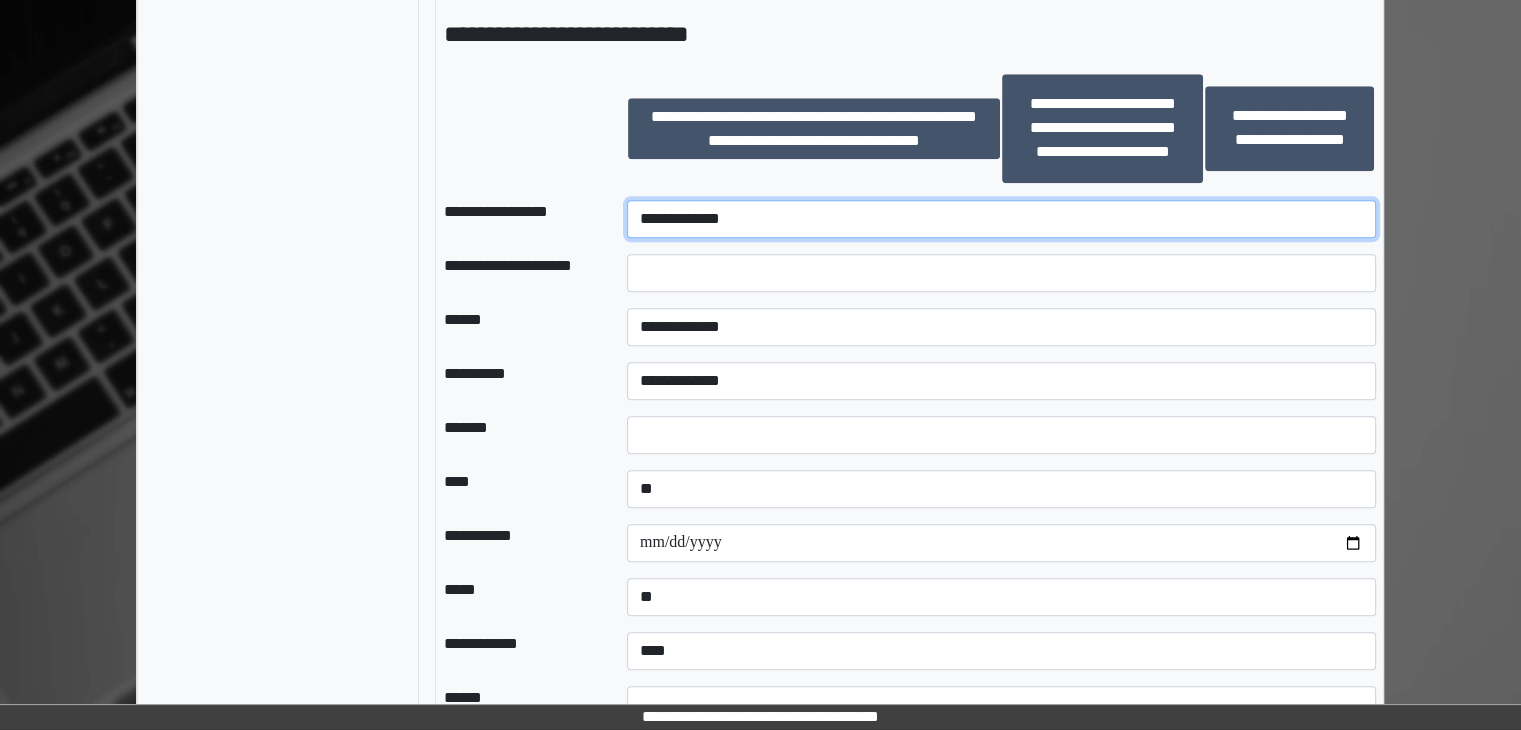 click on "**********" at bounding box center (1001, 219) 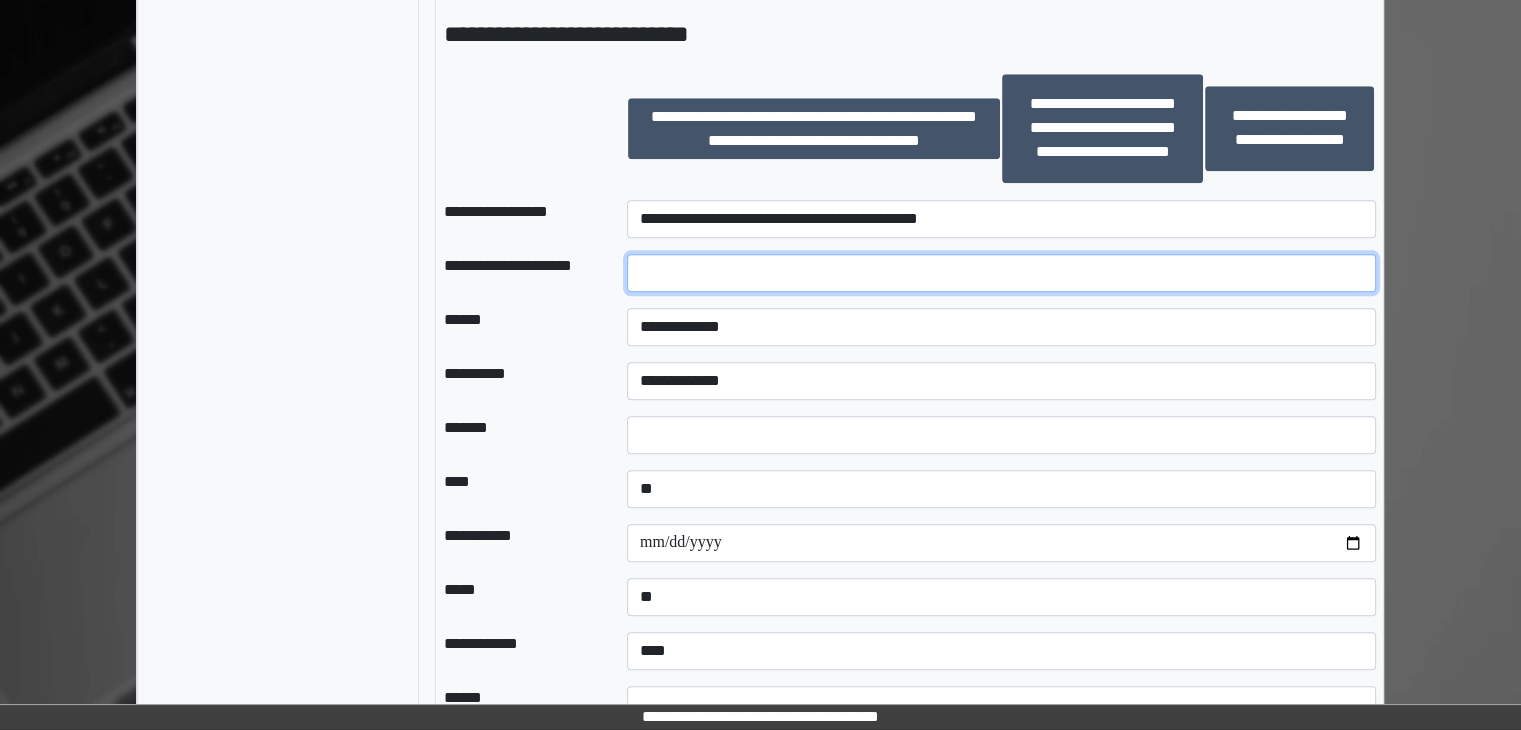 click at bounding box center [1001, 273] 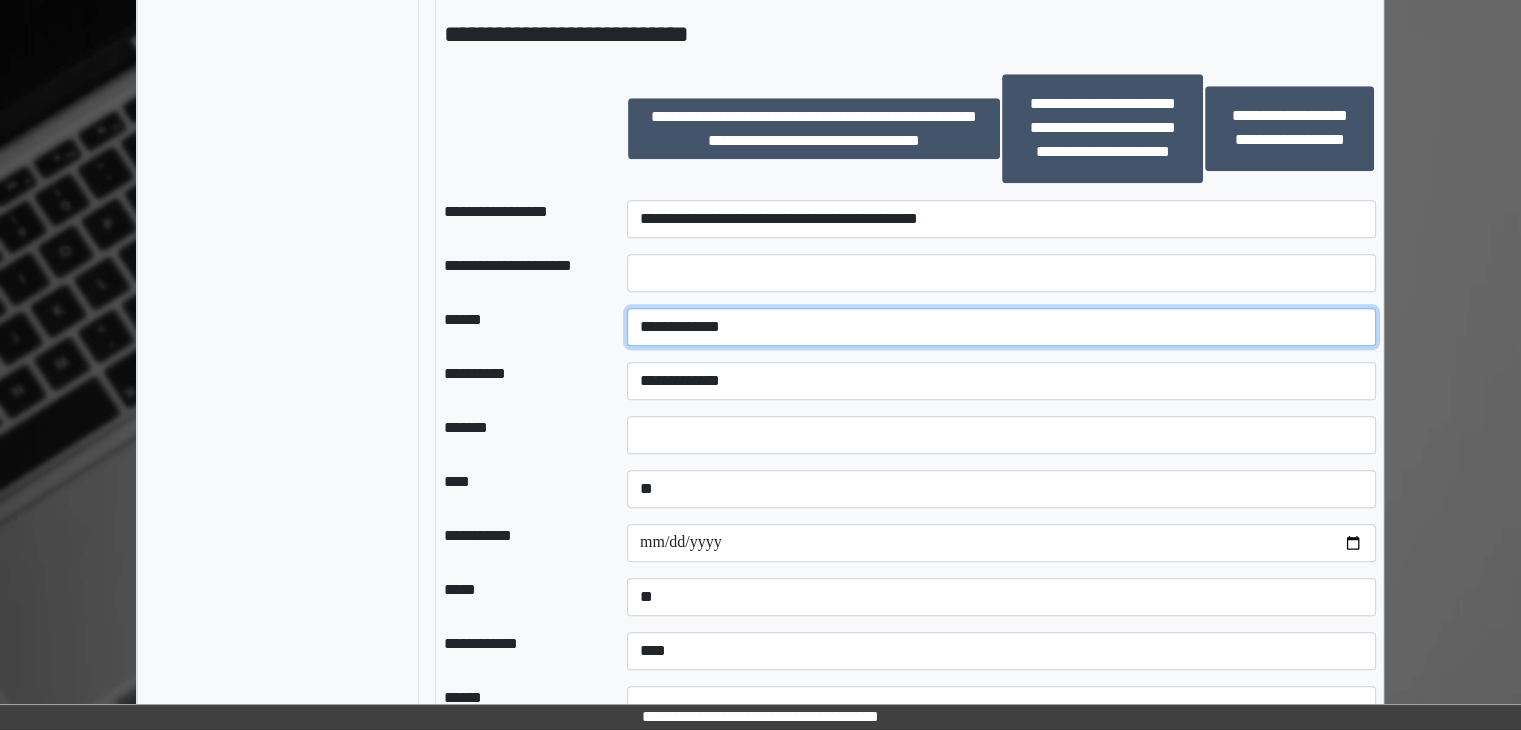 click on "**********" at bounding box center [1001, 327] 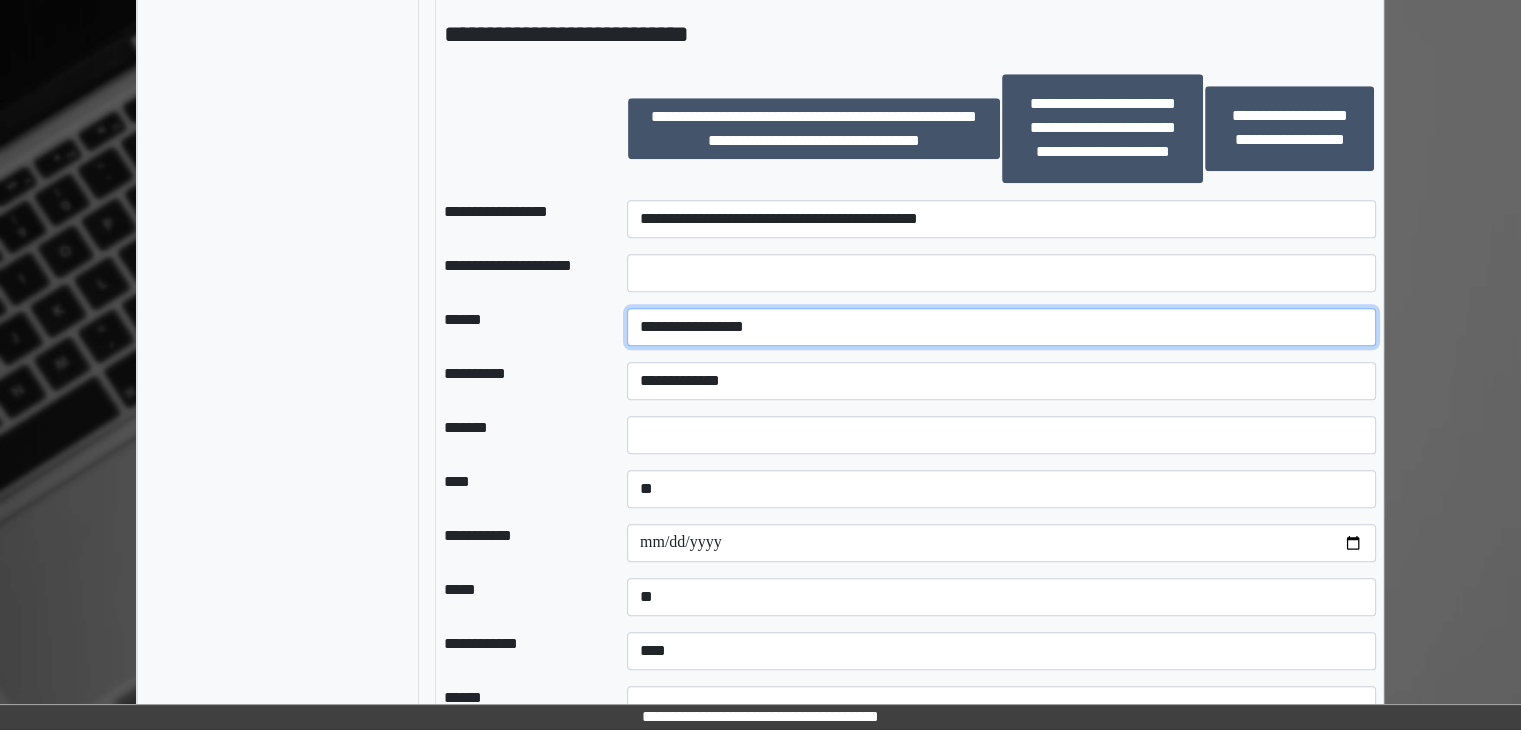click on "**********" at bounding box center [1001, 327] 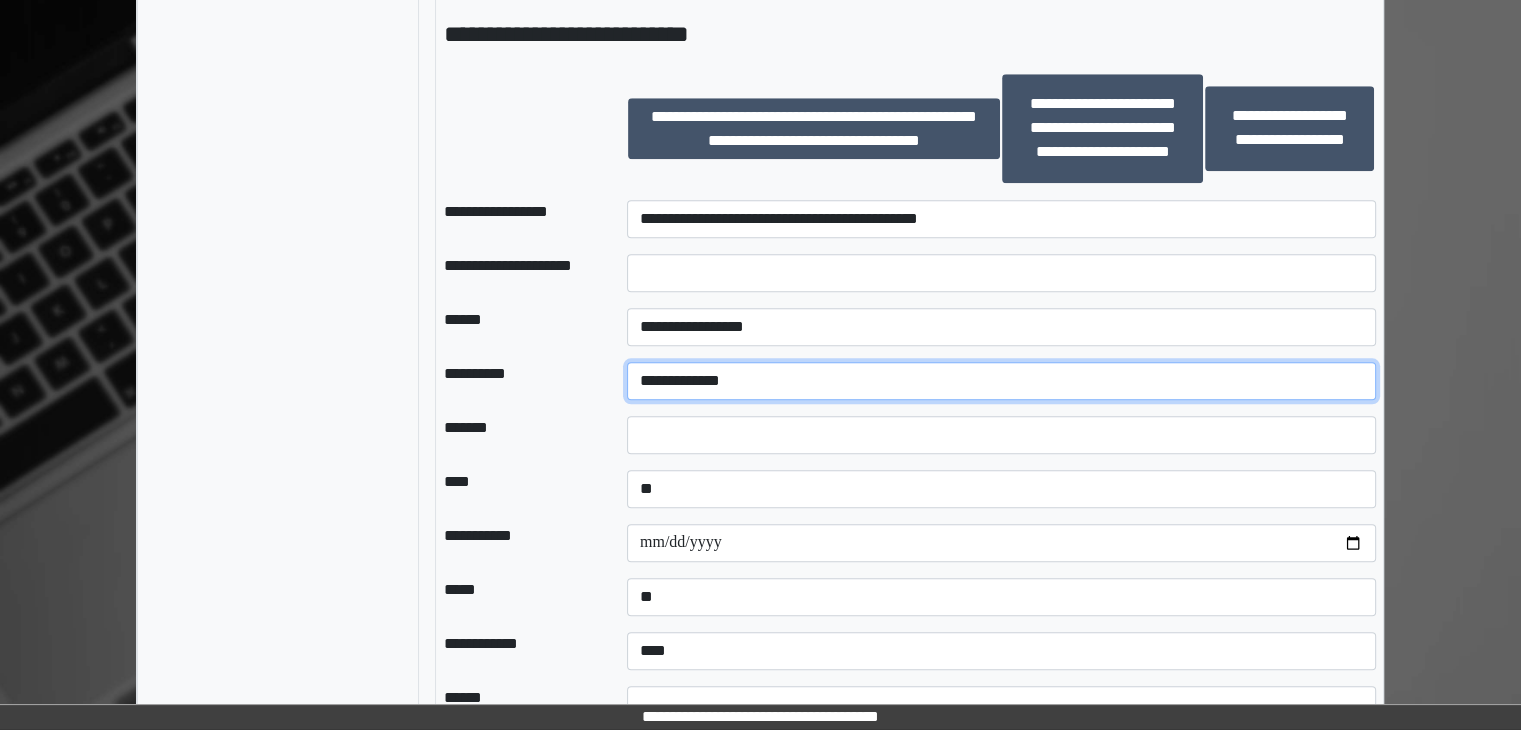 click on "**********" at bounding box center (1001, 381) 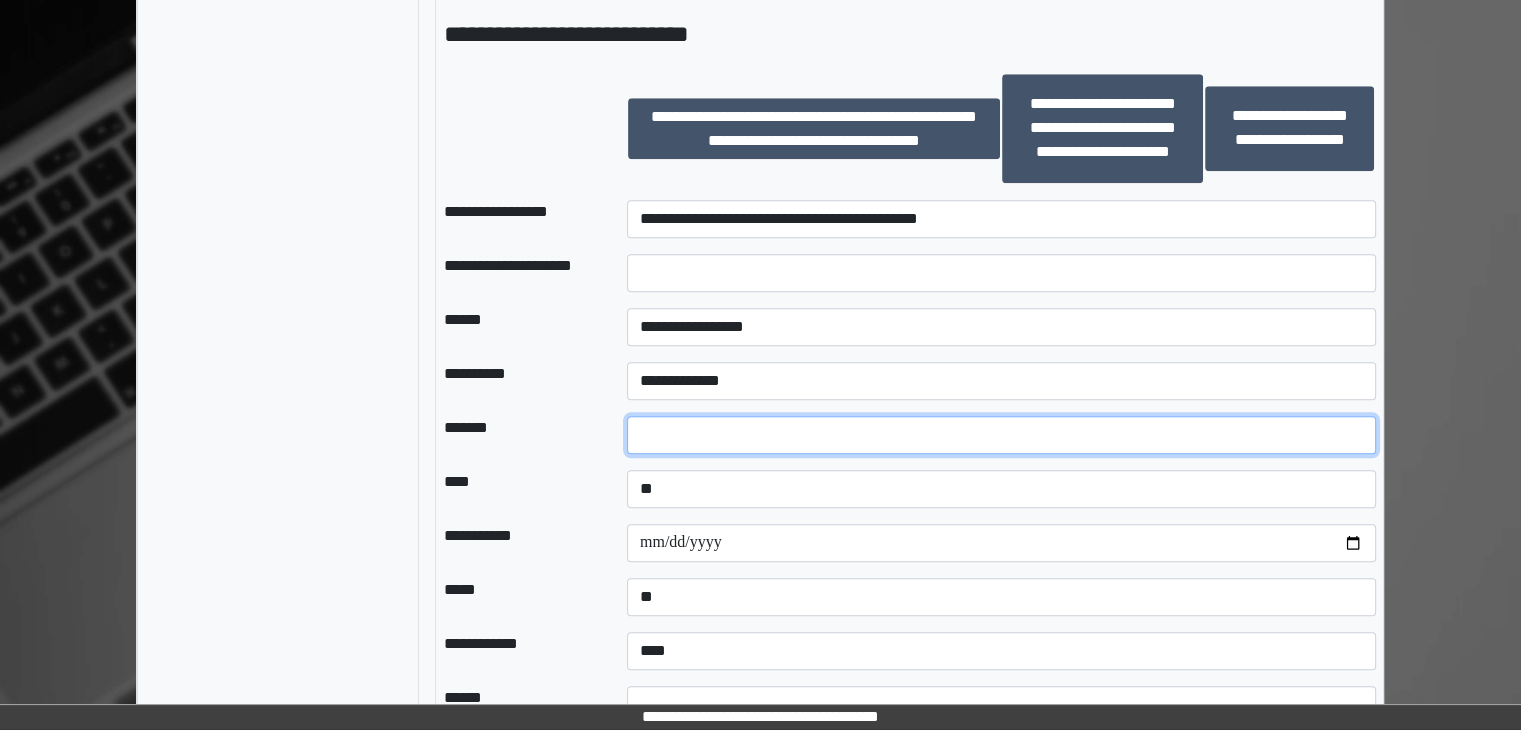 click at bounding box center (1001, 435) 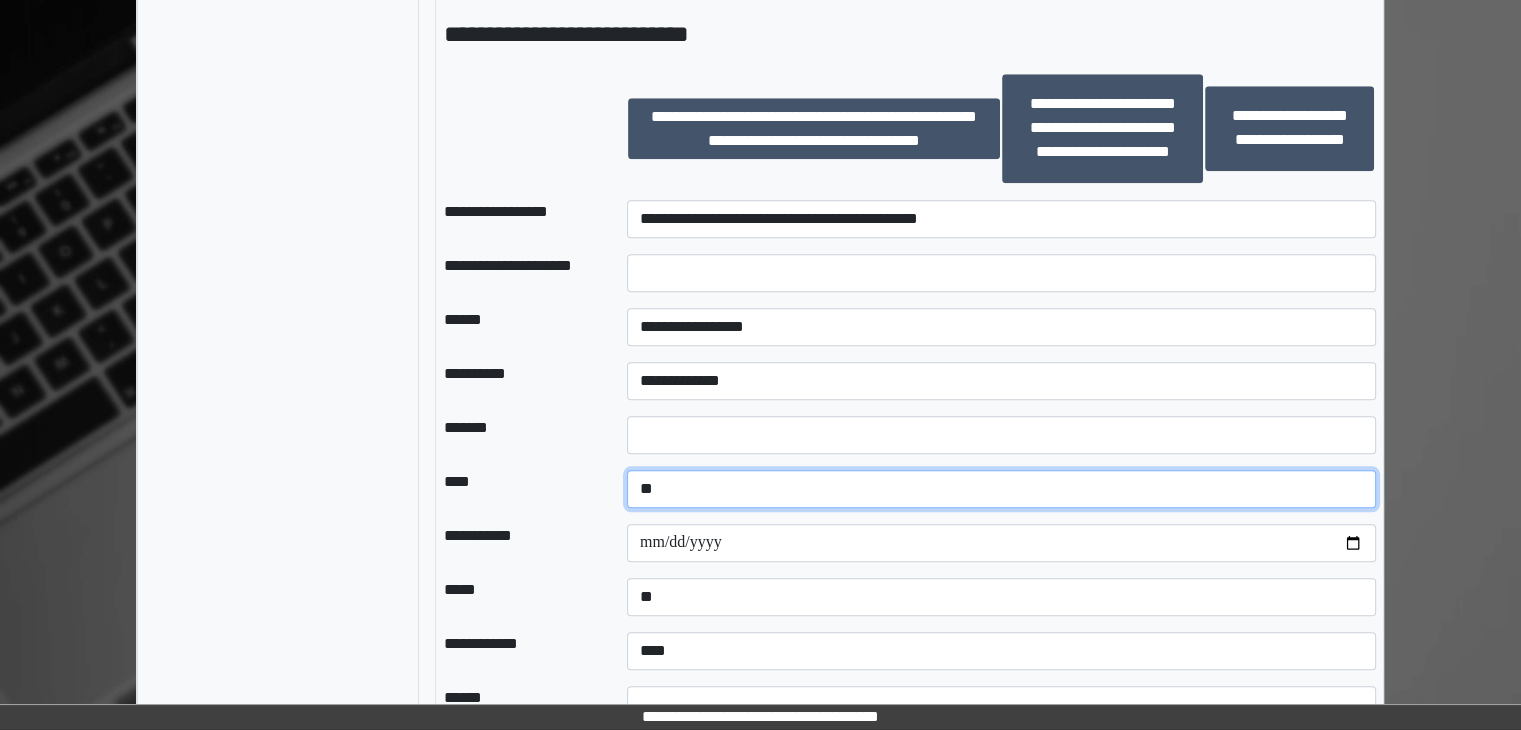 click on "**********" at bounding box center [1001, 489] 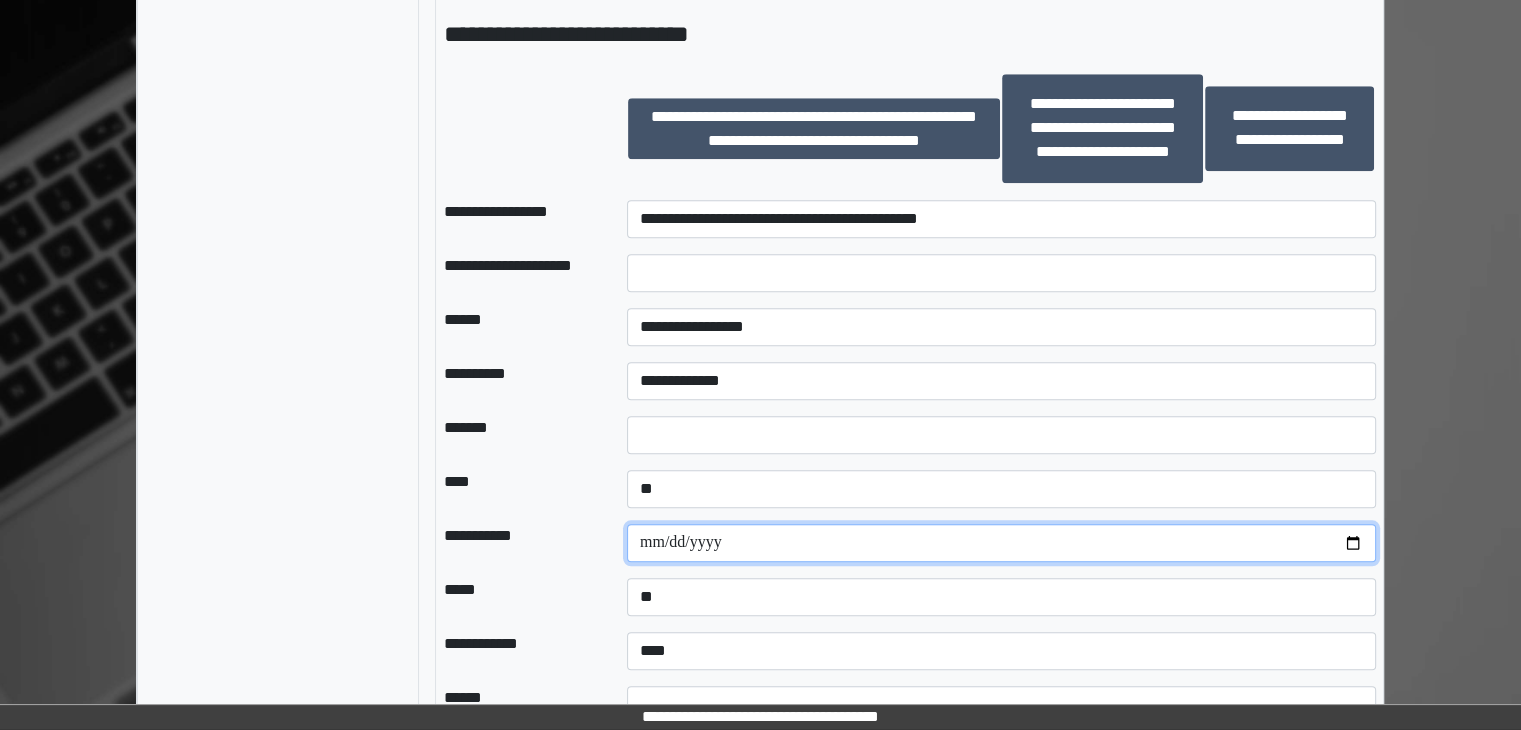 drag, startPoint x: 1350, startPoint y: 537, endPoint x: 868, endPoint y: 402, distance: 500.5487 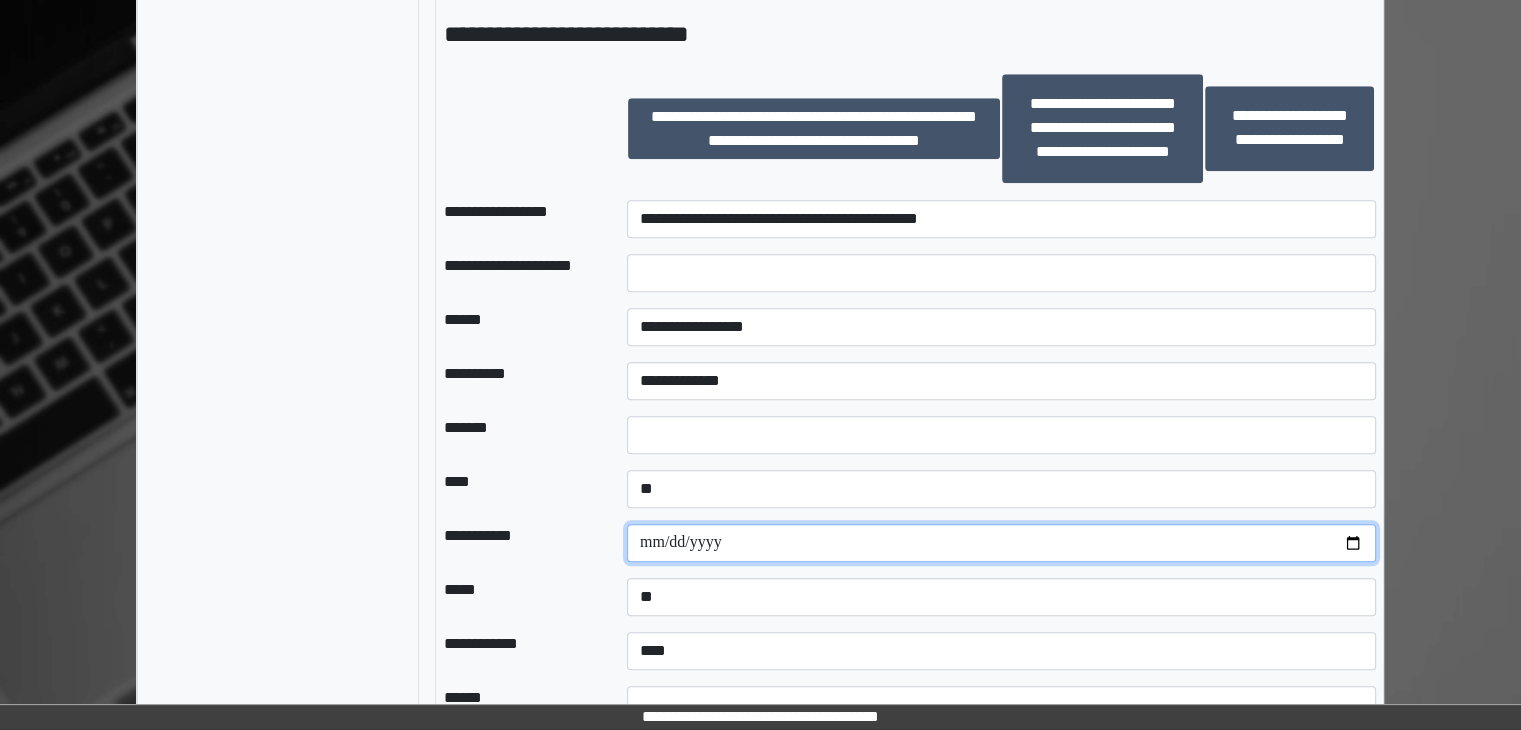 type on "**********" 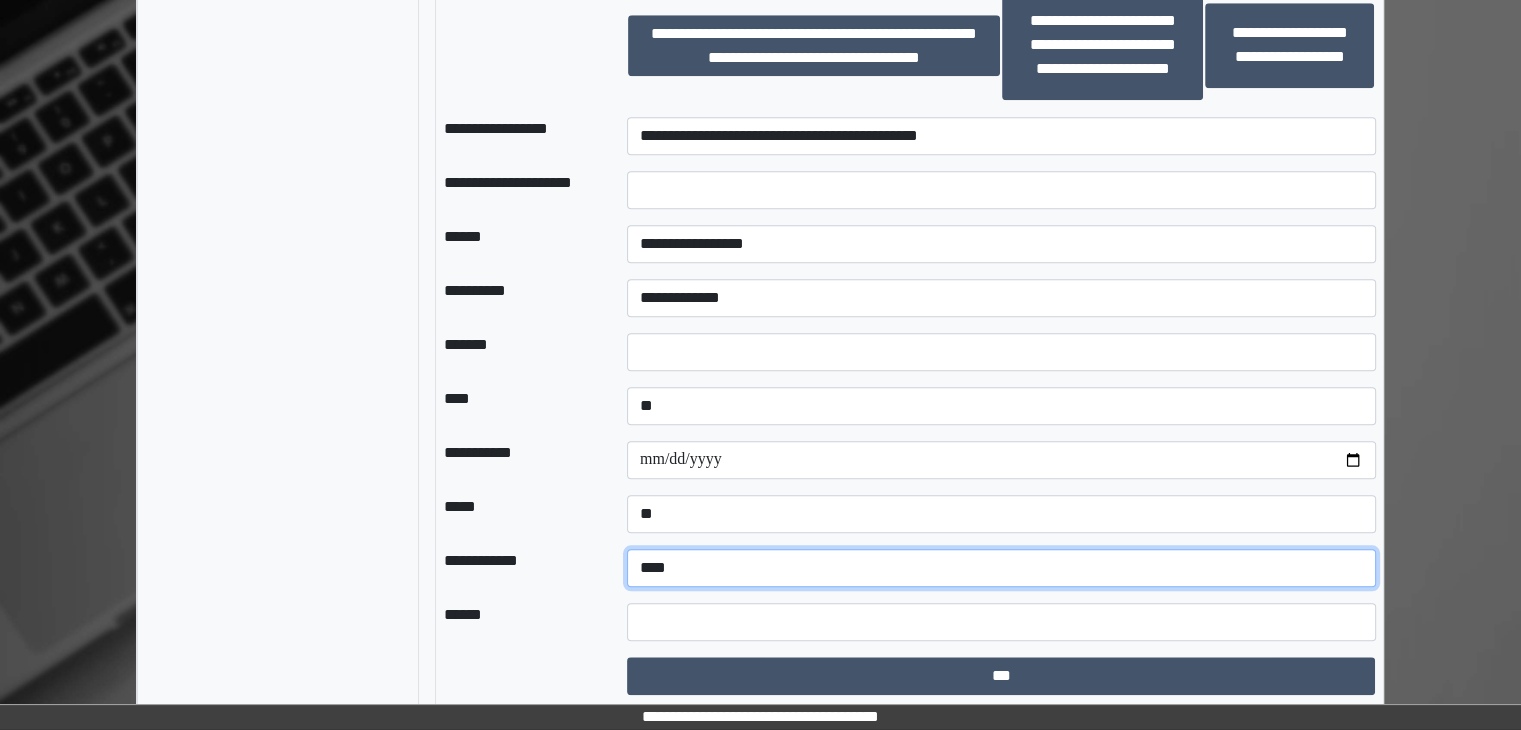click on "**********" at bounding box center [1001, 568] 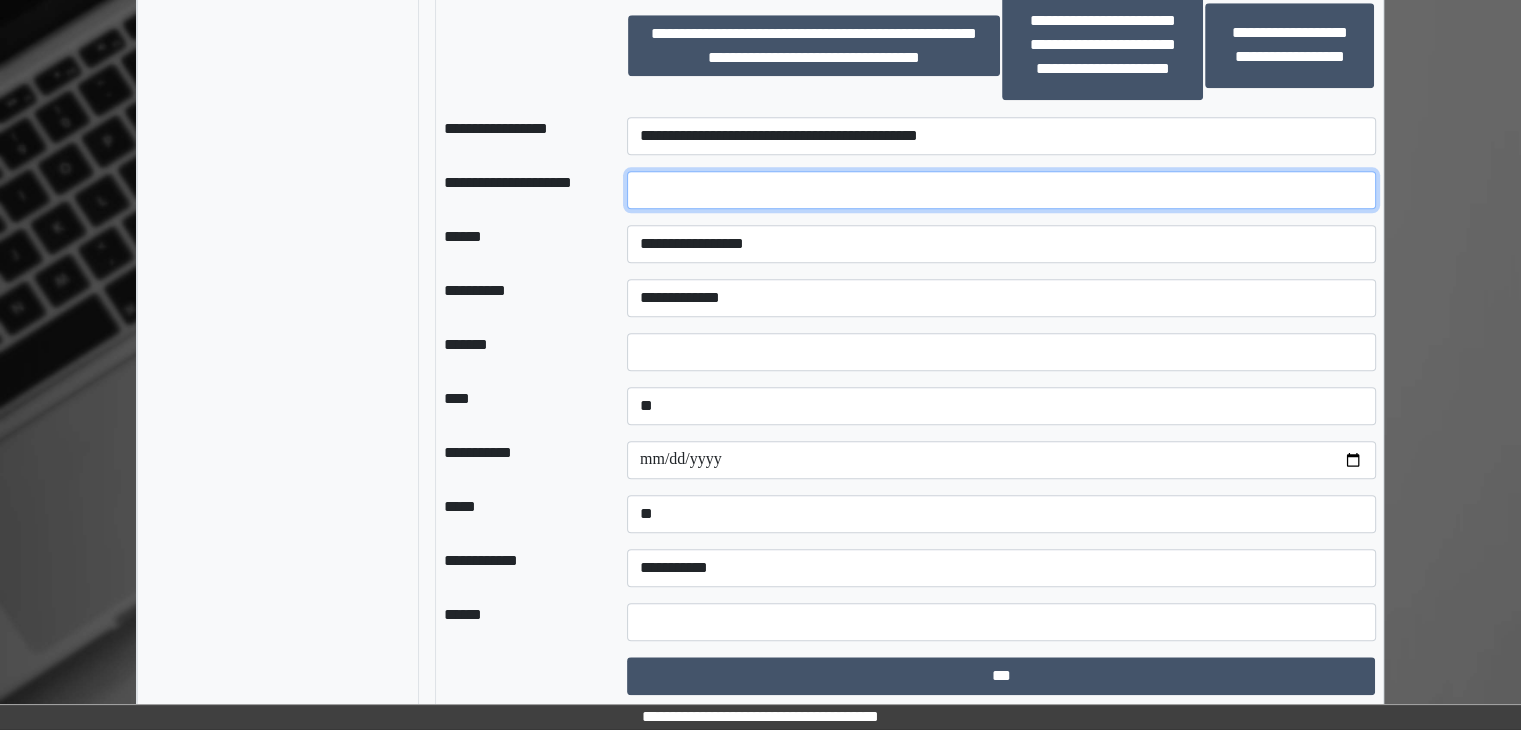 click at bounding box center (1001, 190) 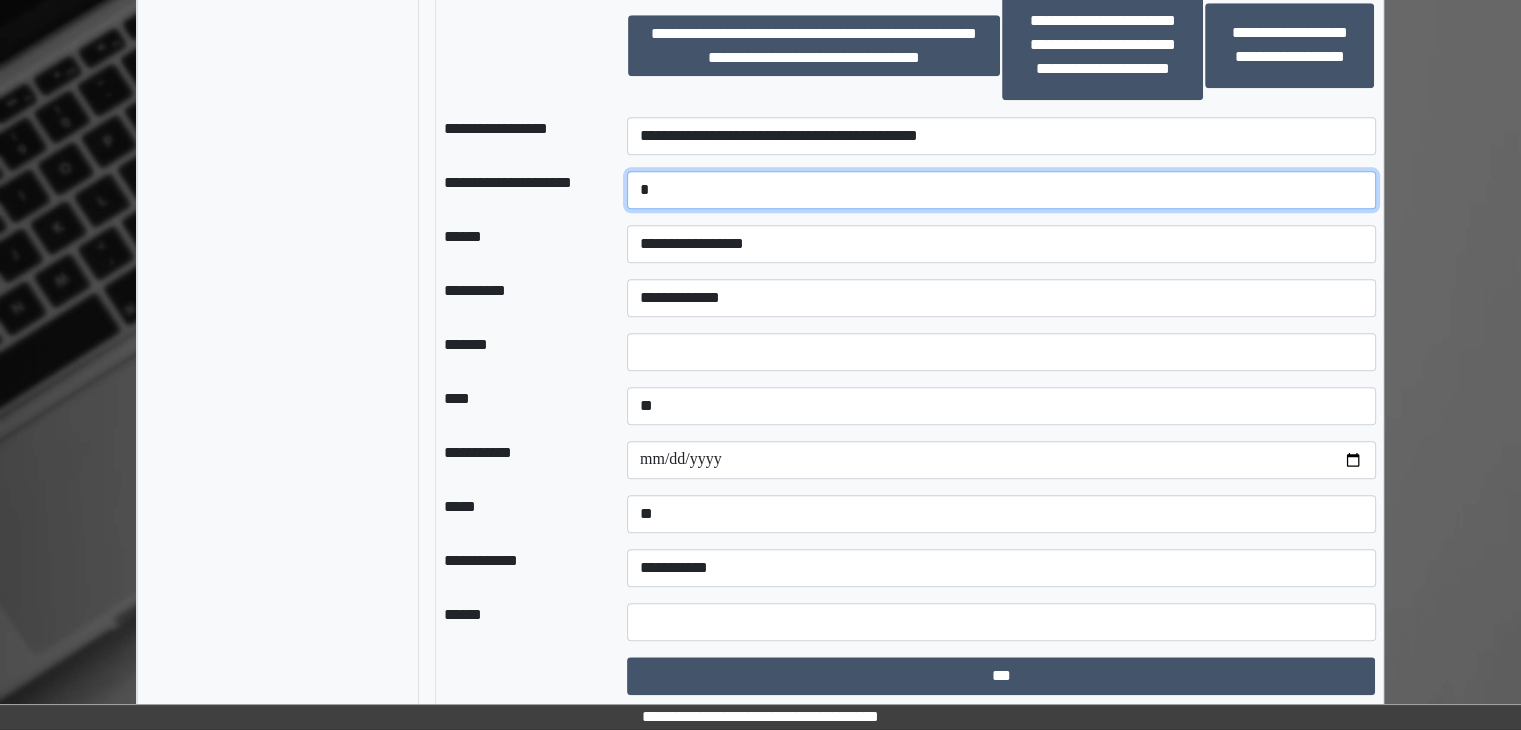 type on "*" 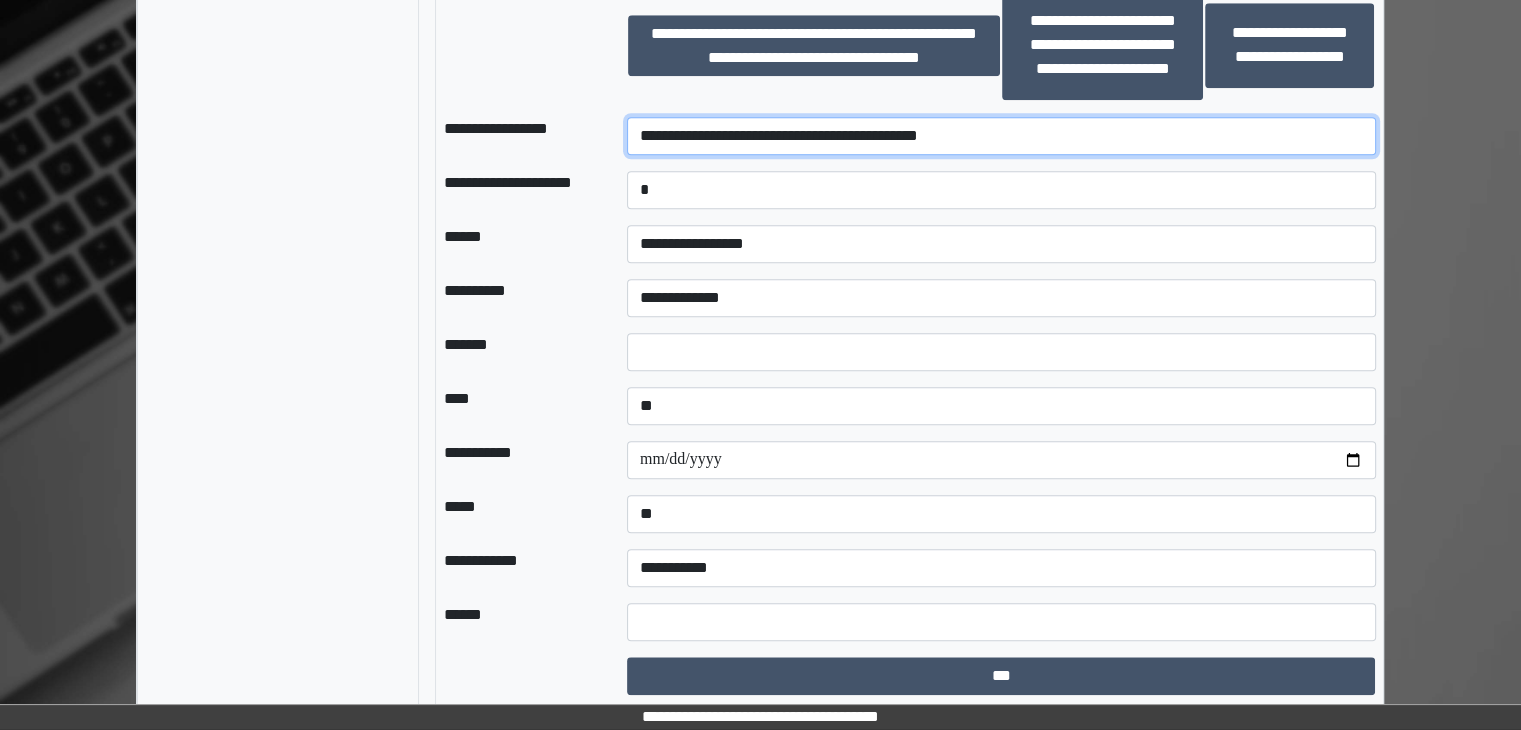 click on "**********" at bounding box center [1001, 136] 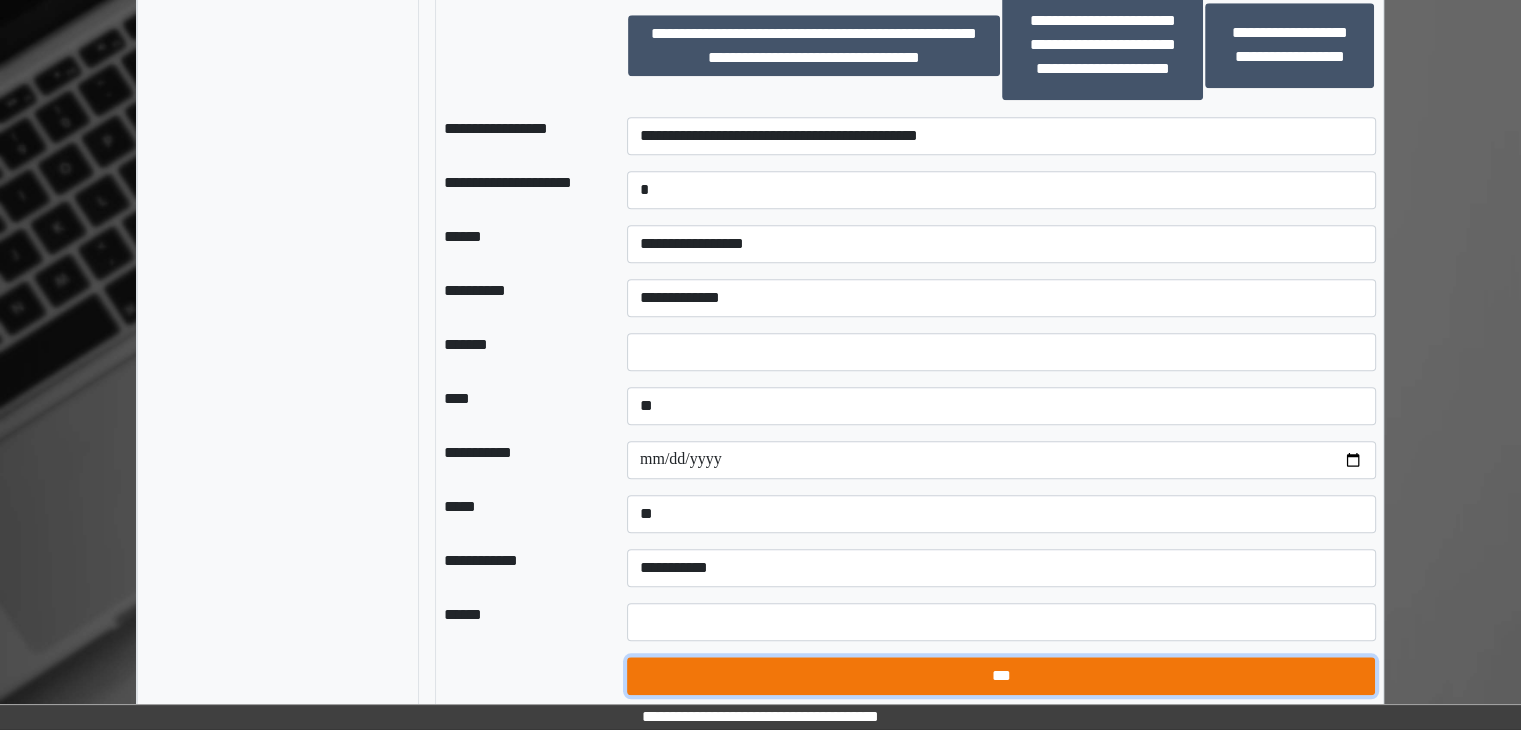 click on "***" at bounding box center [1001, 676] 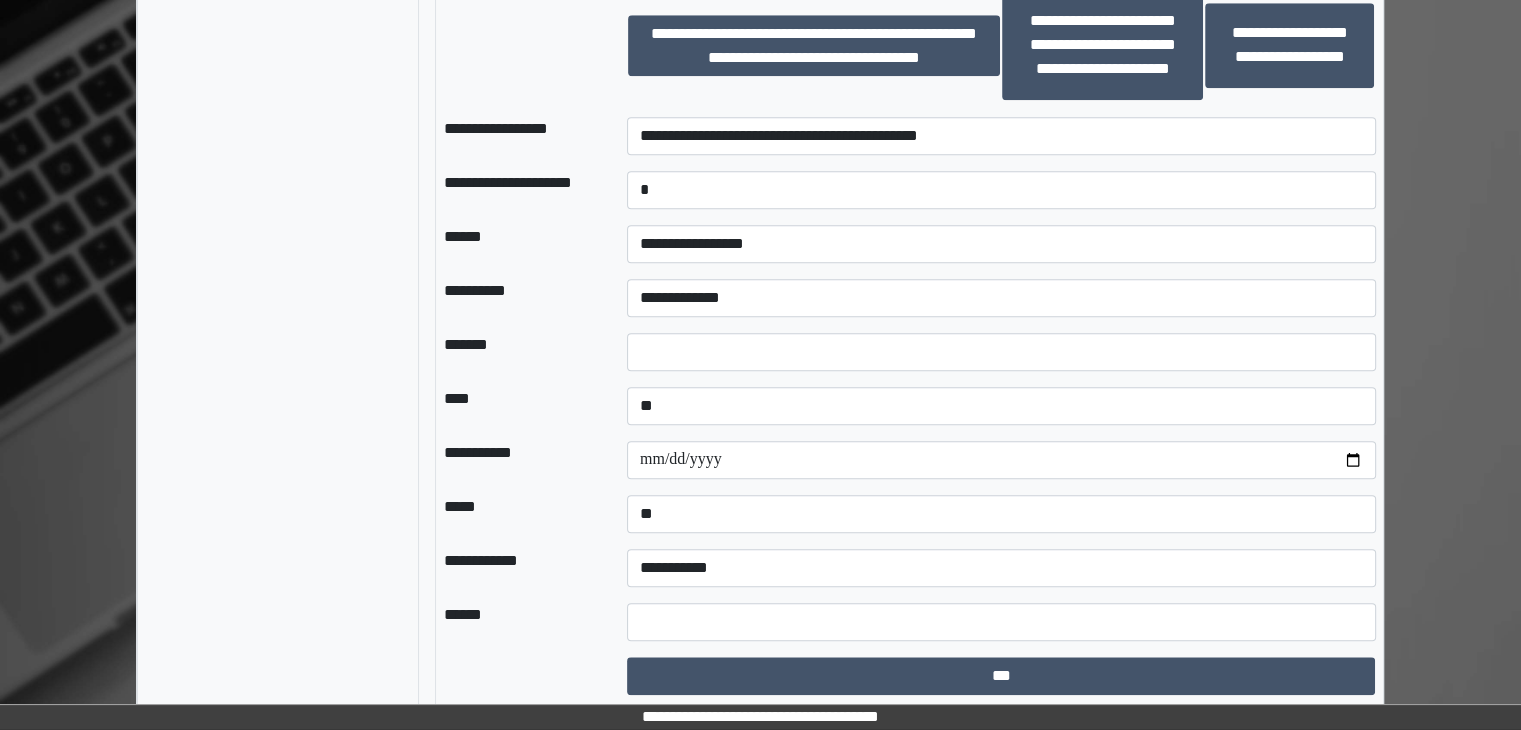 select on "*" 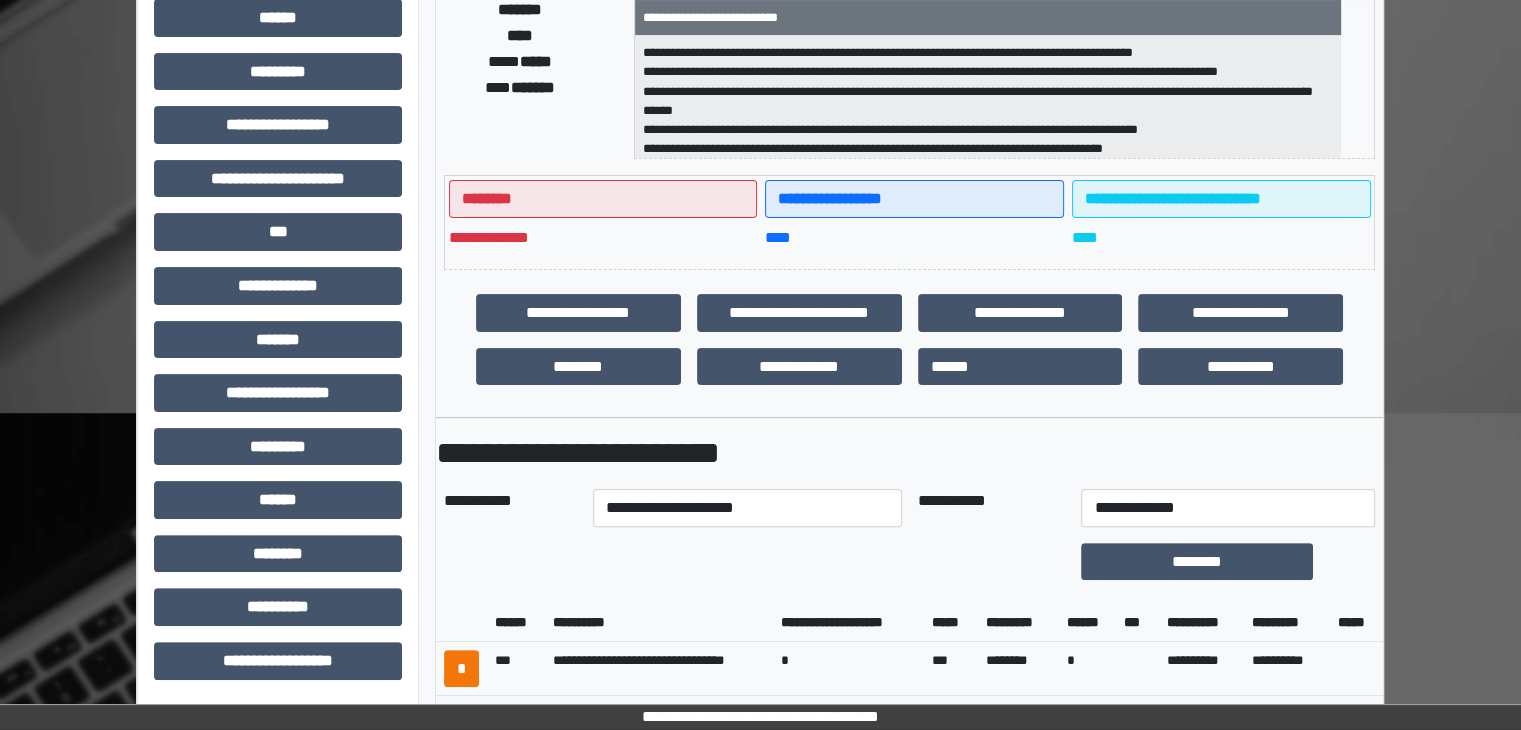 scroll, scrollTop: 783, scrollLeft: 0, axis: vertical 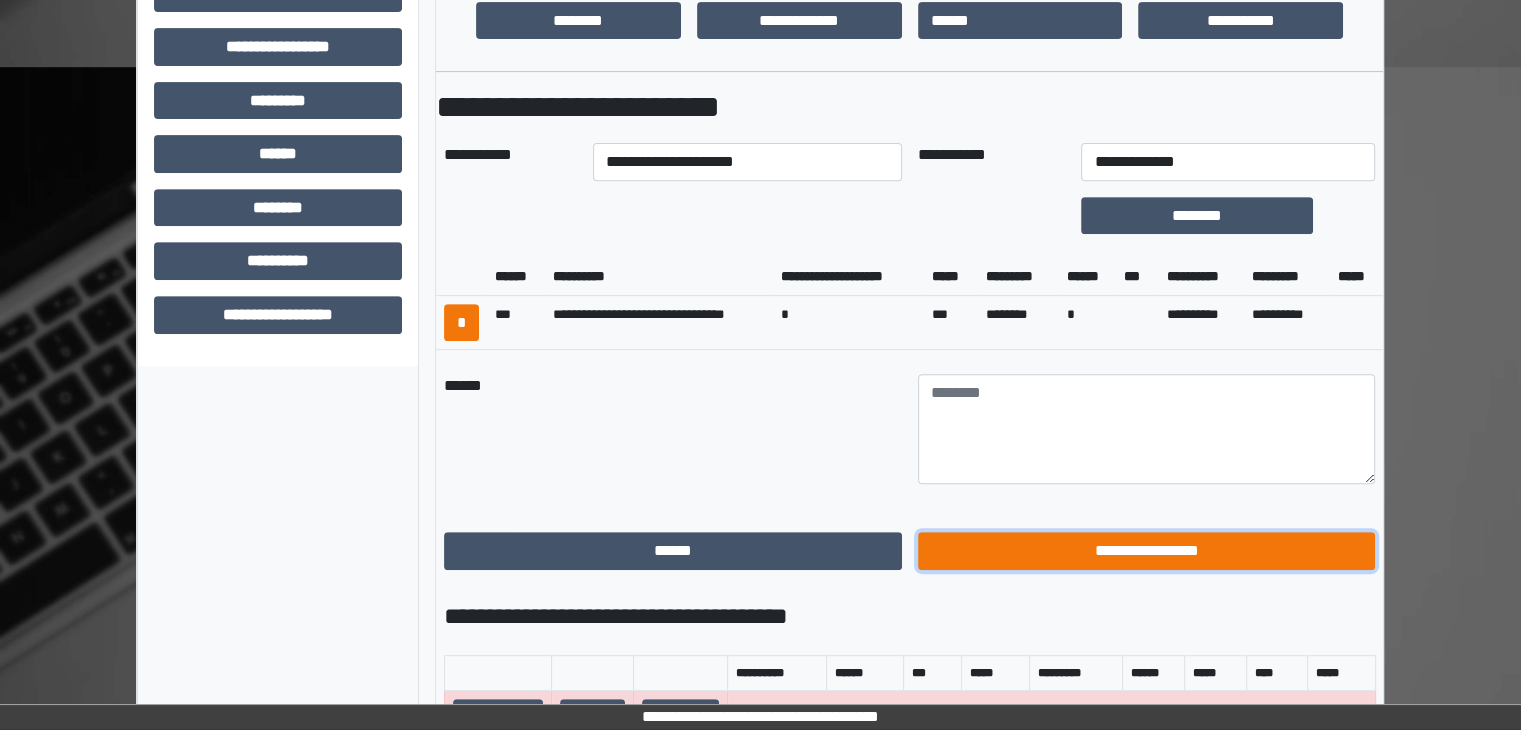 click on "**********" at bounding box center [1147, 551] 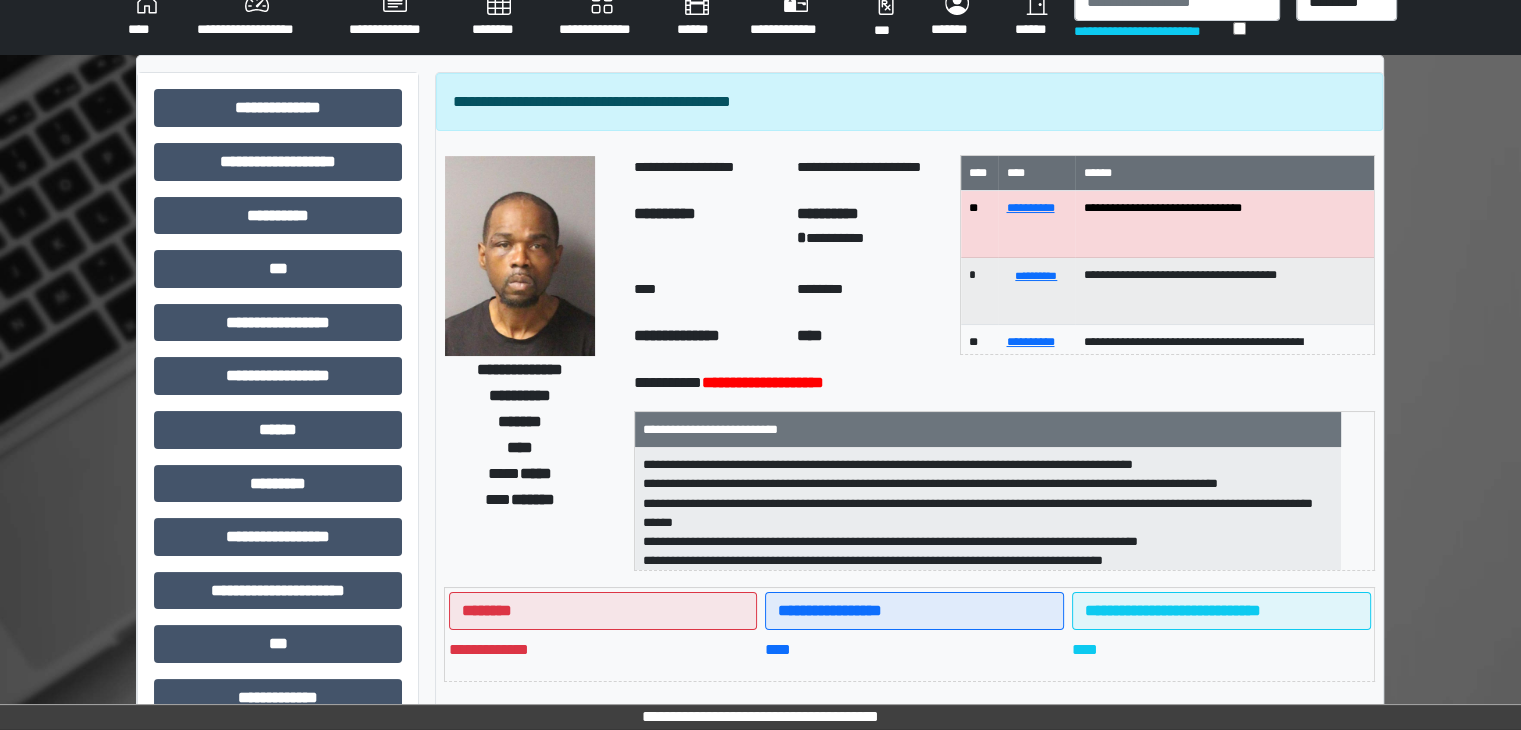 scroll, scrollTop: 0, scrollLeft: 0, axis: both 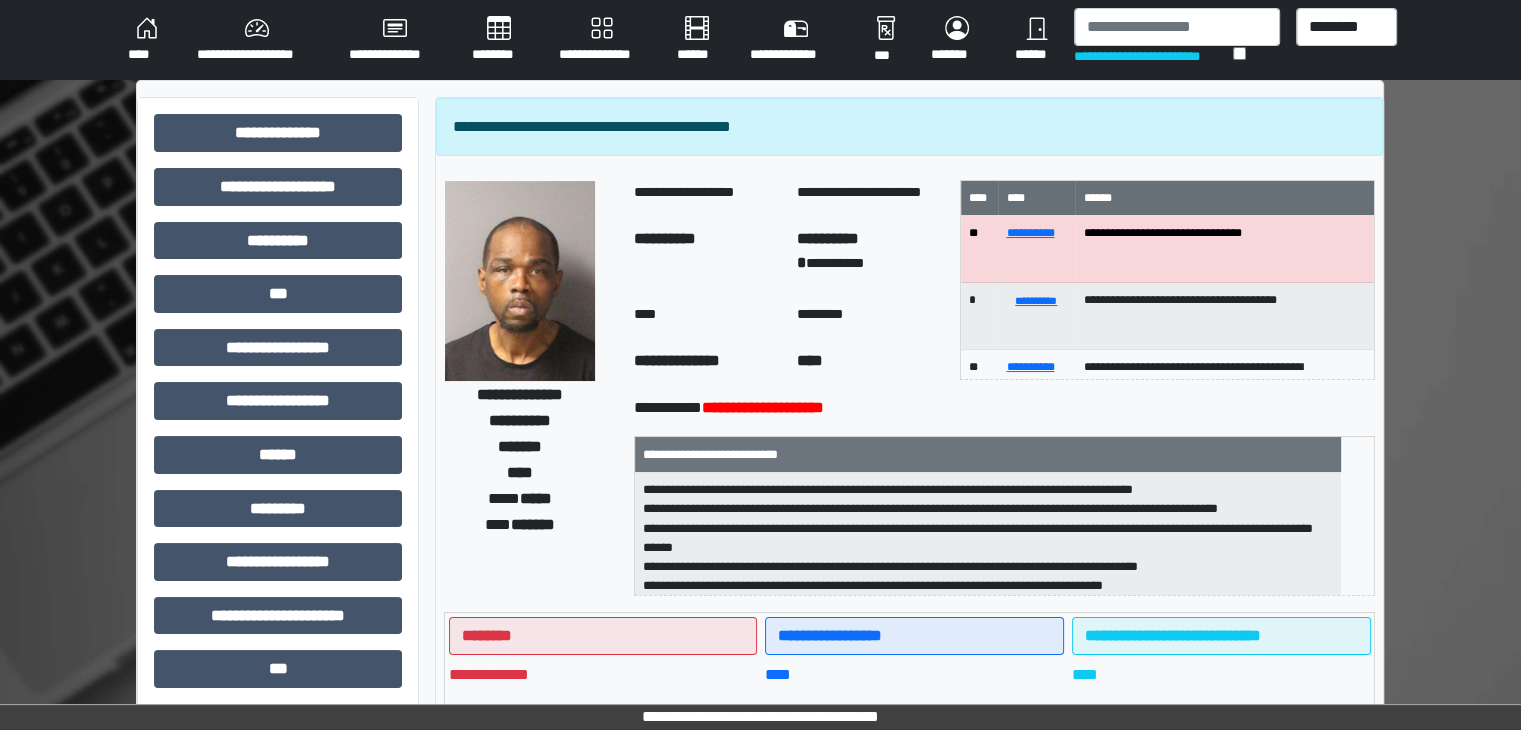 click on "****" at bounding box center [146, 40] 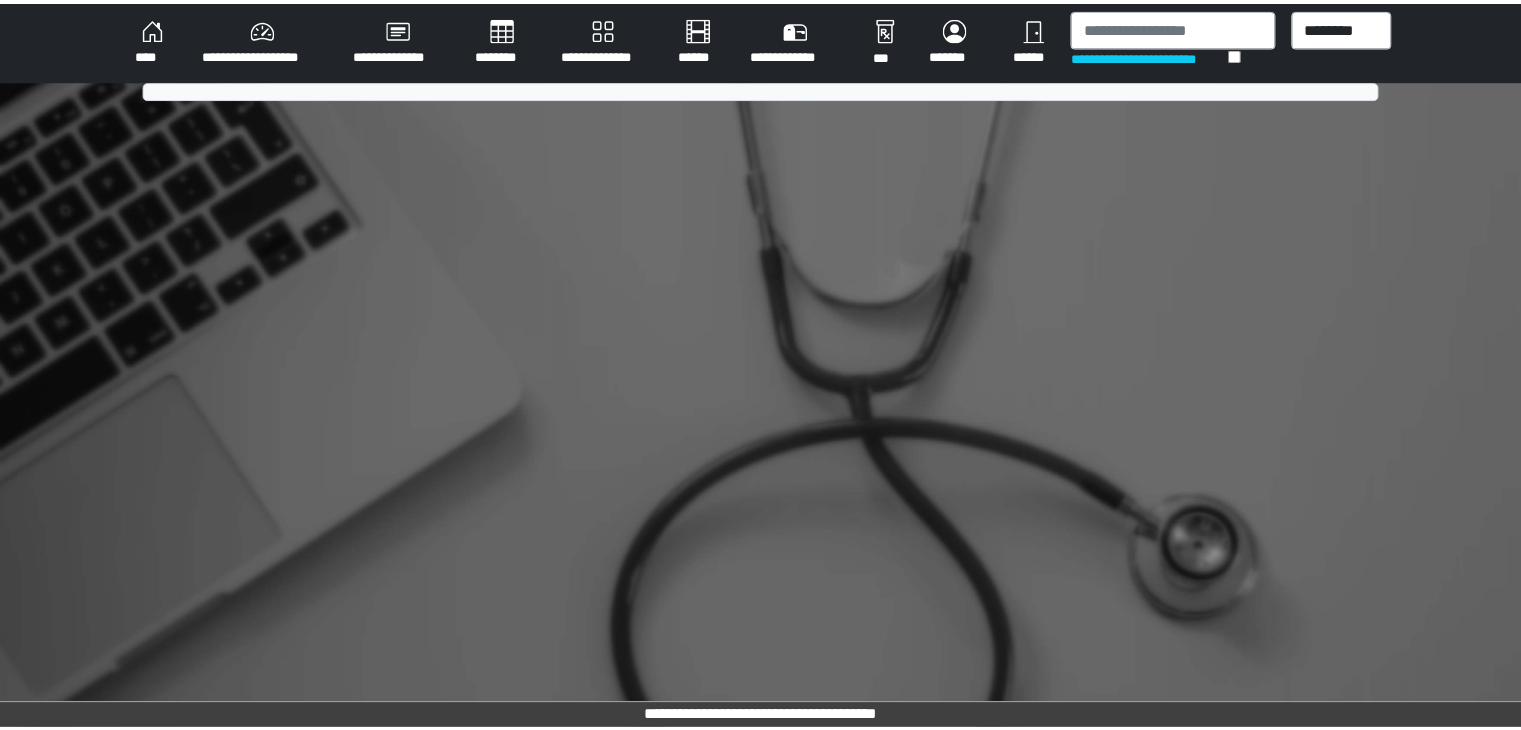 scroll, scrollTop: 0, scrollLeft: 0, axis: both 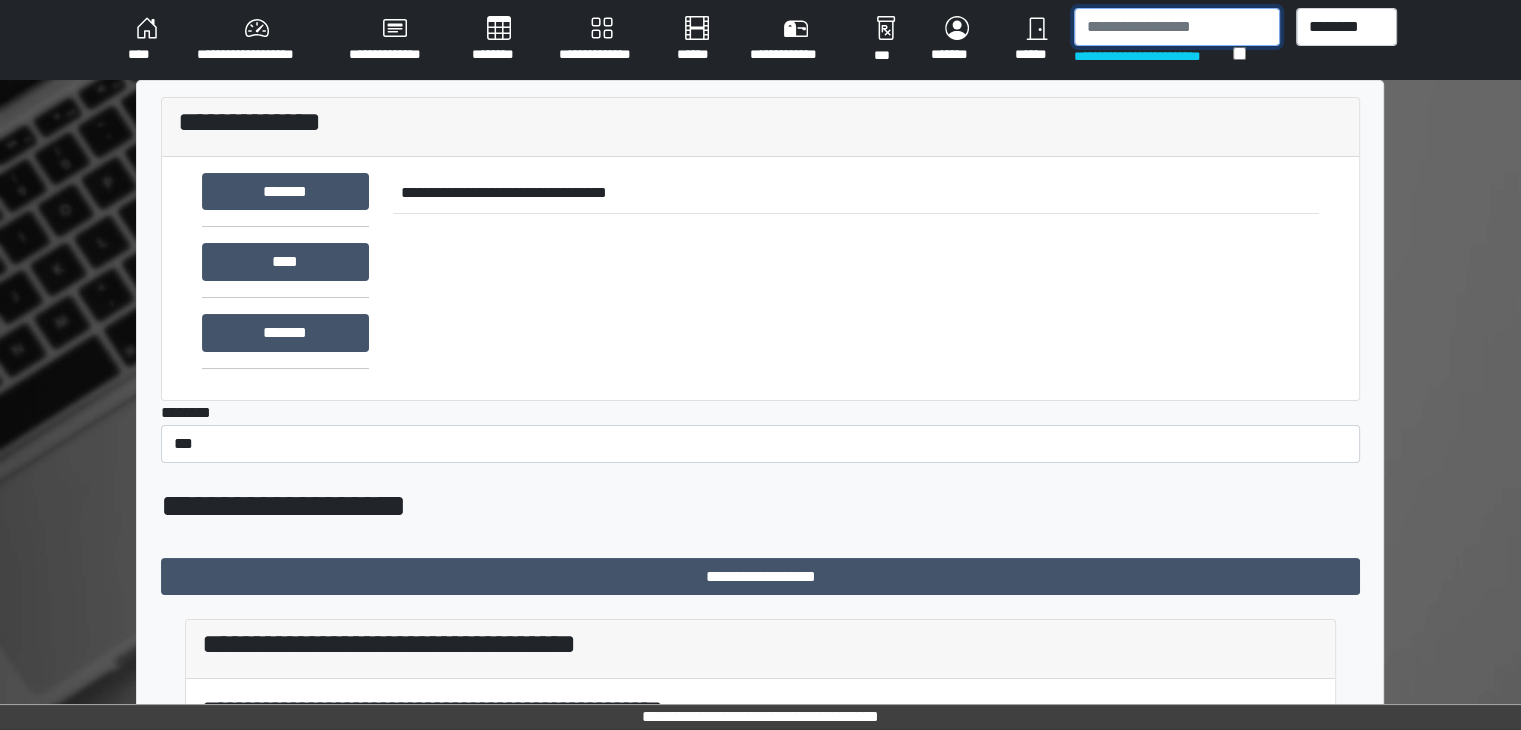 click at bounding box center [1177, 27] 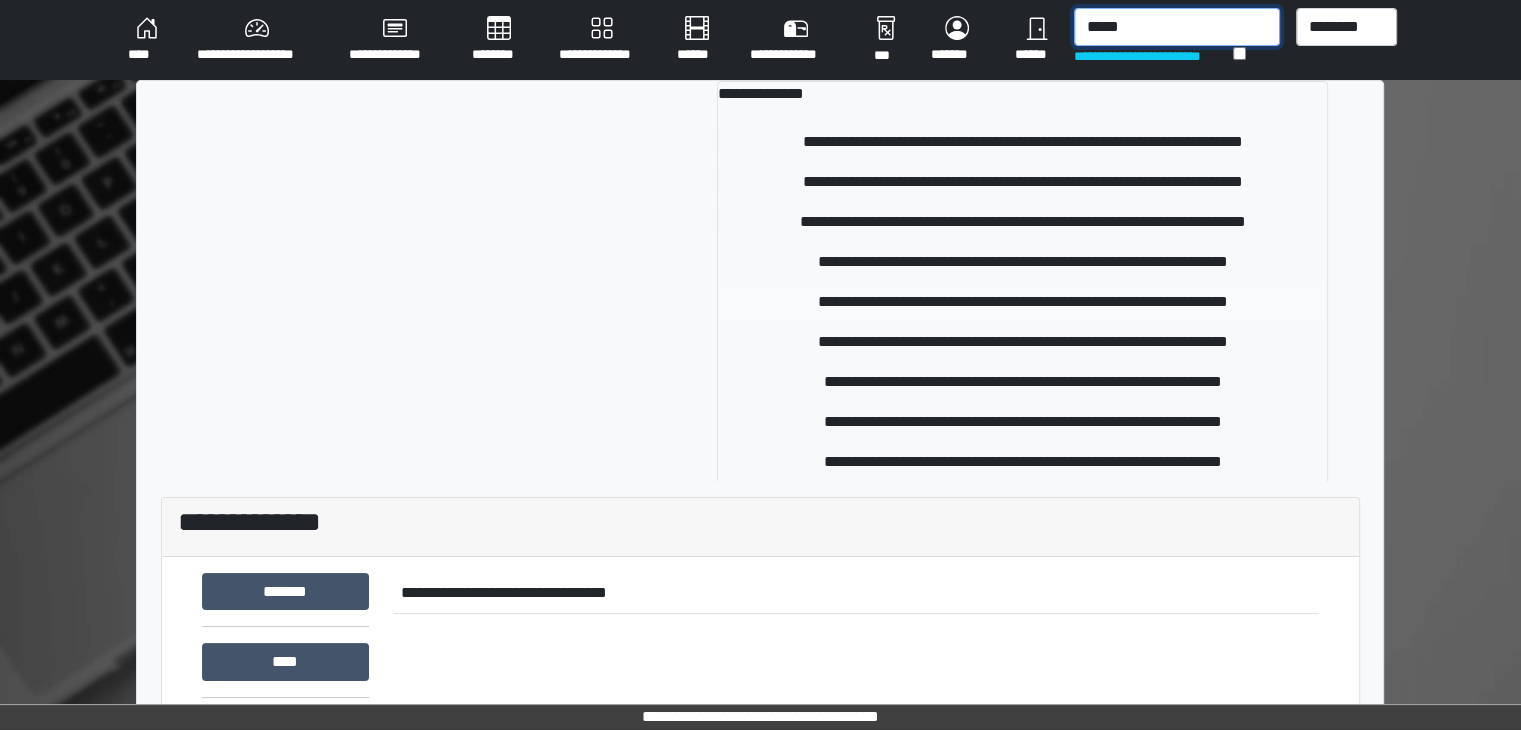 type on "*****" 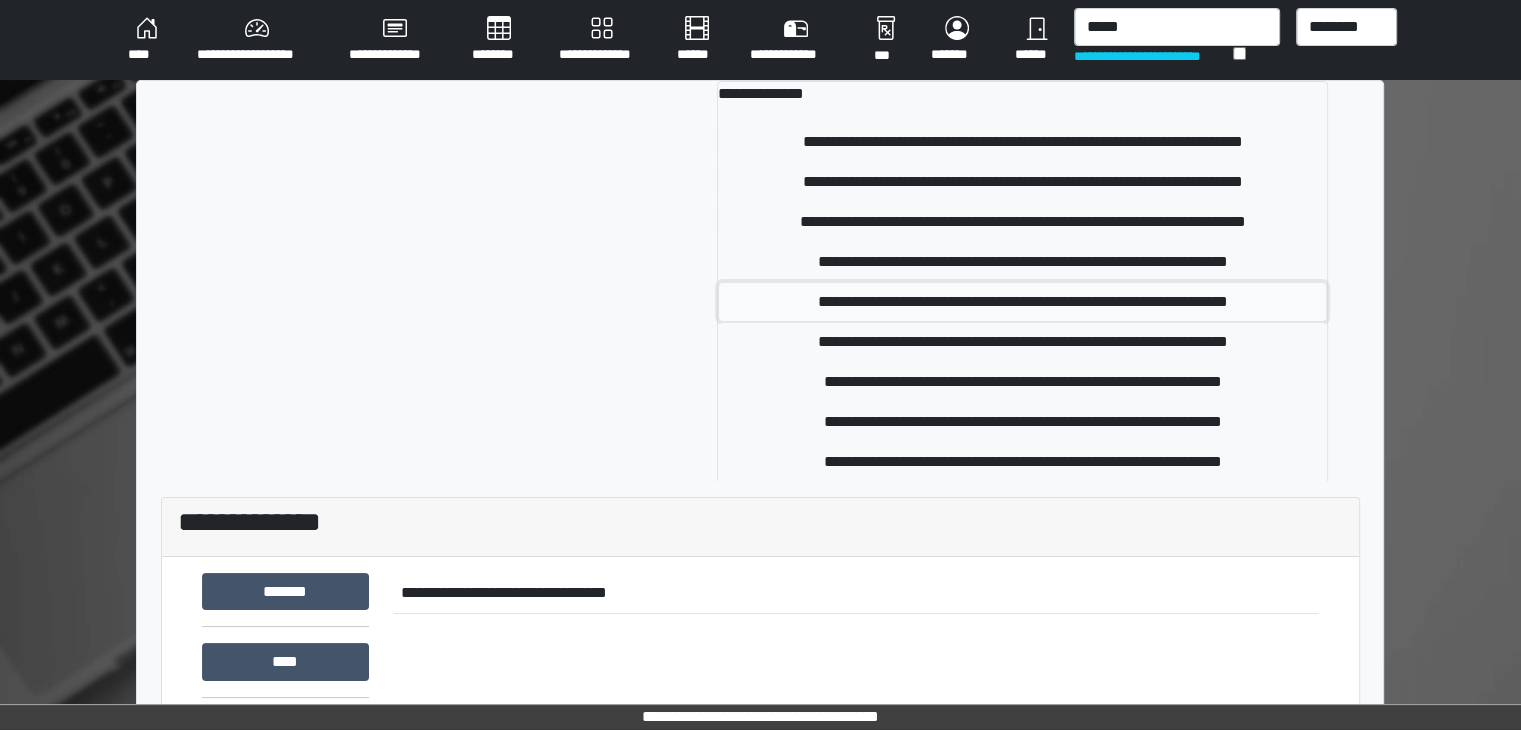 click on "**********" at bounding box center [1022, 302] 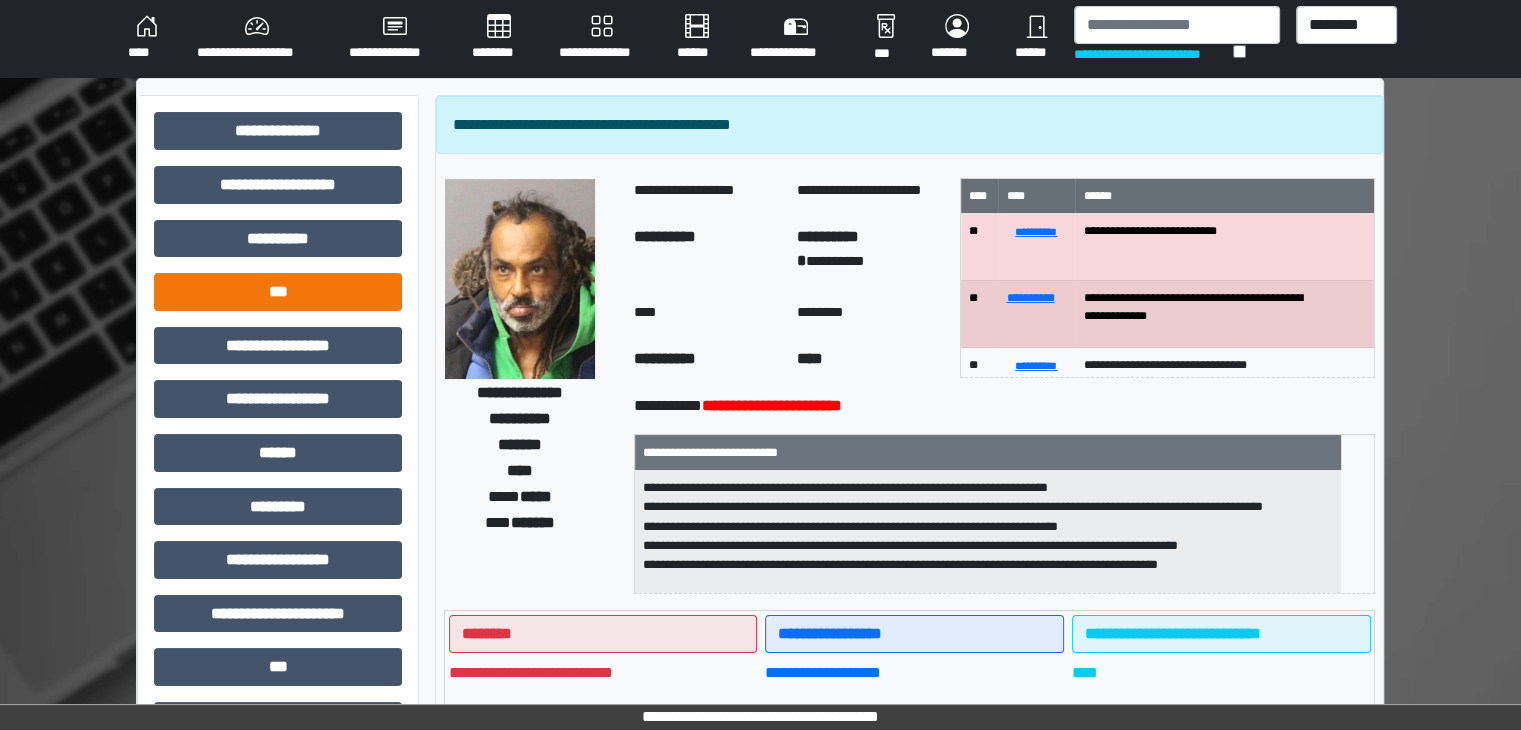 scroll, scrollTop: 436, scrollLeft: 0, axis: vertical 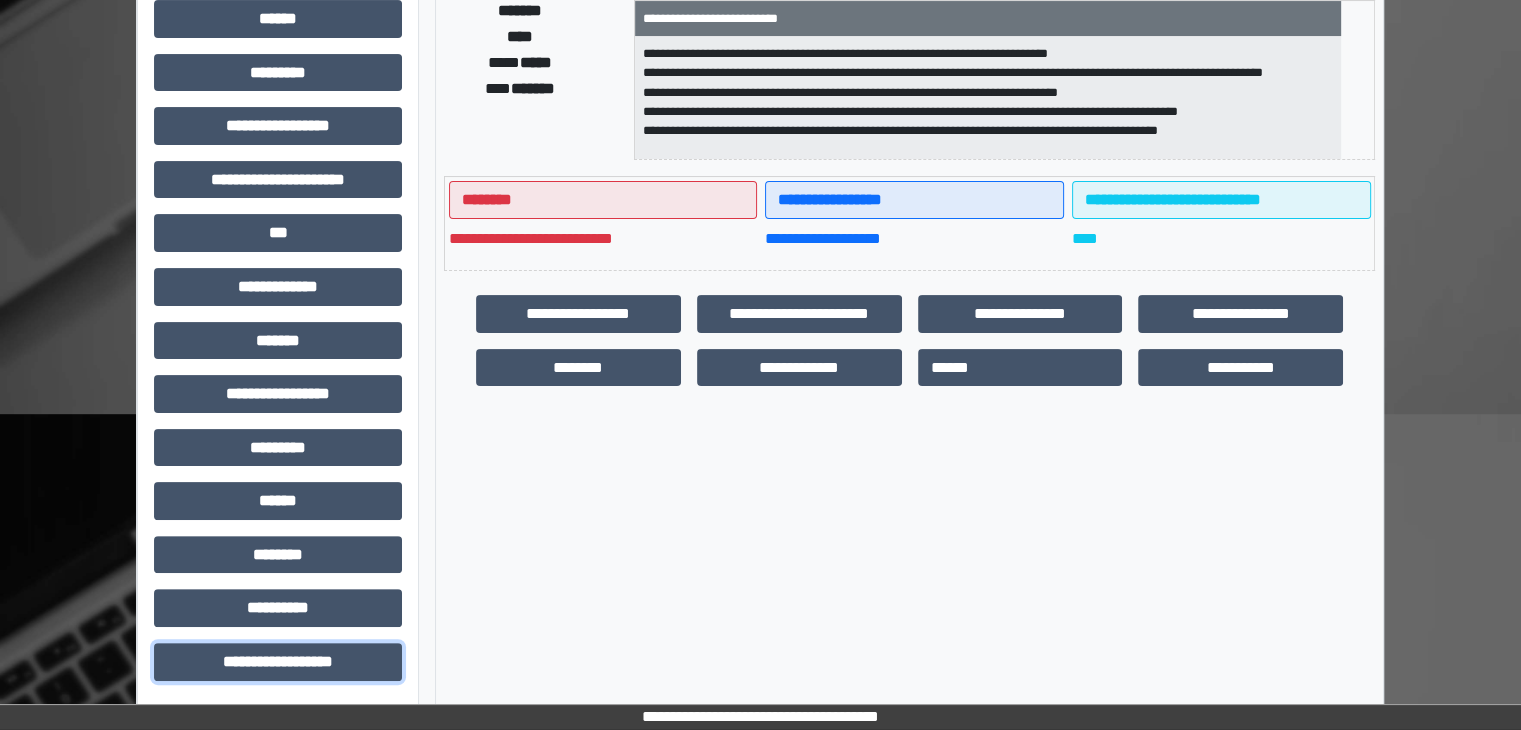 drag, startPoint x: 300, startPoint y: 665, endPoint x: 333, endPoint y: 635, distance: 44.598206 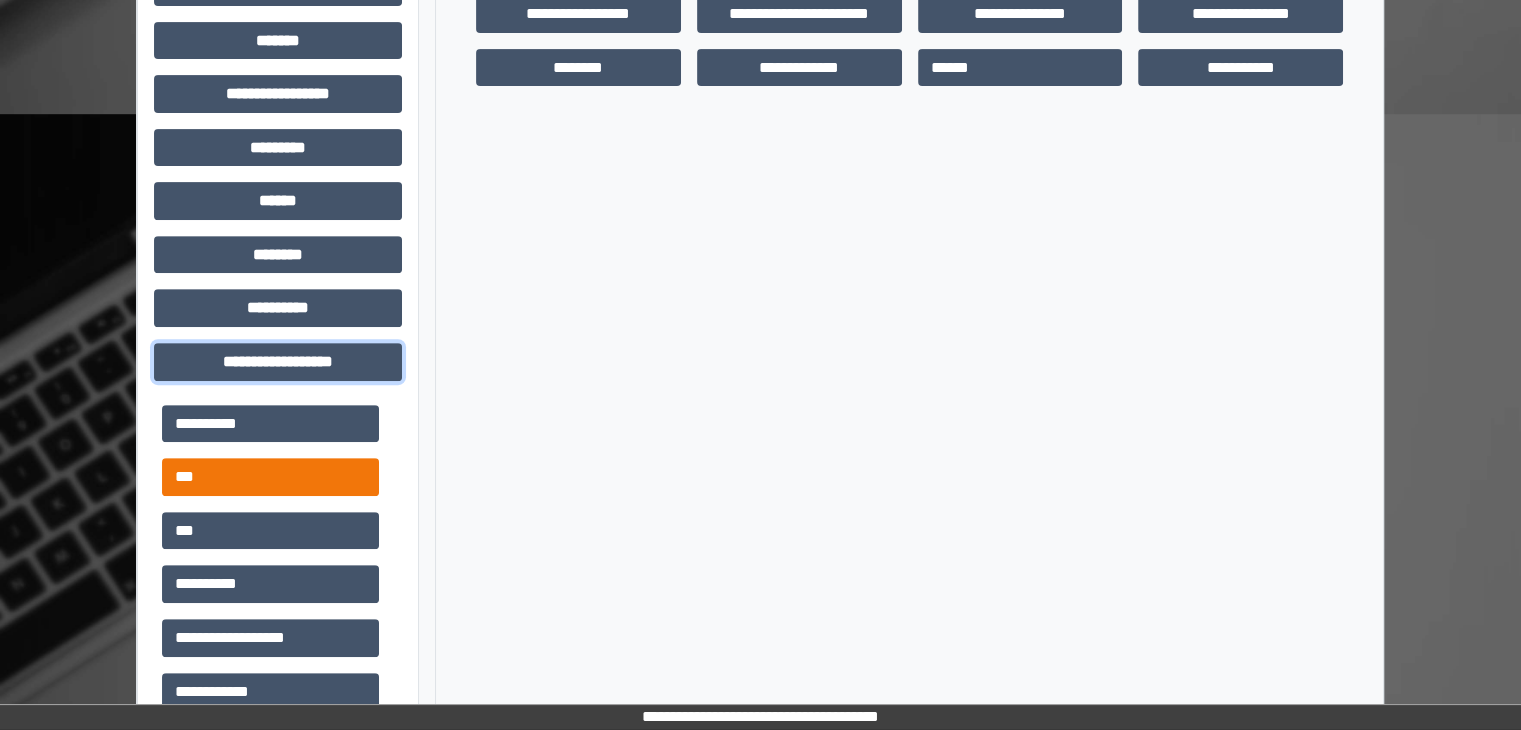 scroll, scrollTop: 736, scrollLeft: 0, axis: vertical 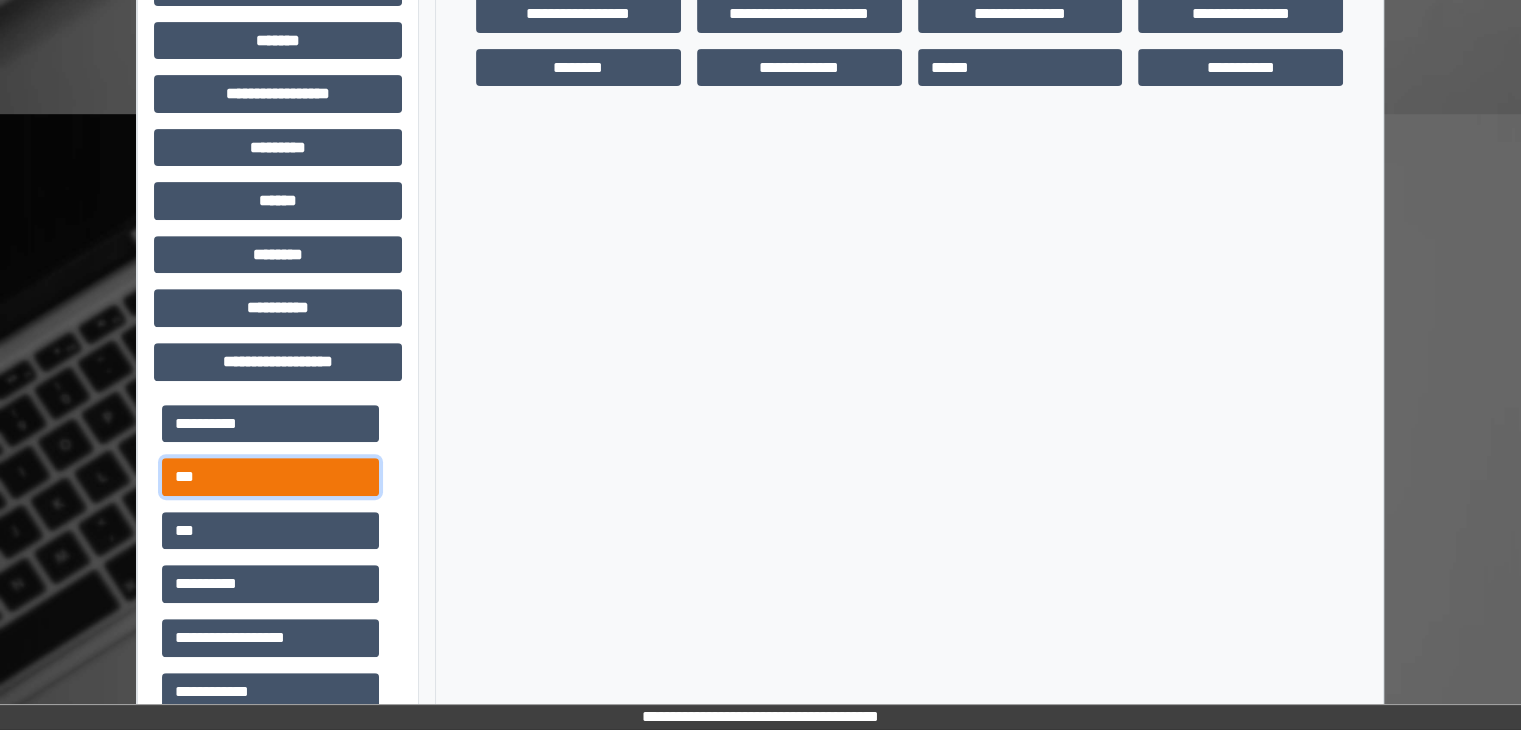 click on "***" at bounding box center [270, 477] 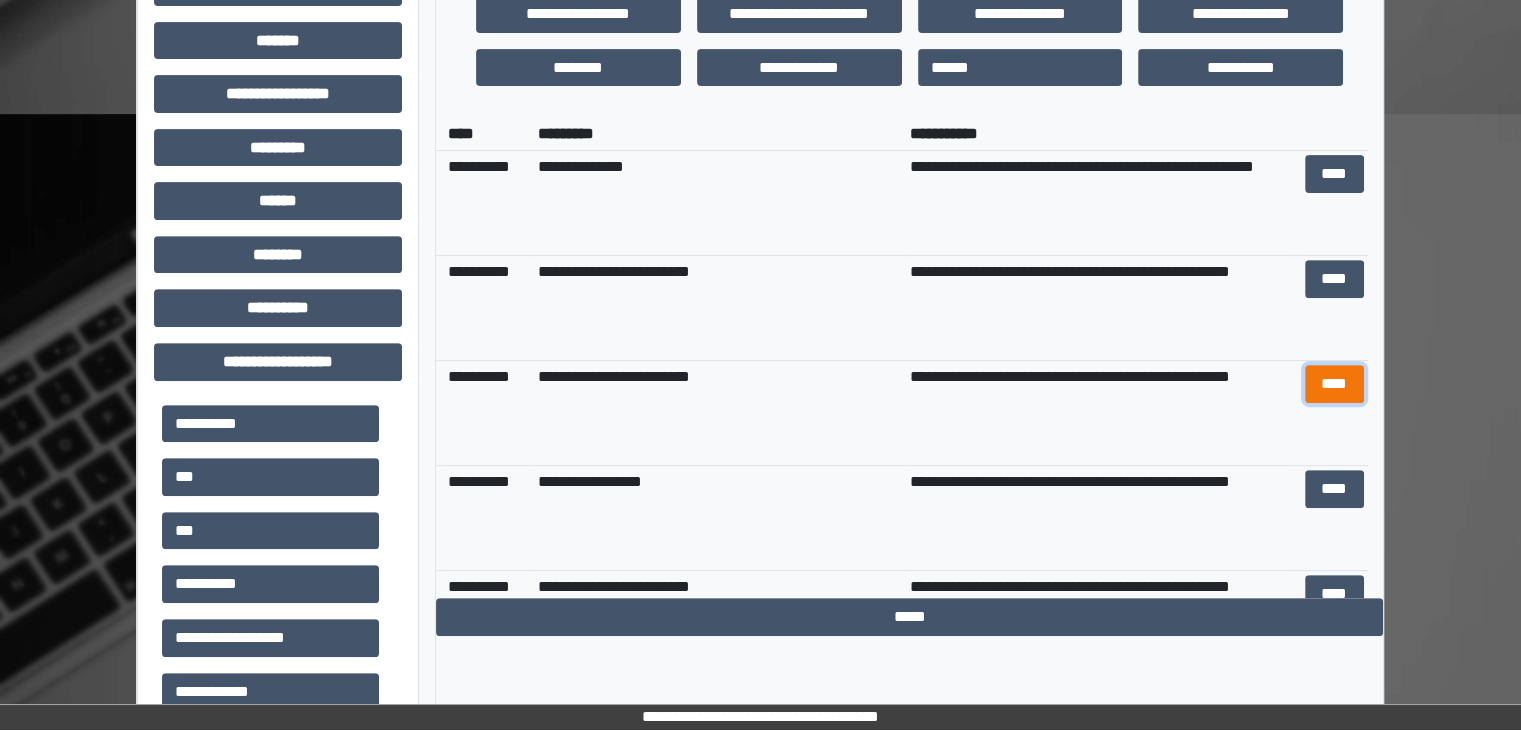 click on "****" at bounding box center (1334, 384) 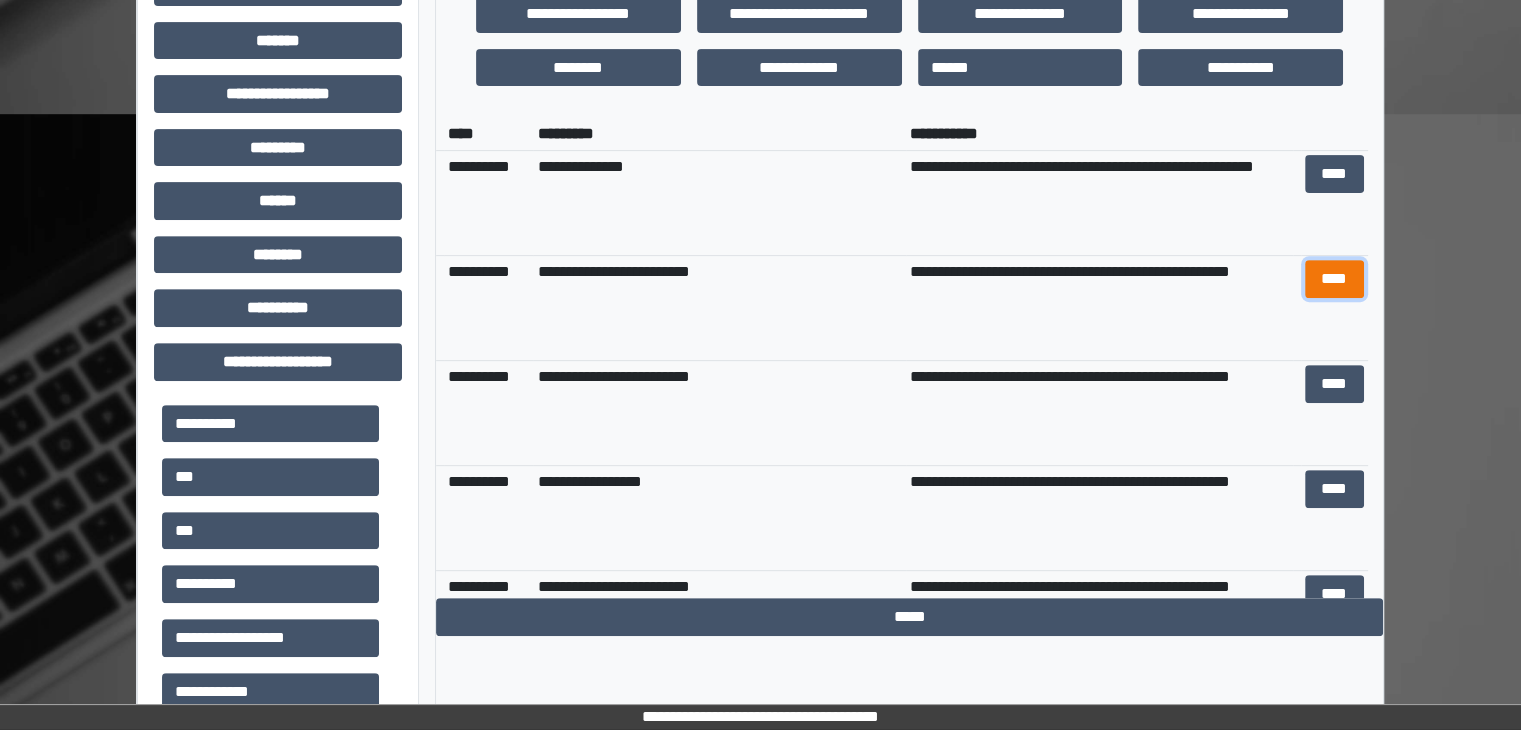 click on "****" at bounding box center (1334, 279) 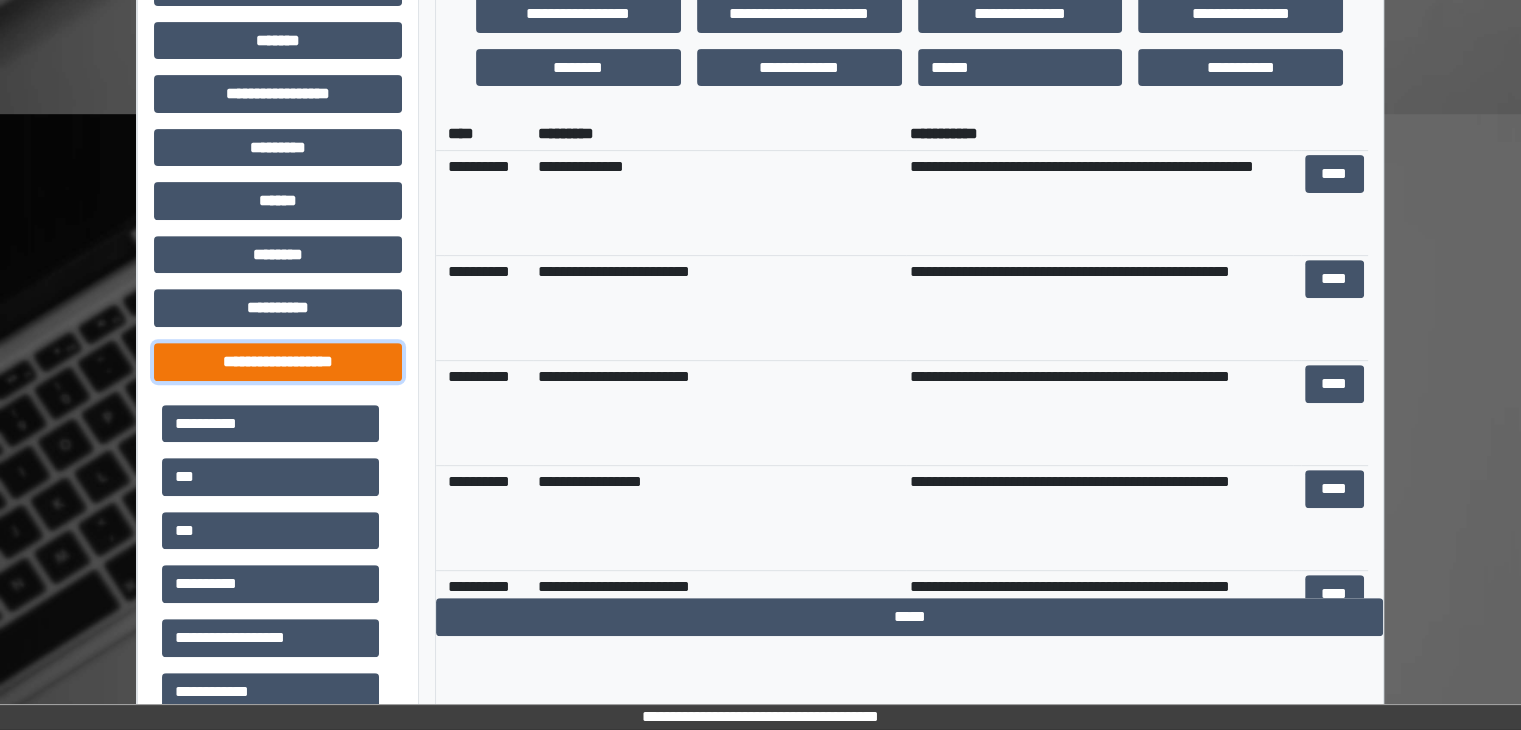 click on "**********" at bounding box center [278, 362] 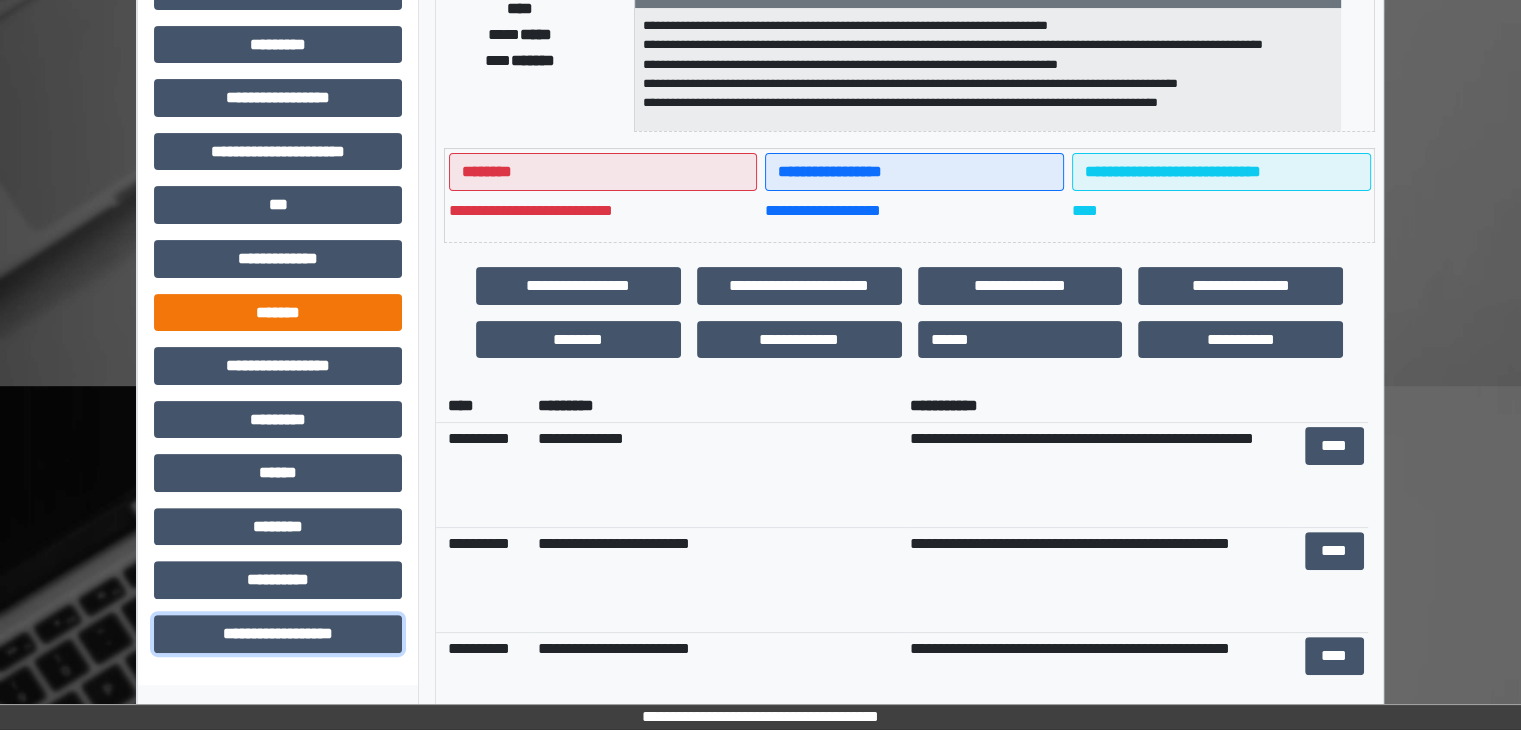 scroll, scrollTop: 500, scrollLeft: 0, axis: vertical 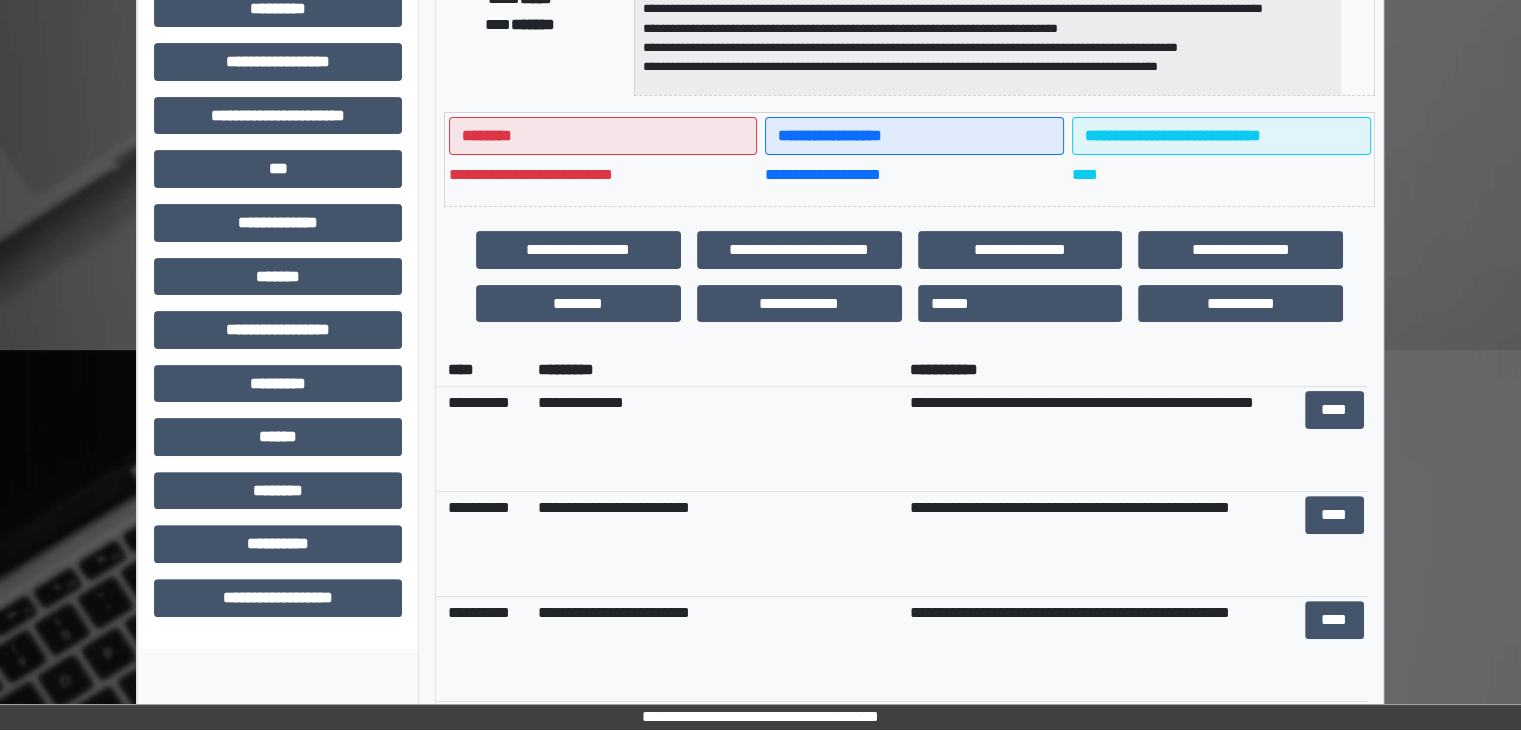 click on "**********" at bounding box center (278, 123) 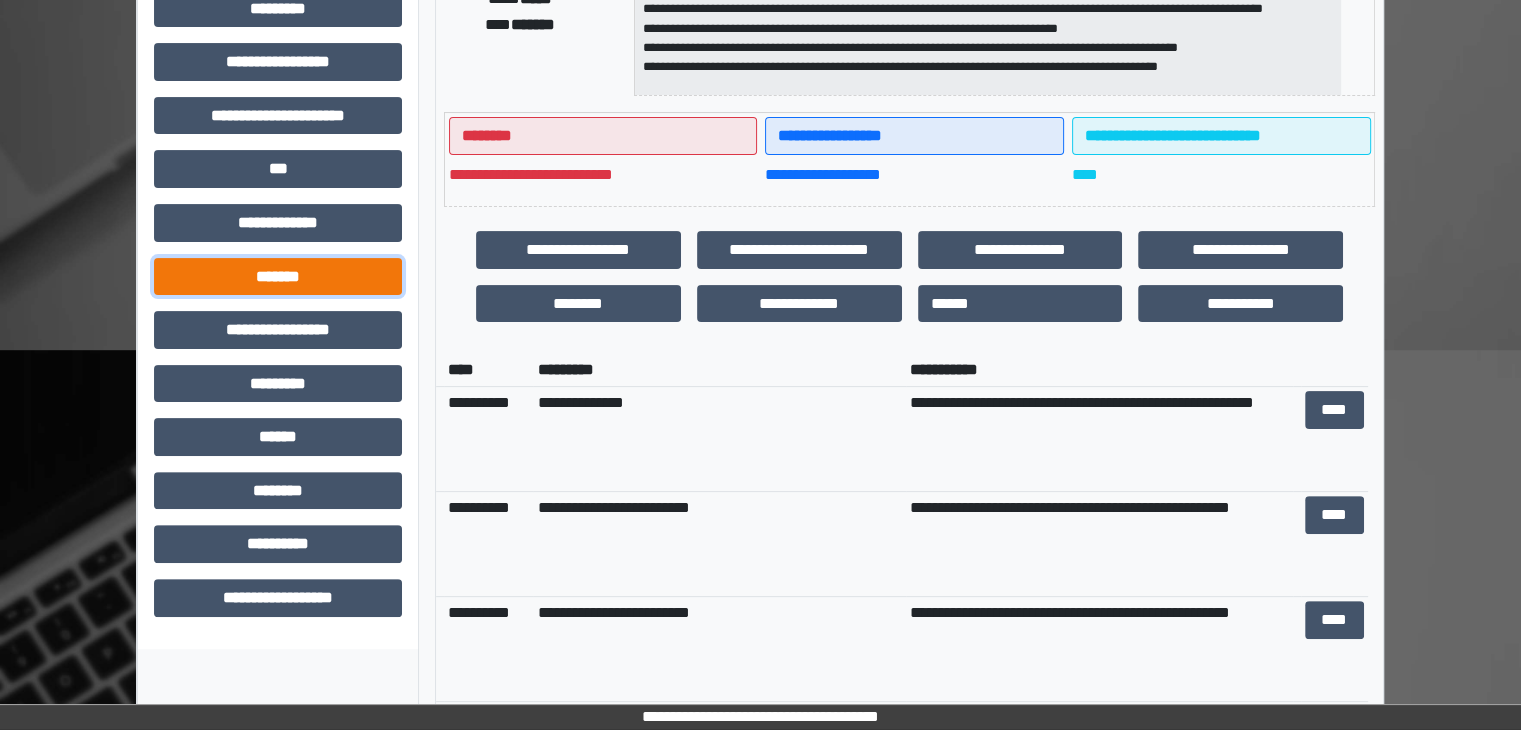 click on "*******" at bounding box center [278, 277] 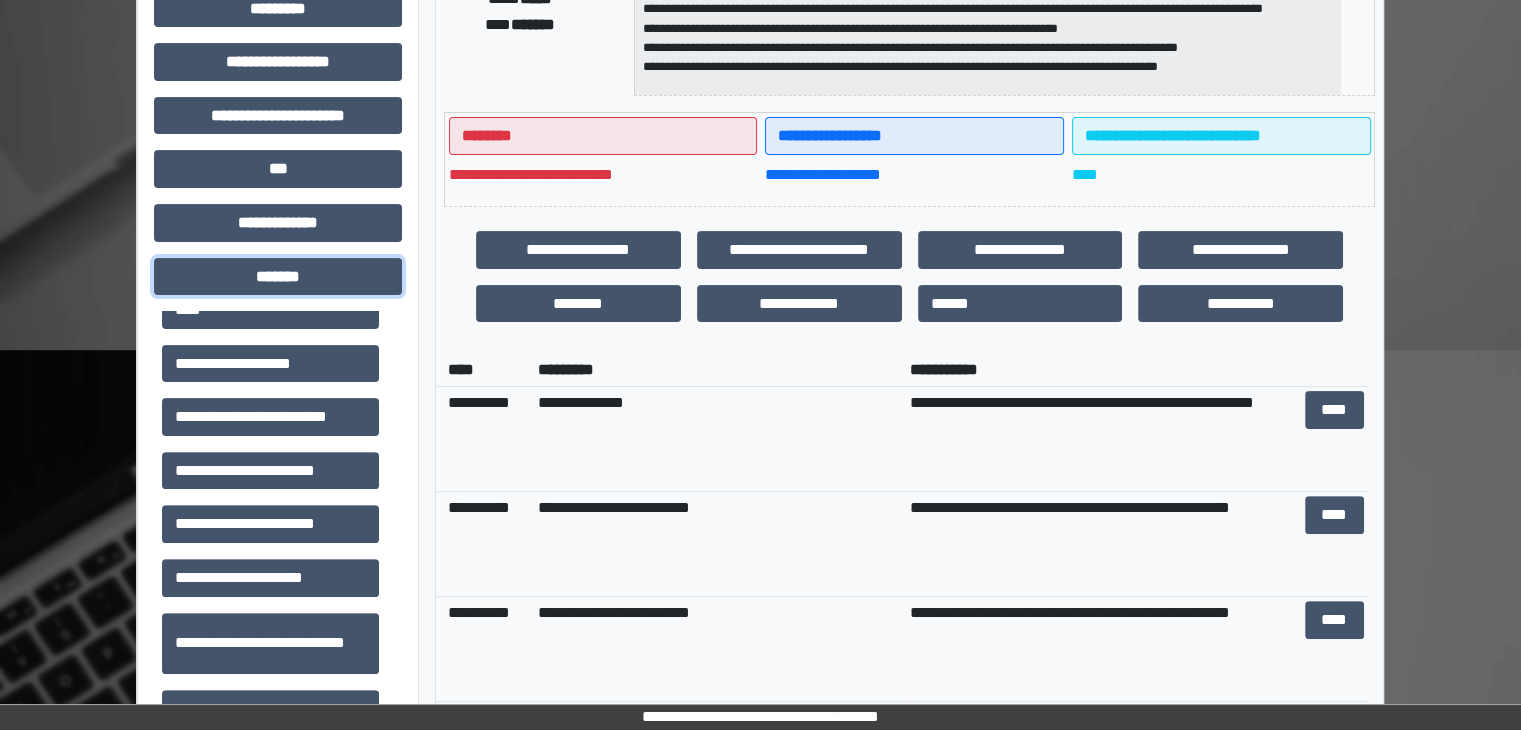 scroll, scrollTop: 300, scrollLeft: 0, axis: vertical 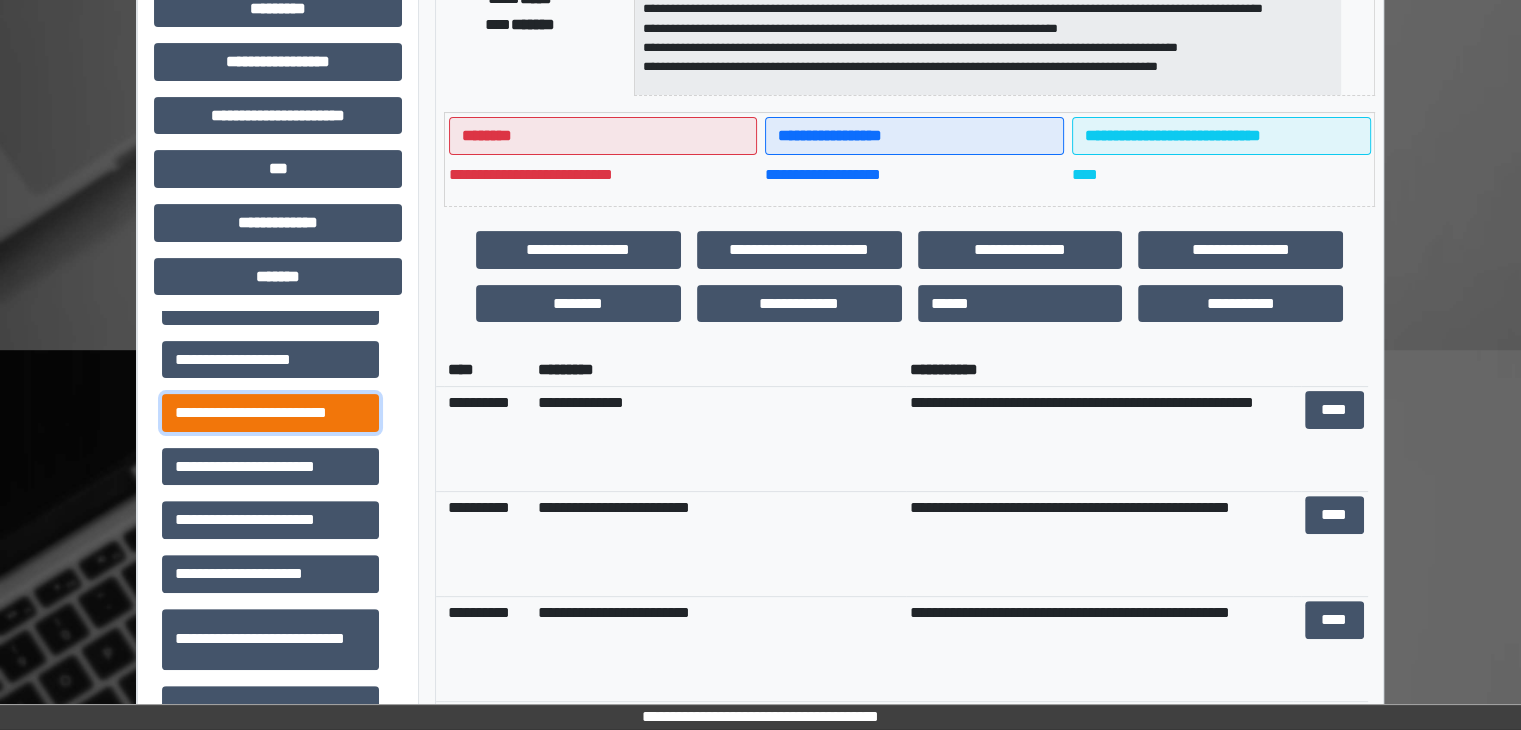 click on "**********" at bounding box center [270, 413] 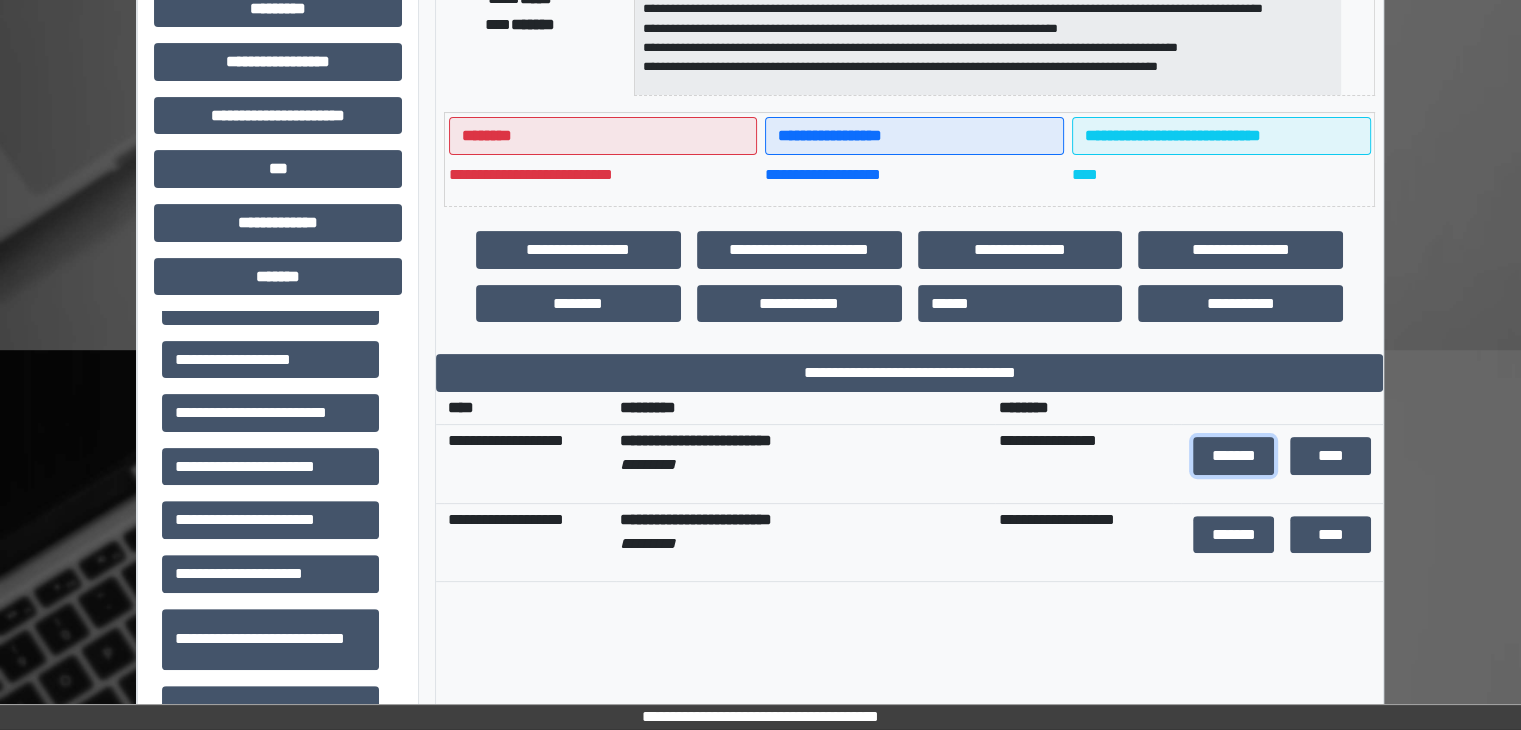drag, startPoint x: 1256, startPoint y: 459, endPoint x: 1220, endPoint y: 444, distance: 39 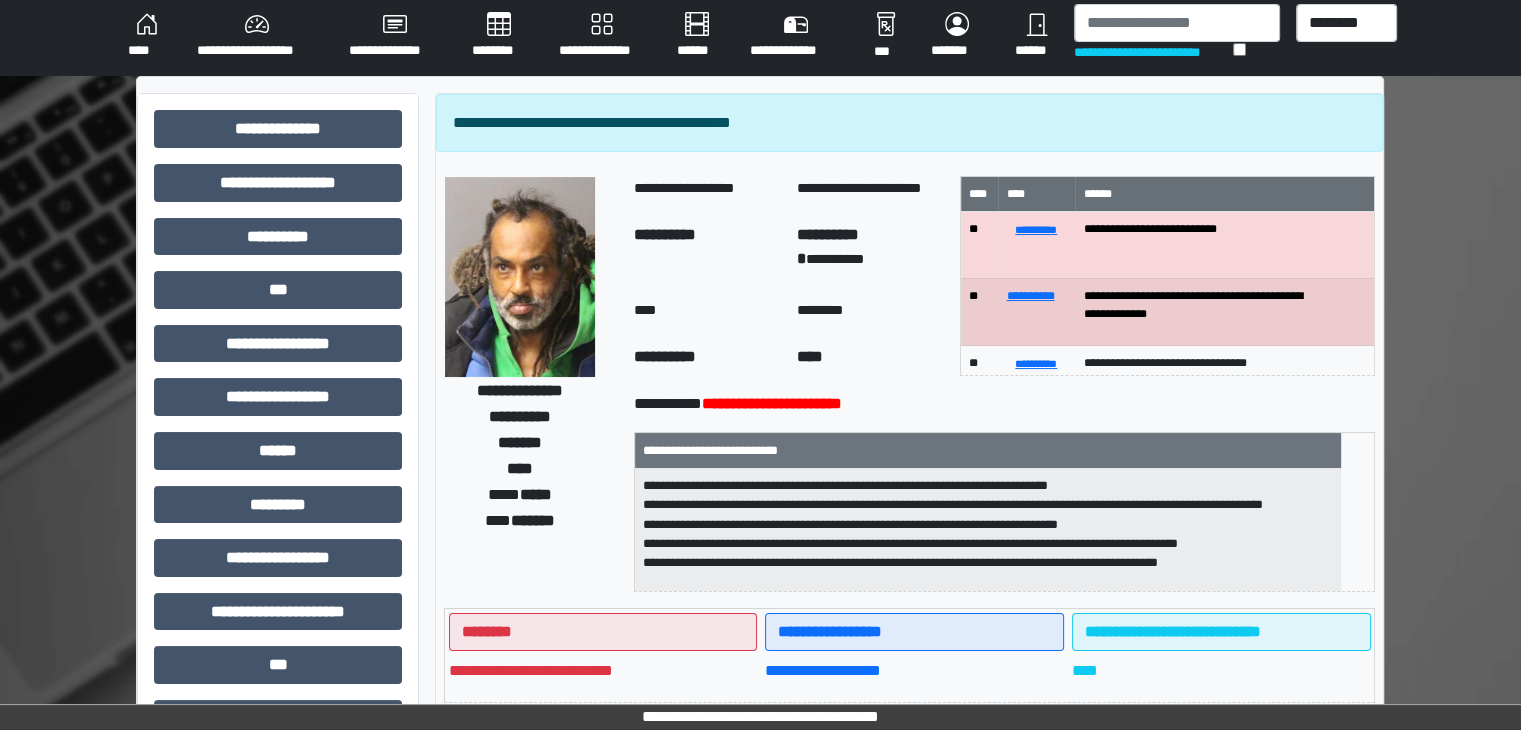 scroll, scrollTop: 0, scrollLeft: 0, axis: both 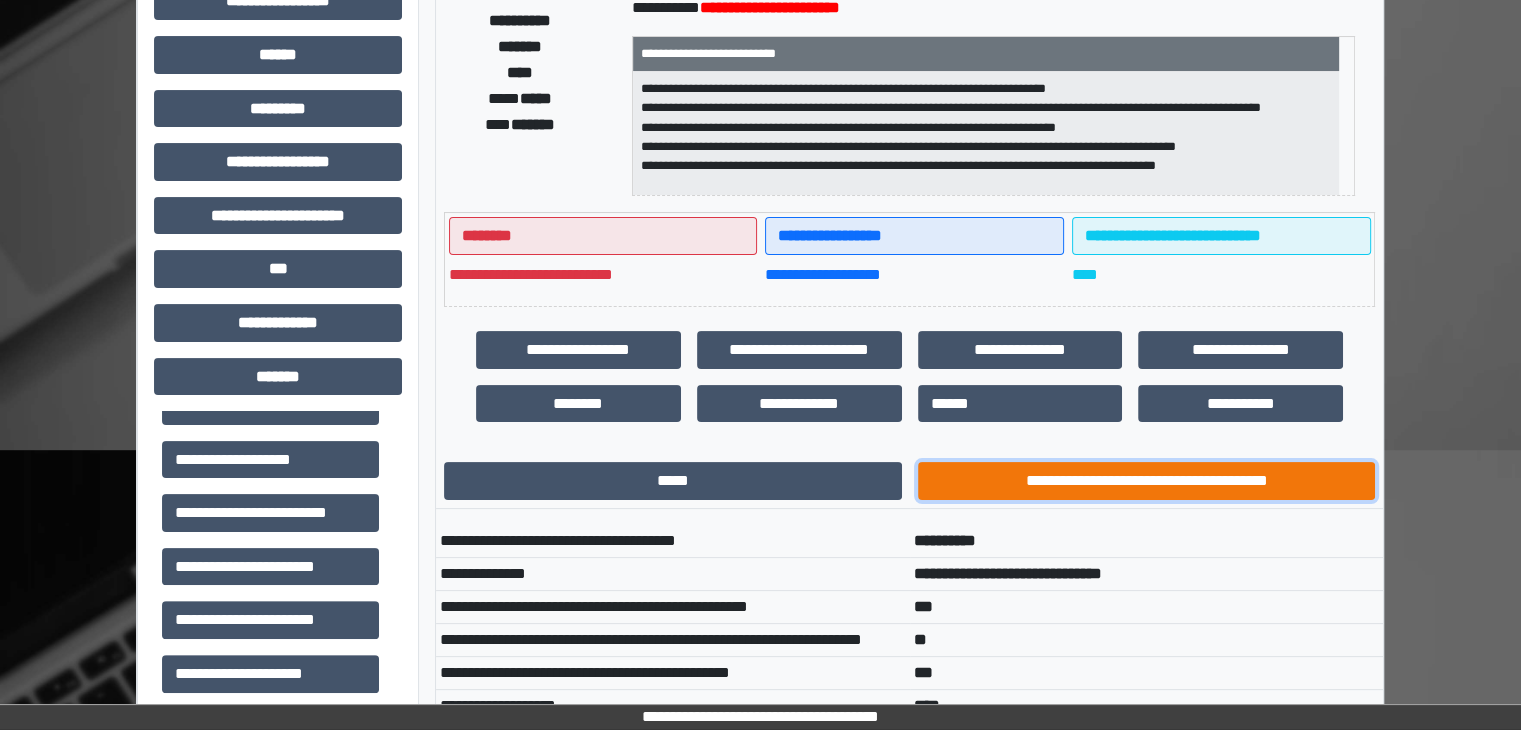 click on "**********" at bounding box center (1147, 481) 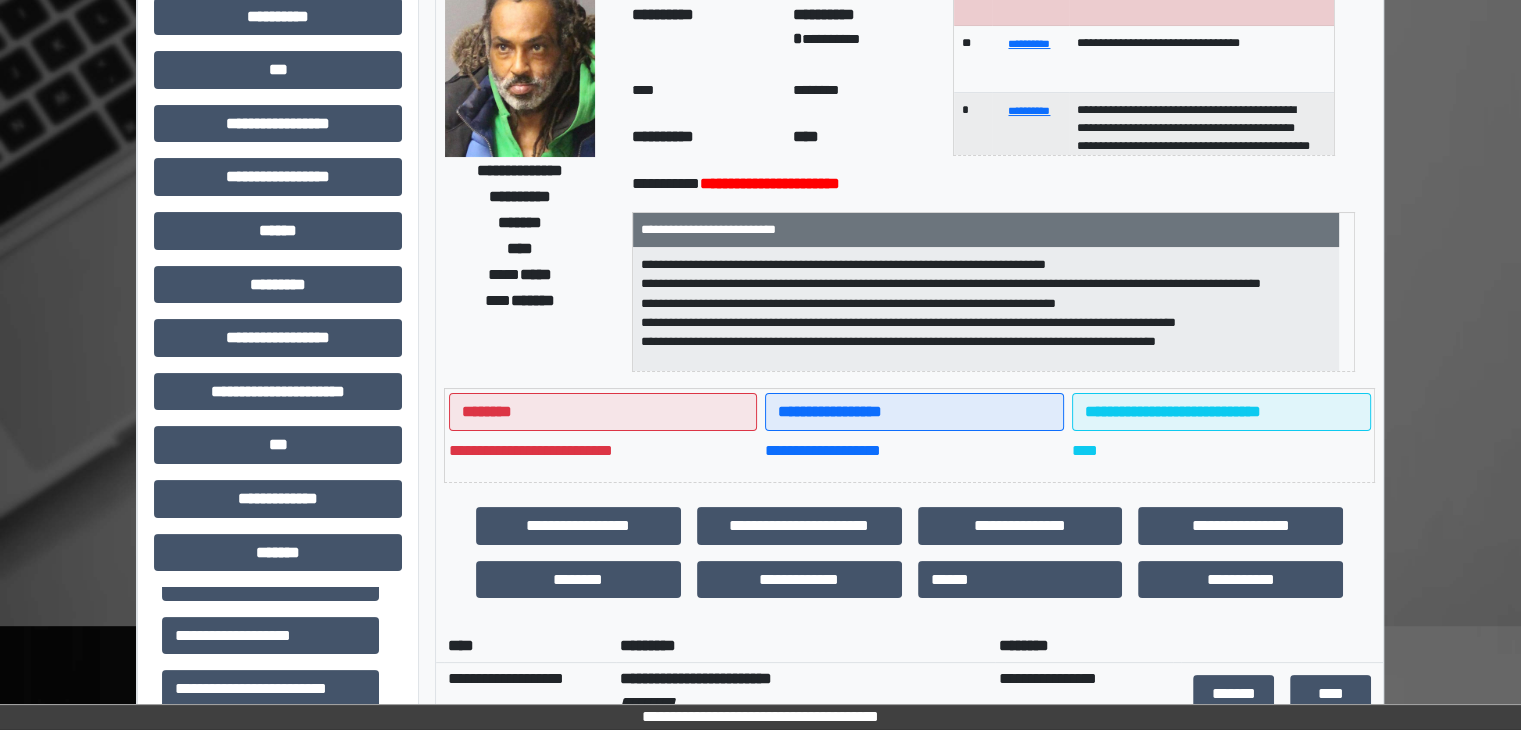 scroll, scrollTop: 200, scrollLeft: 0, axis: vertical 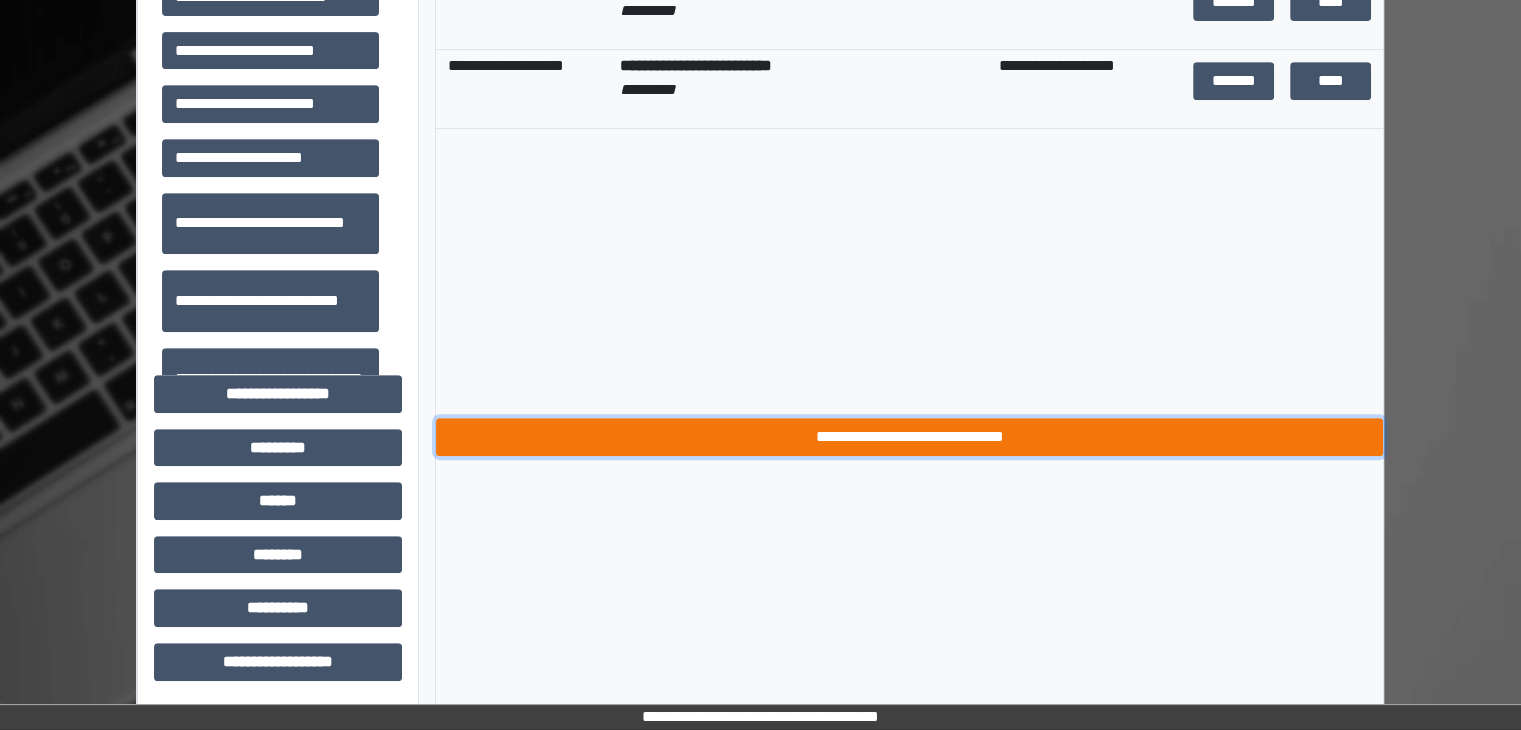 click on "**********" at bounding box center (909, 437) 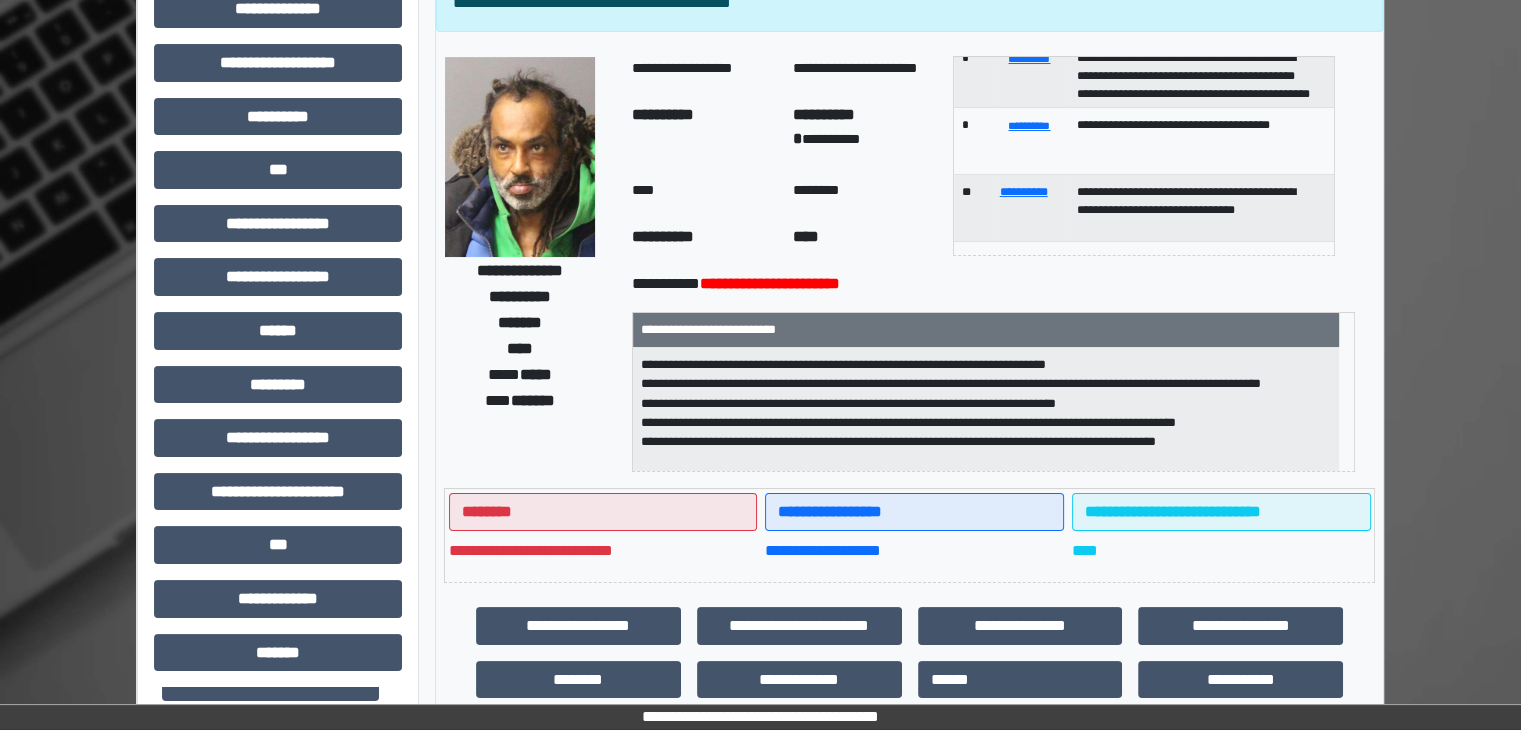 scroll, scrollTop: 116, scrollLeft: 0, axis: vertical 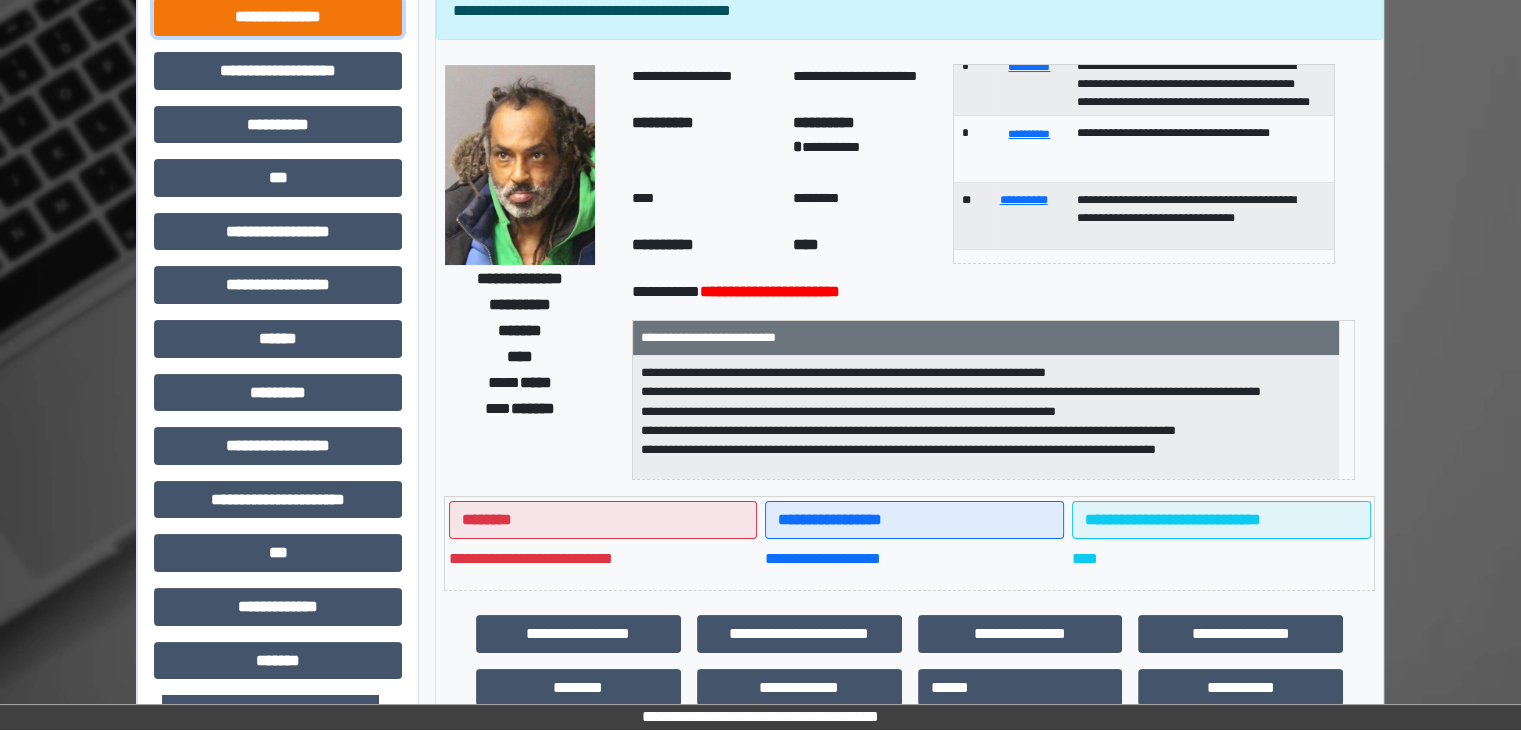 click on "**********" at bounding box center [278, 17] 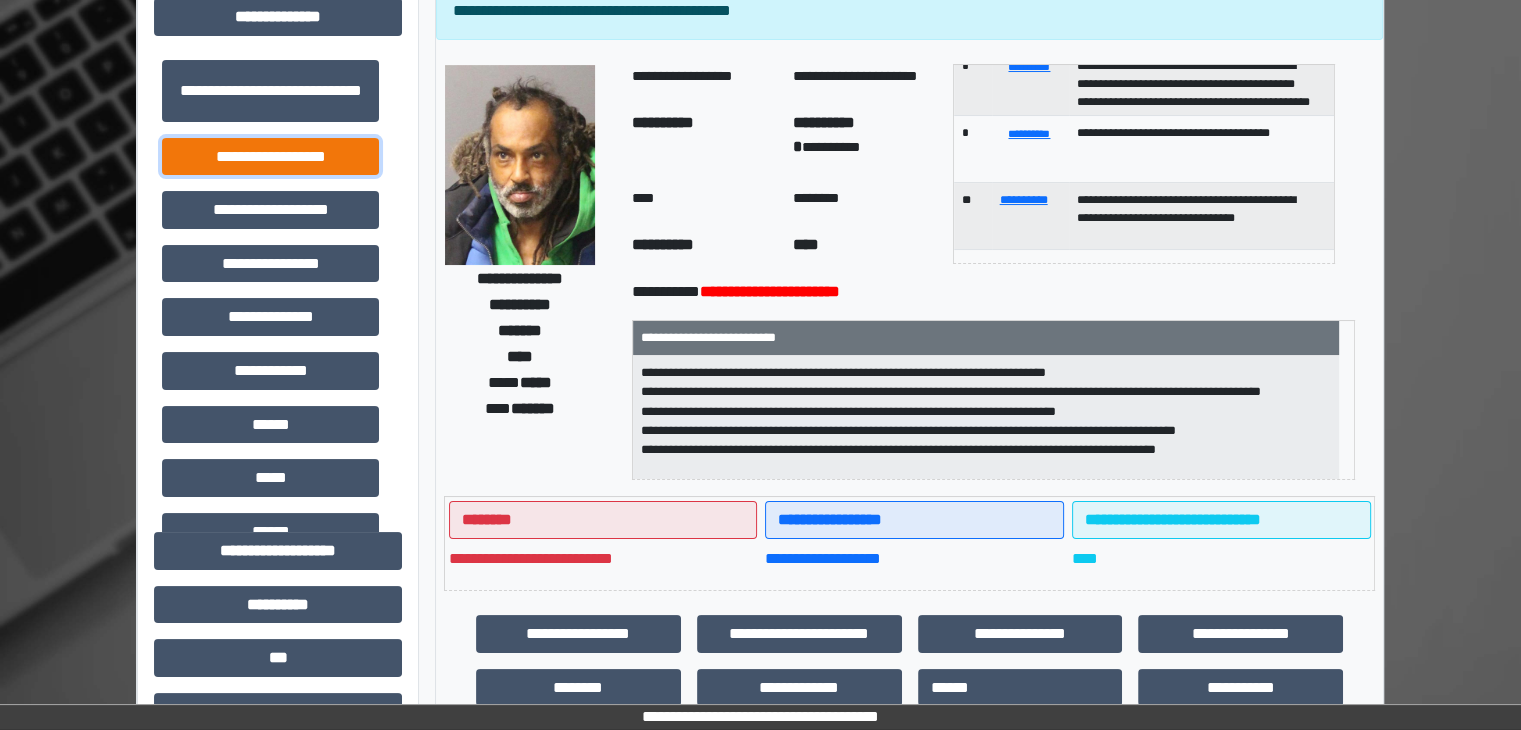 click on "**********" at bounding box center (270, 157) 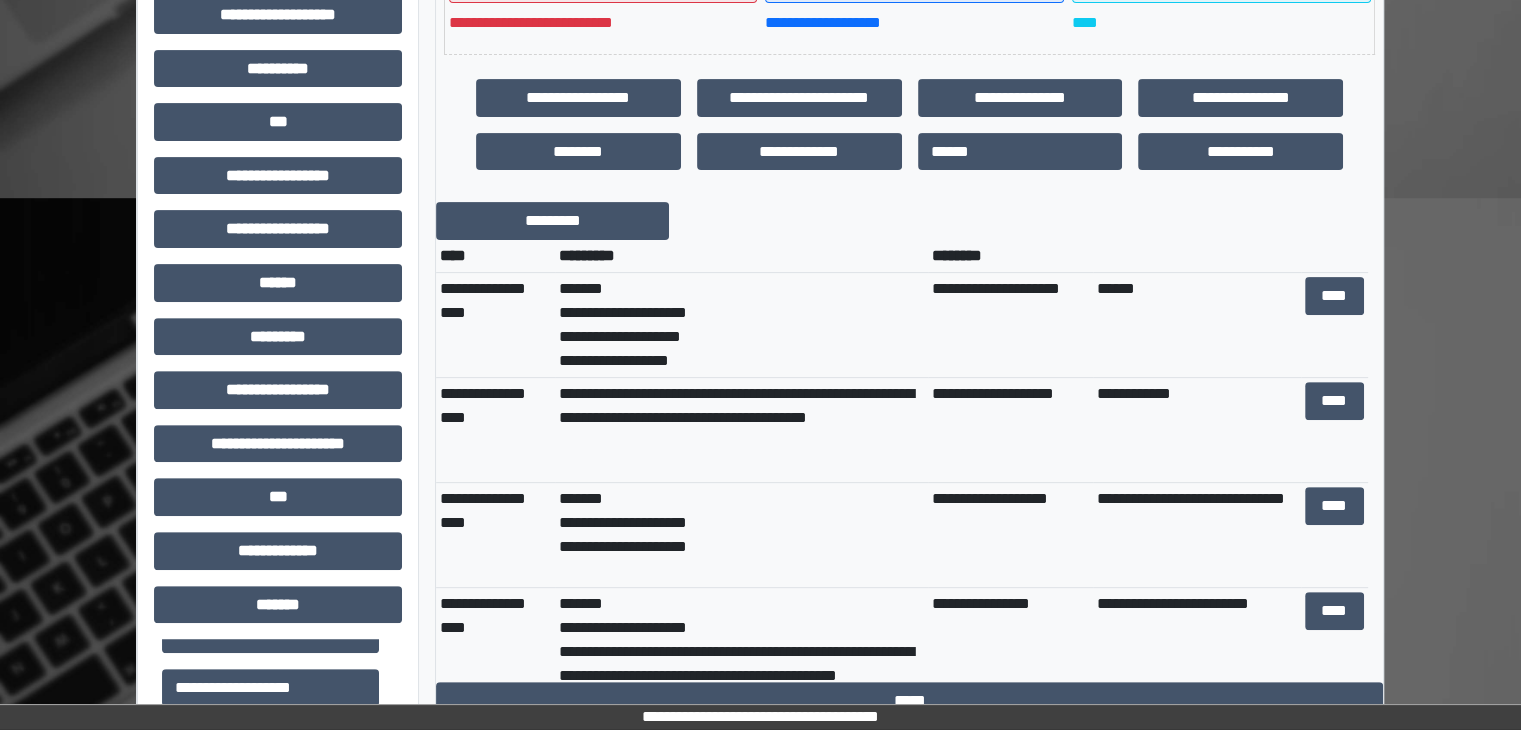 scroll, scrollTop: 616, scrollLeft: 0, axis: vertical 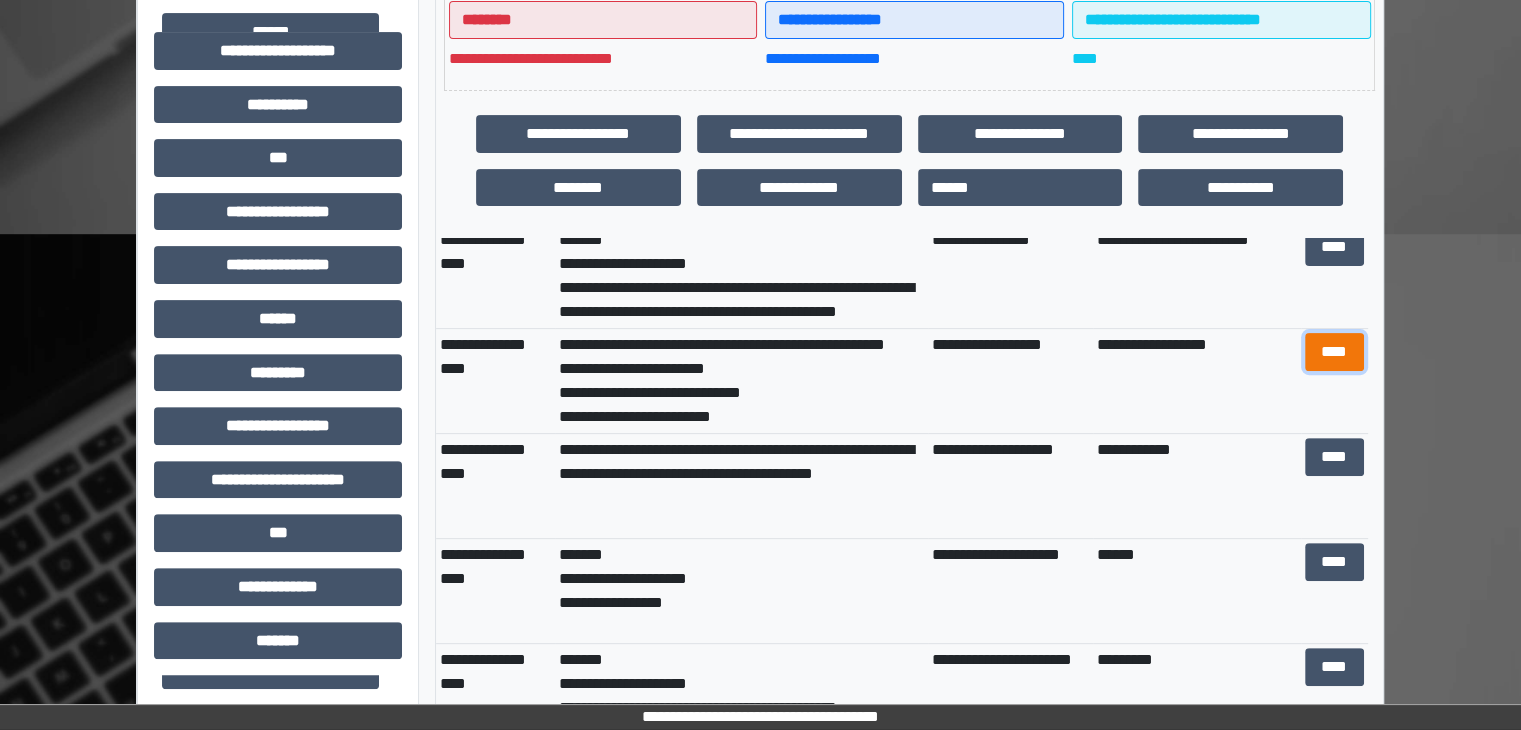 click on "****" at bounding box center (1334, 352) 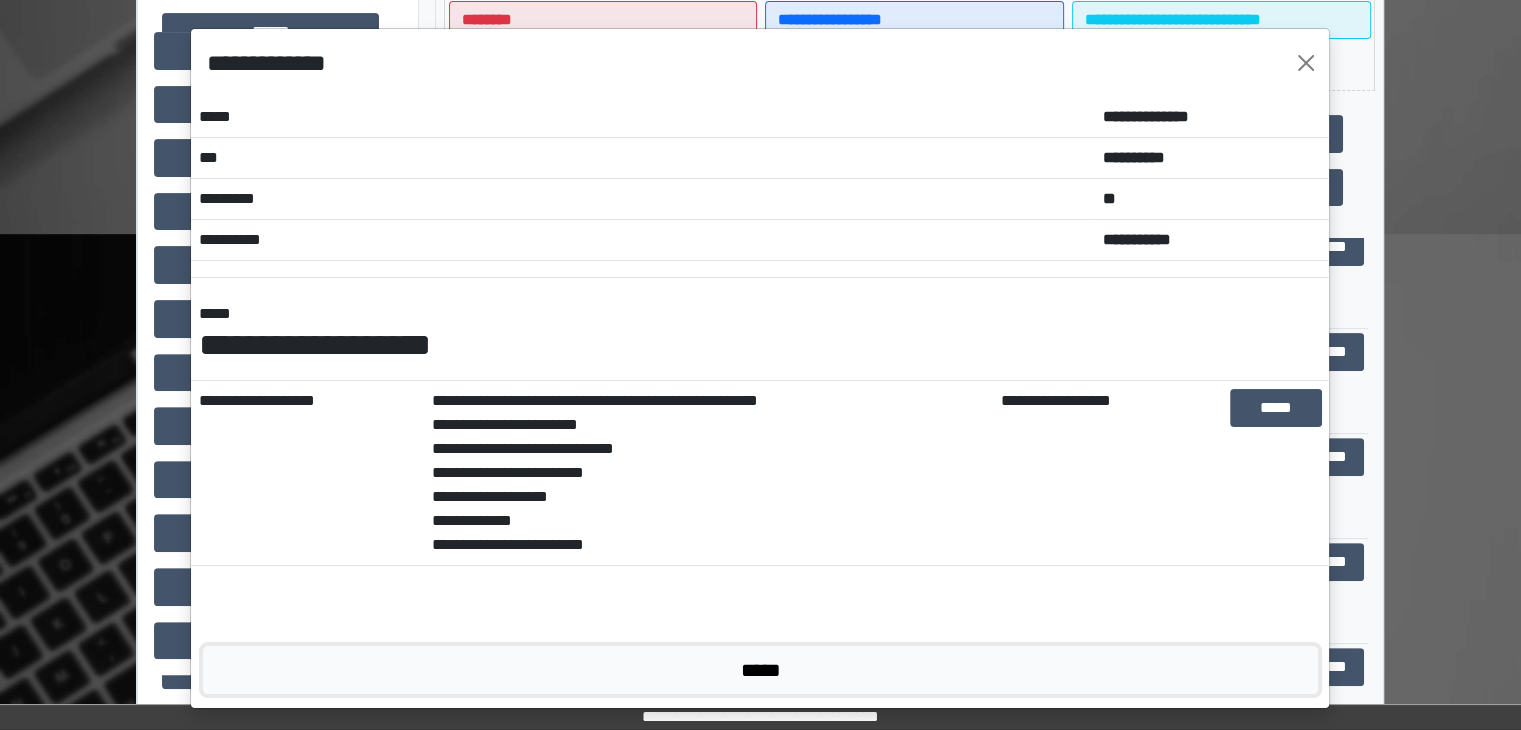 click on "*****" at bounding box center [760, 670] 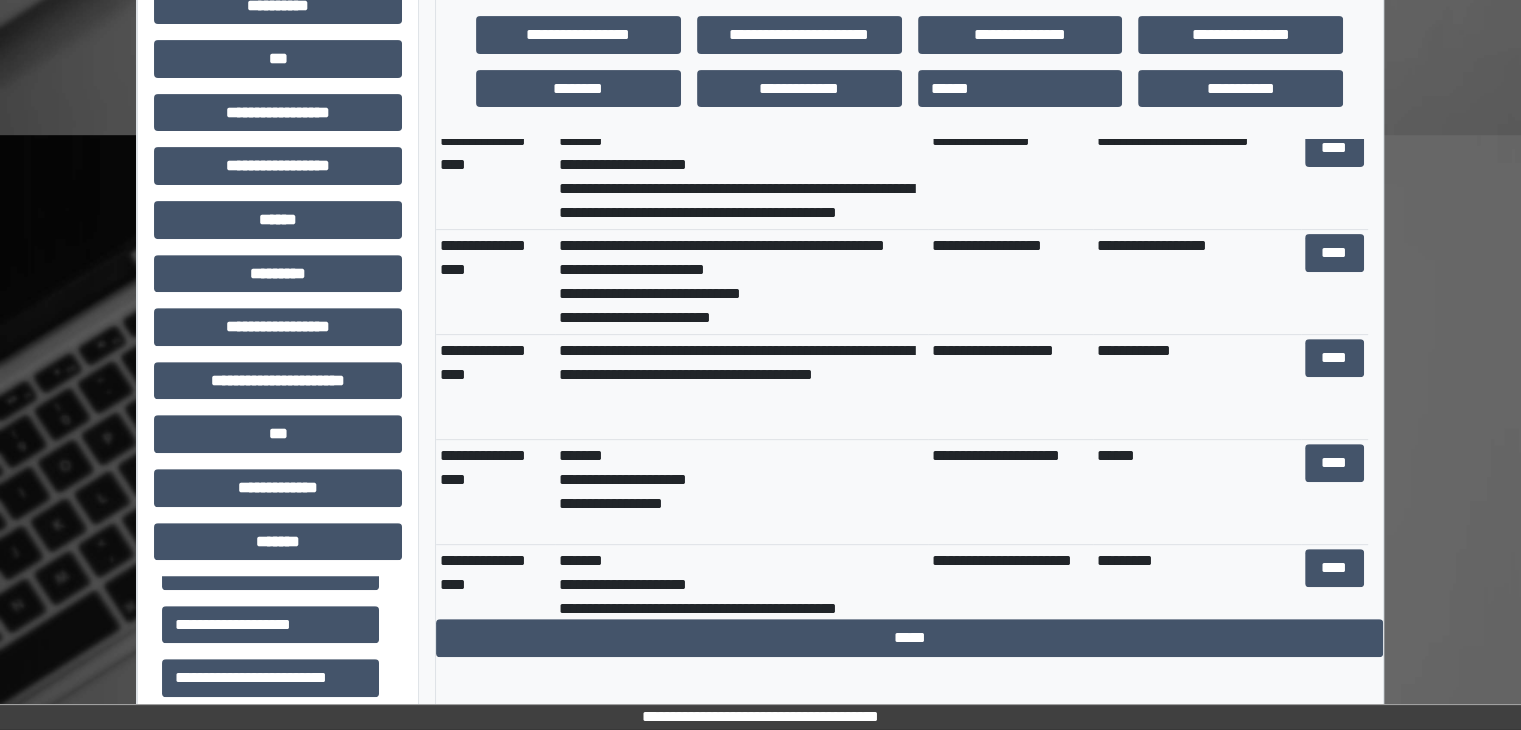 scroll, scrollTop: 716, scrollLeft: 0, axis: vertical 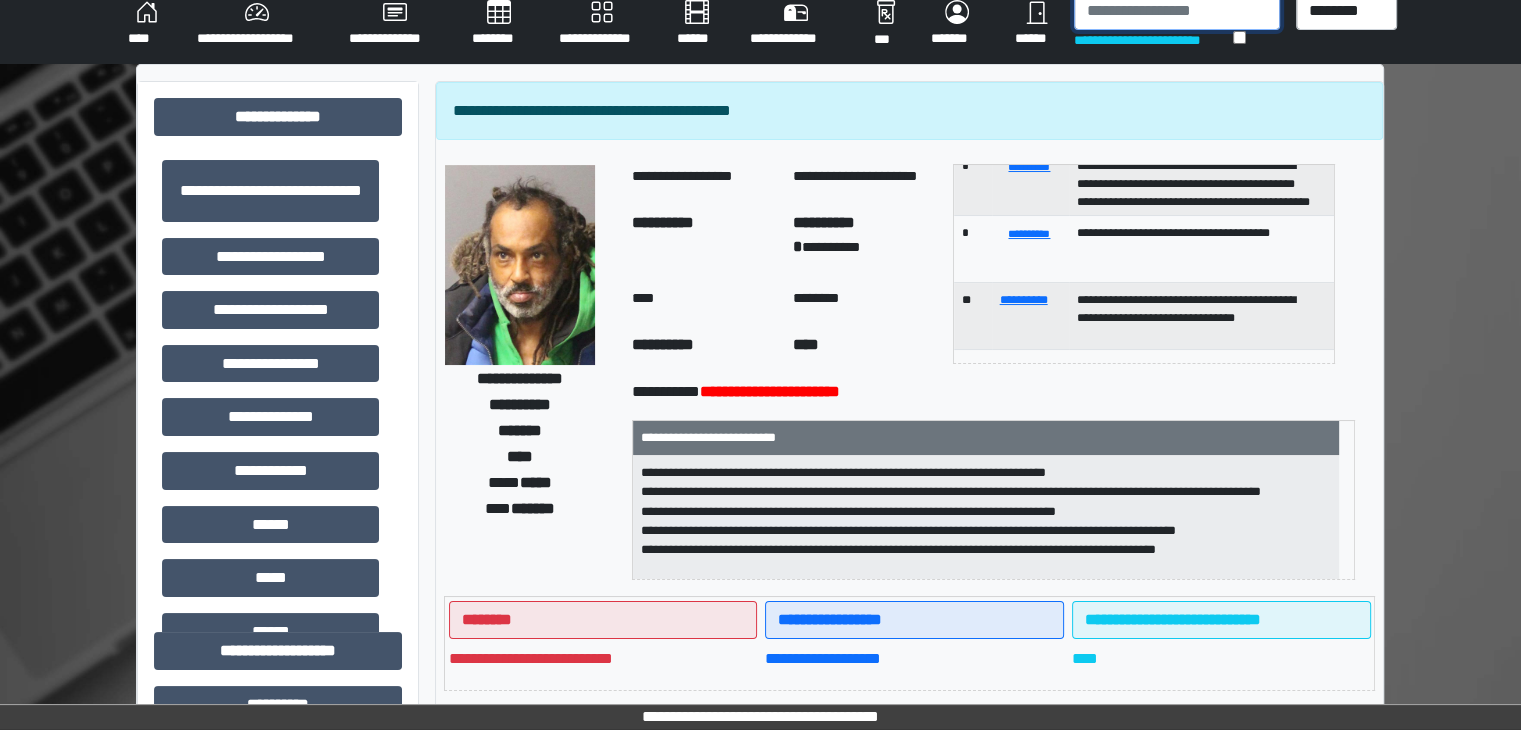 click at bounding box center [1177, 11] 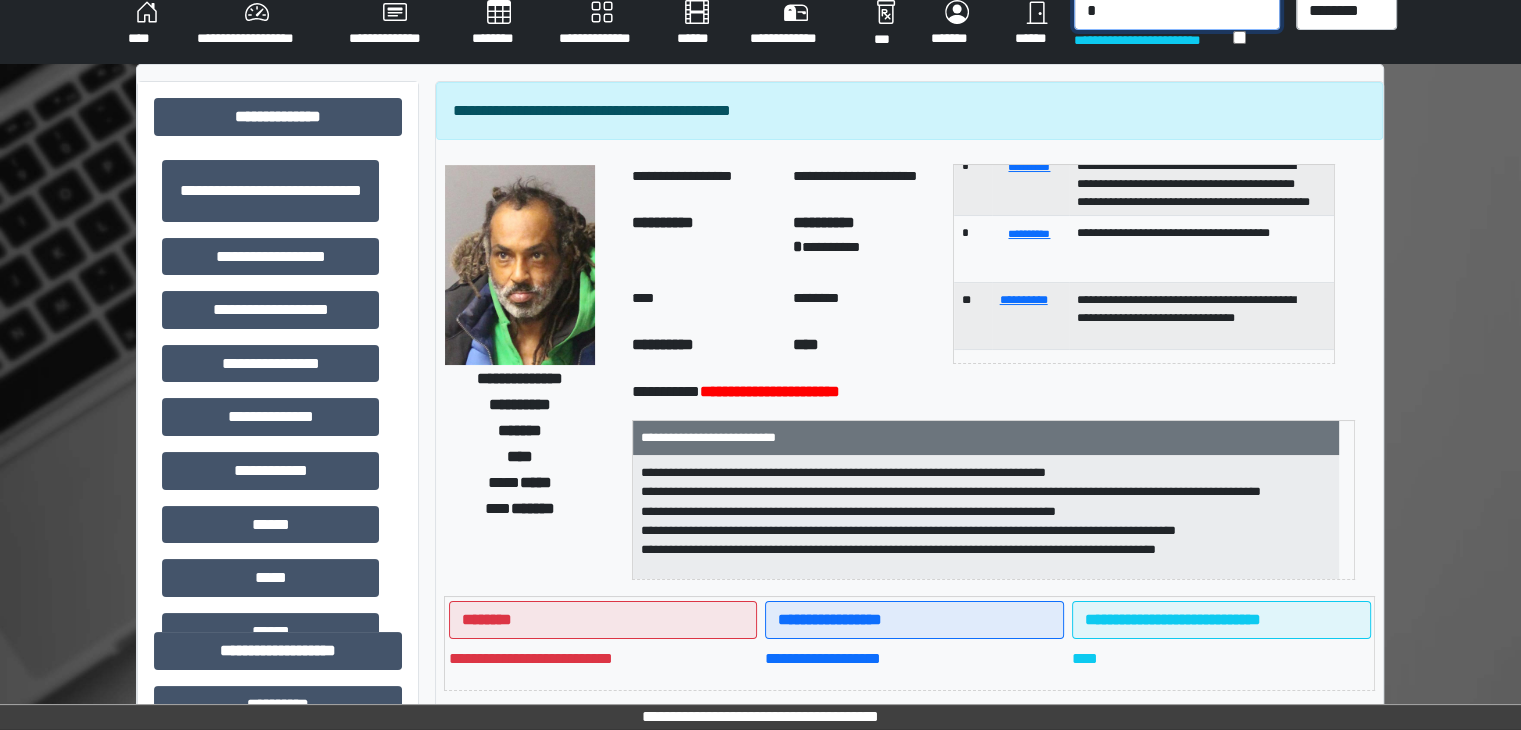 scroll, scrollTop: 15, scrollLeft: 0, axis: vertical 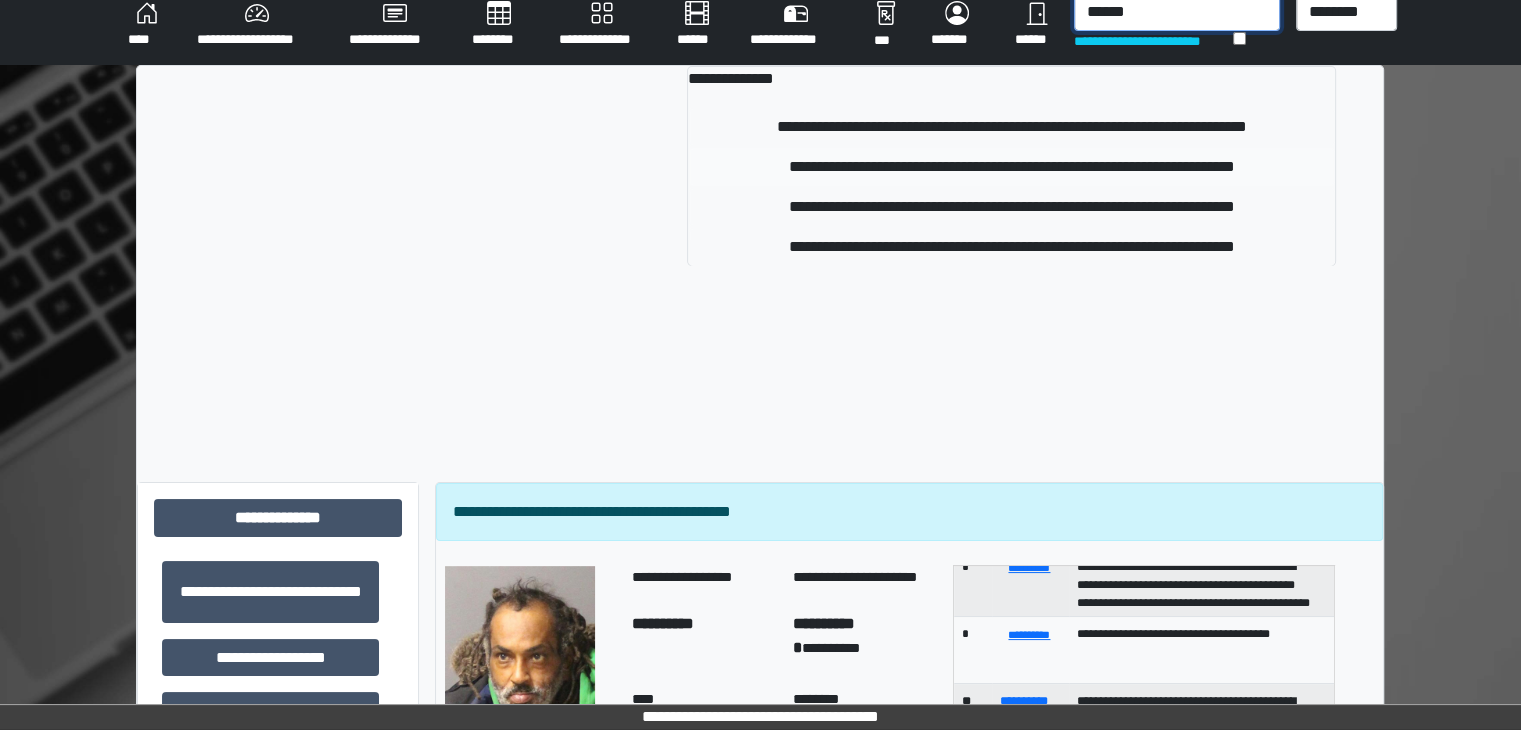 type on "******" 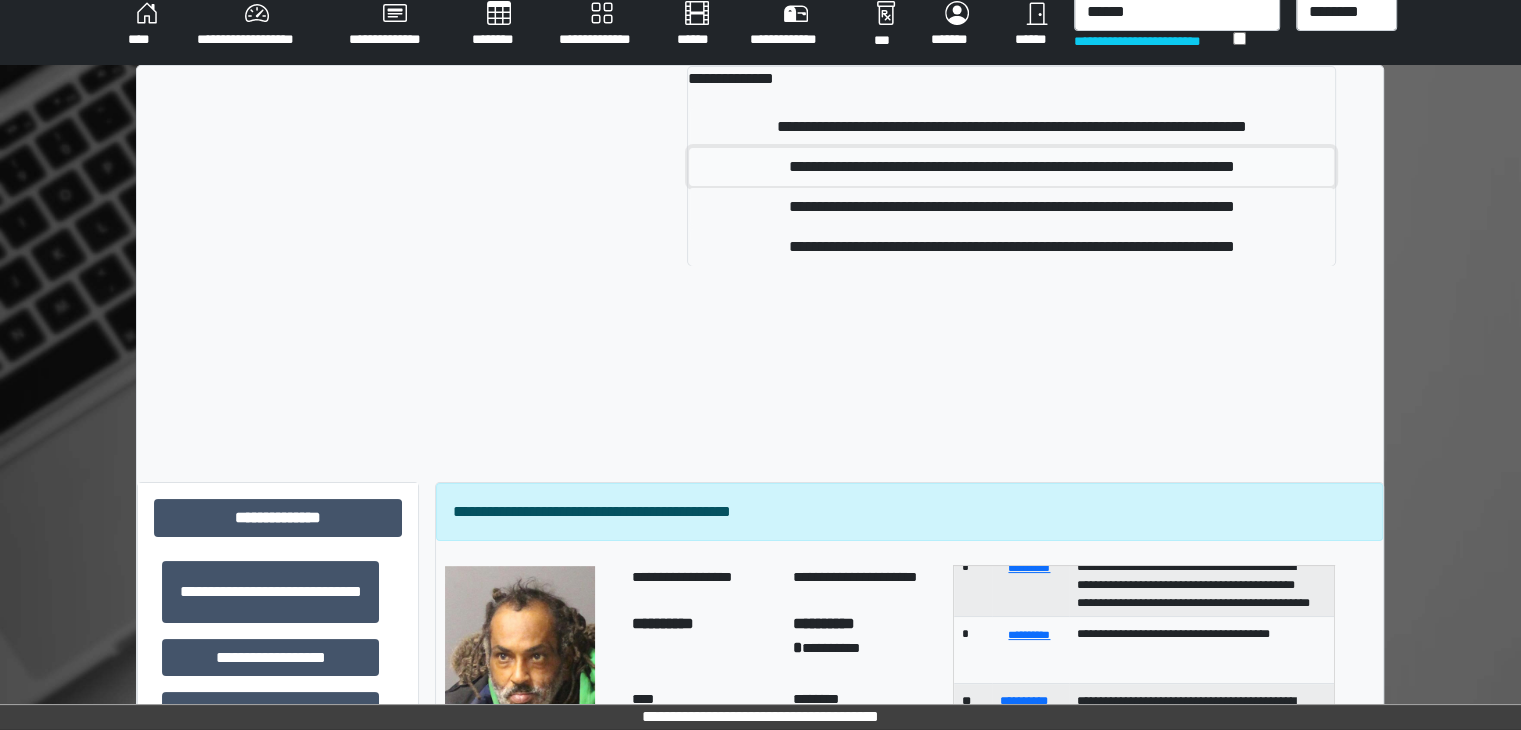 click on "**********" at bounding box center (1011, 167) 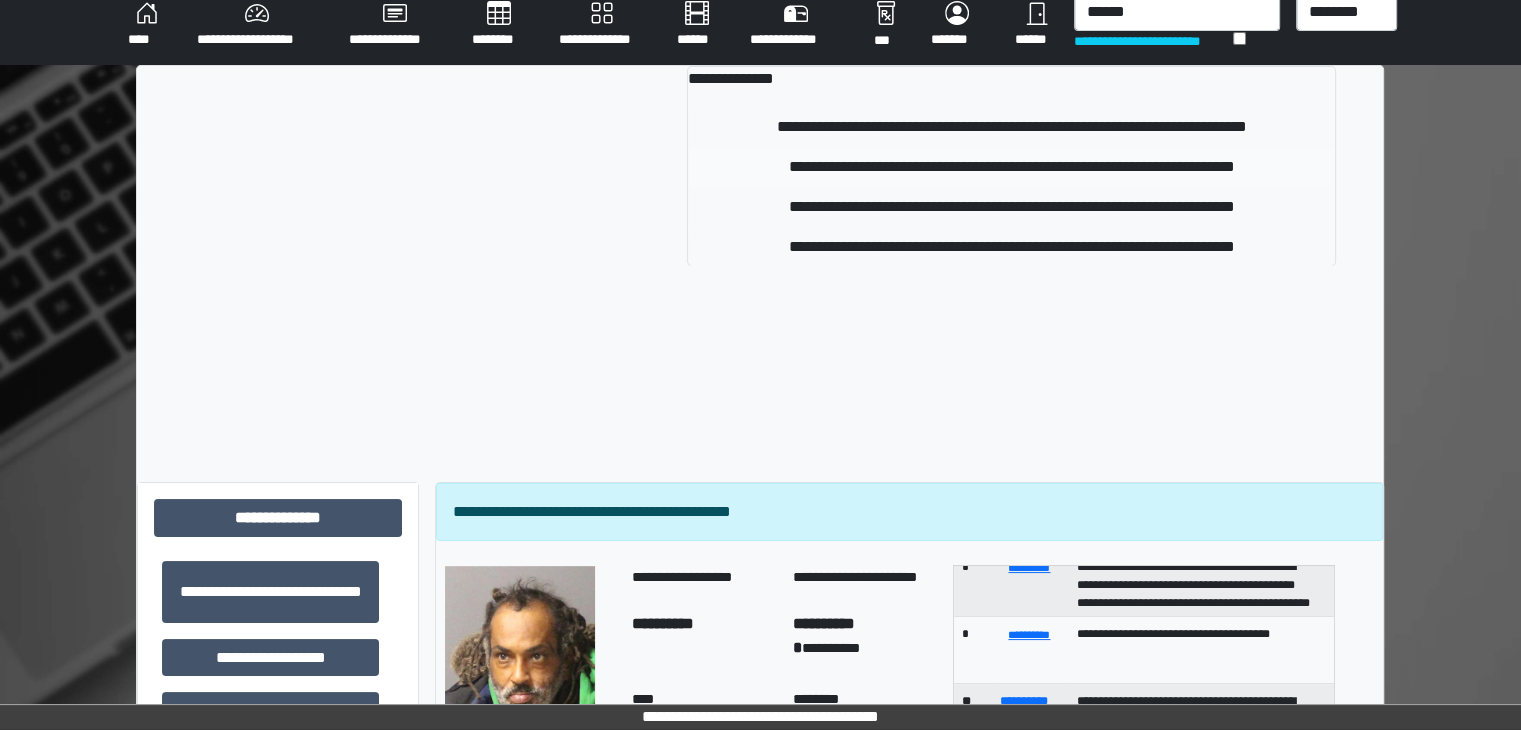 type 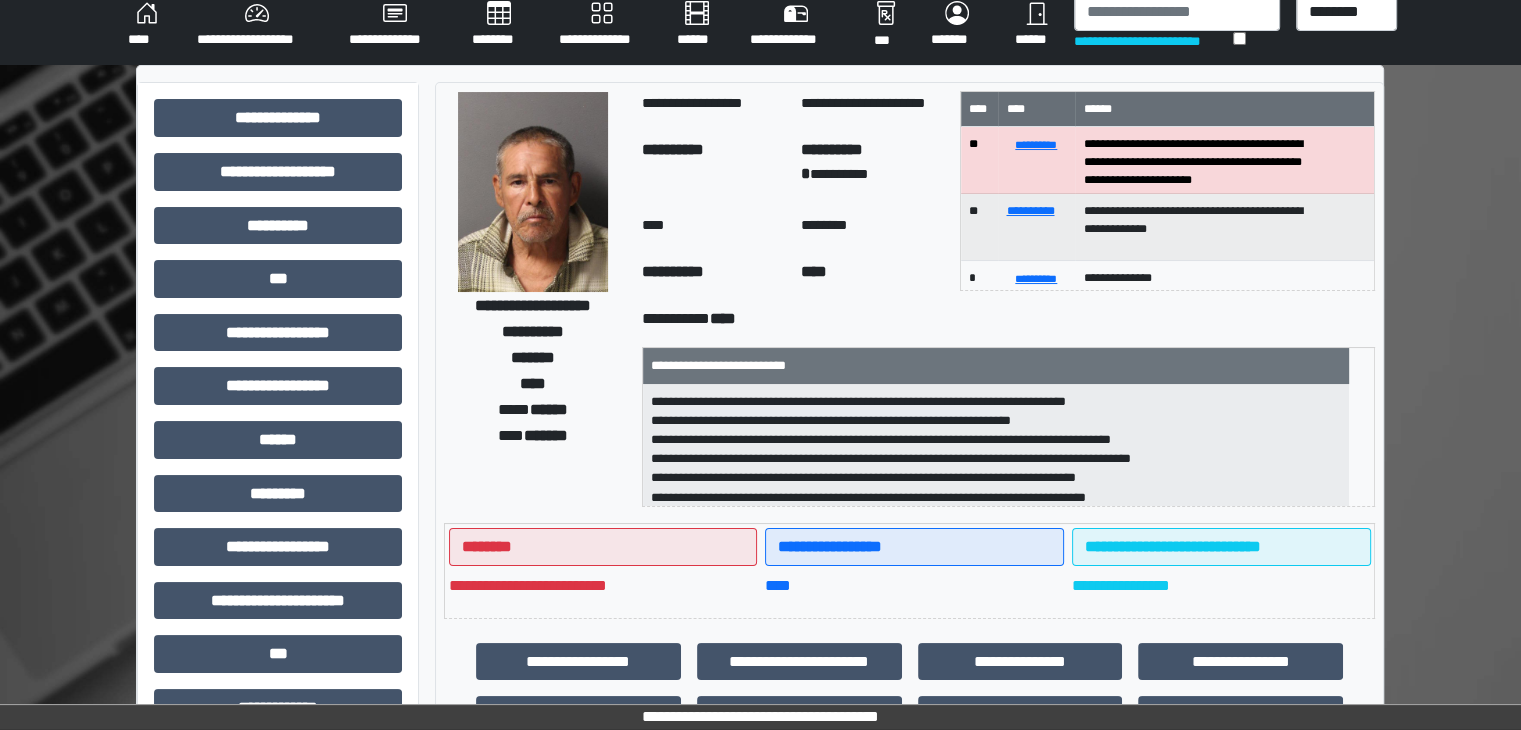 scroll, scrollTop: 115, scrollLeft: 0, axis: vertical 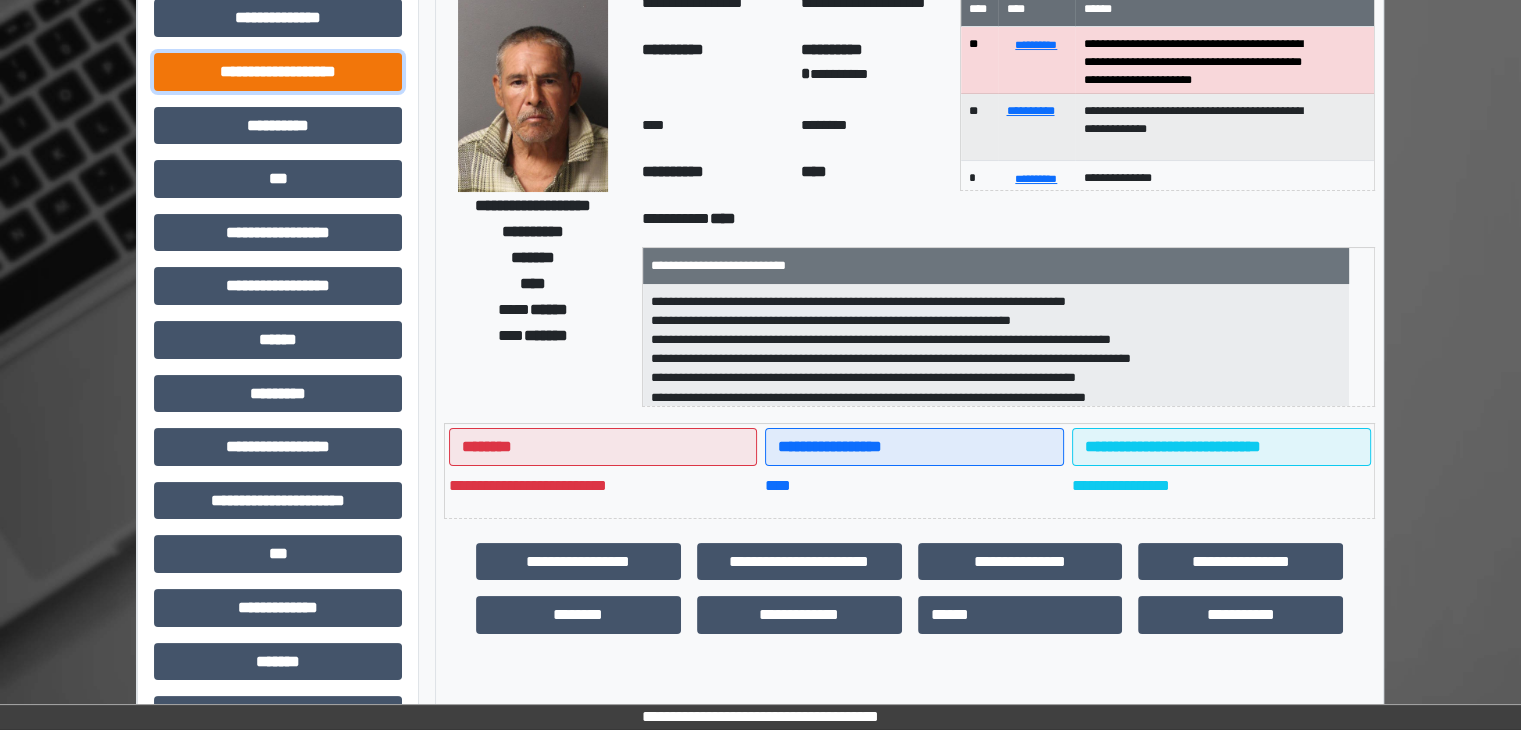 click on "**********" at bounding box center [278, 72] 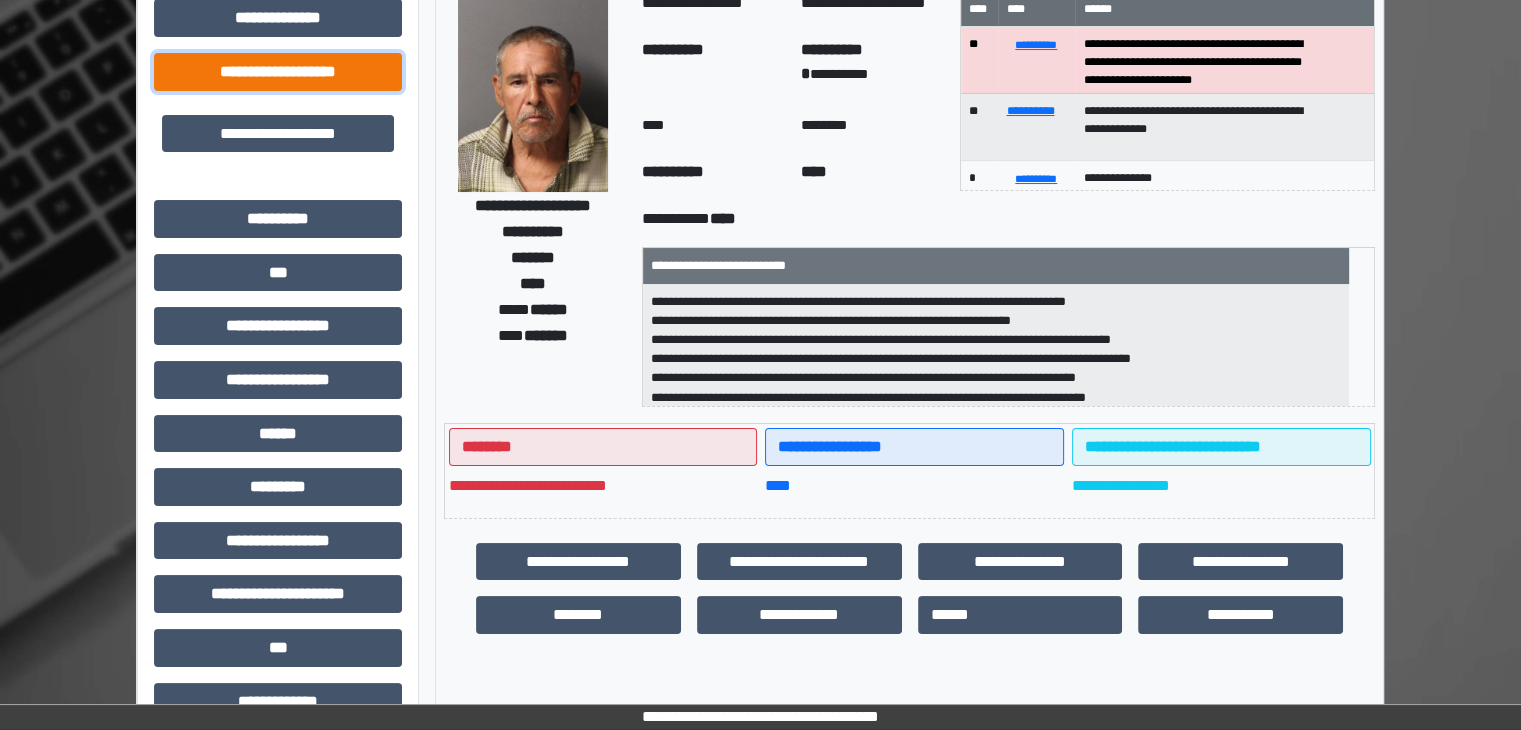 click on "**********" at bounding box center (278, 72) 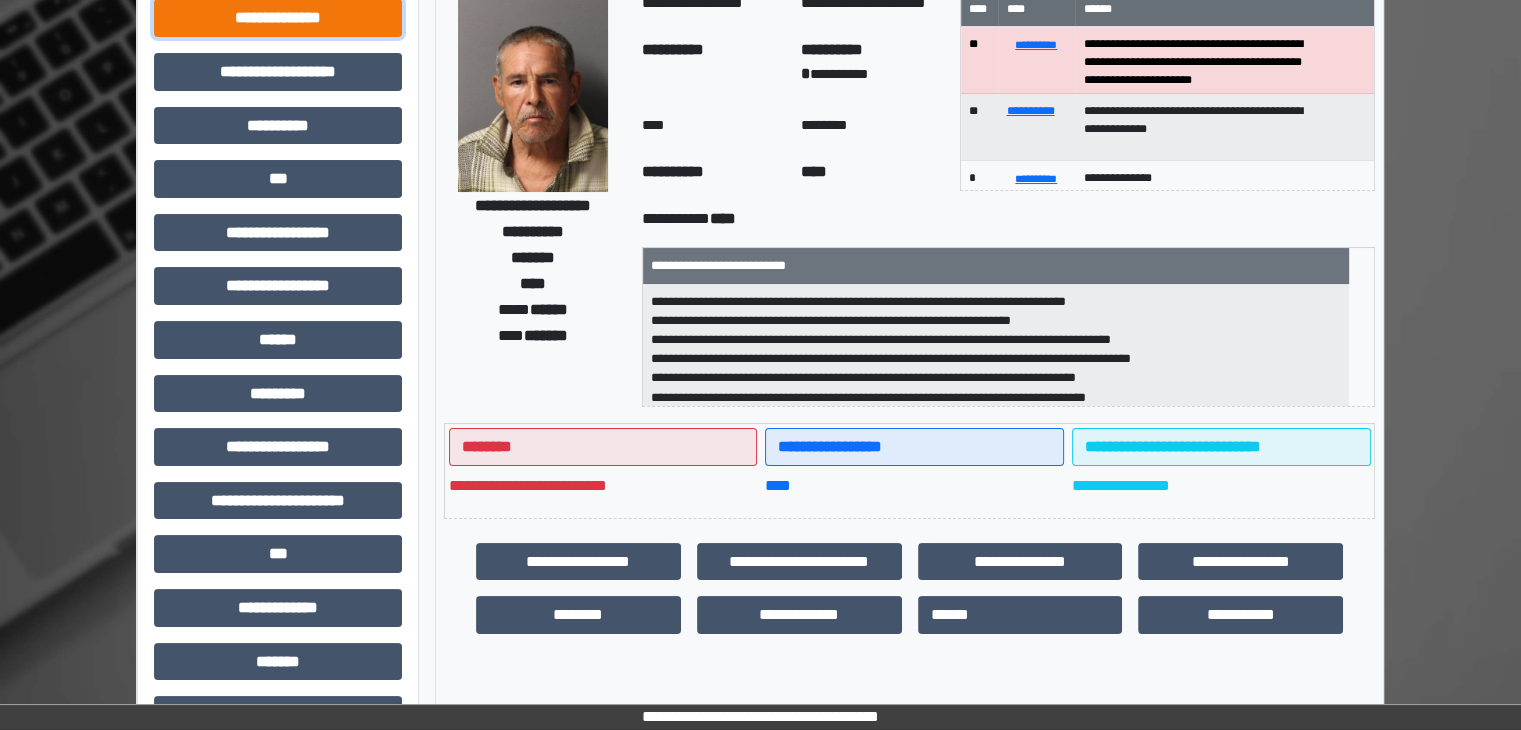 click on "**********" at bounding box center [278, 18] 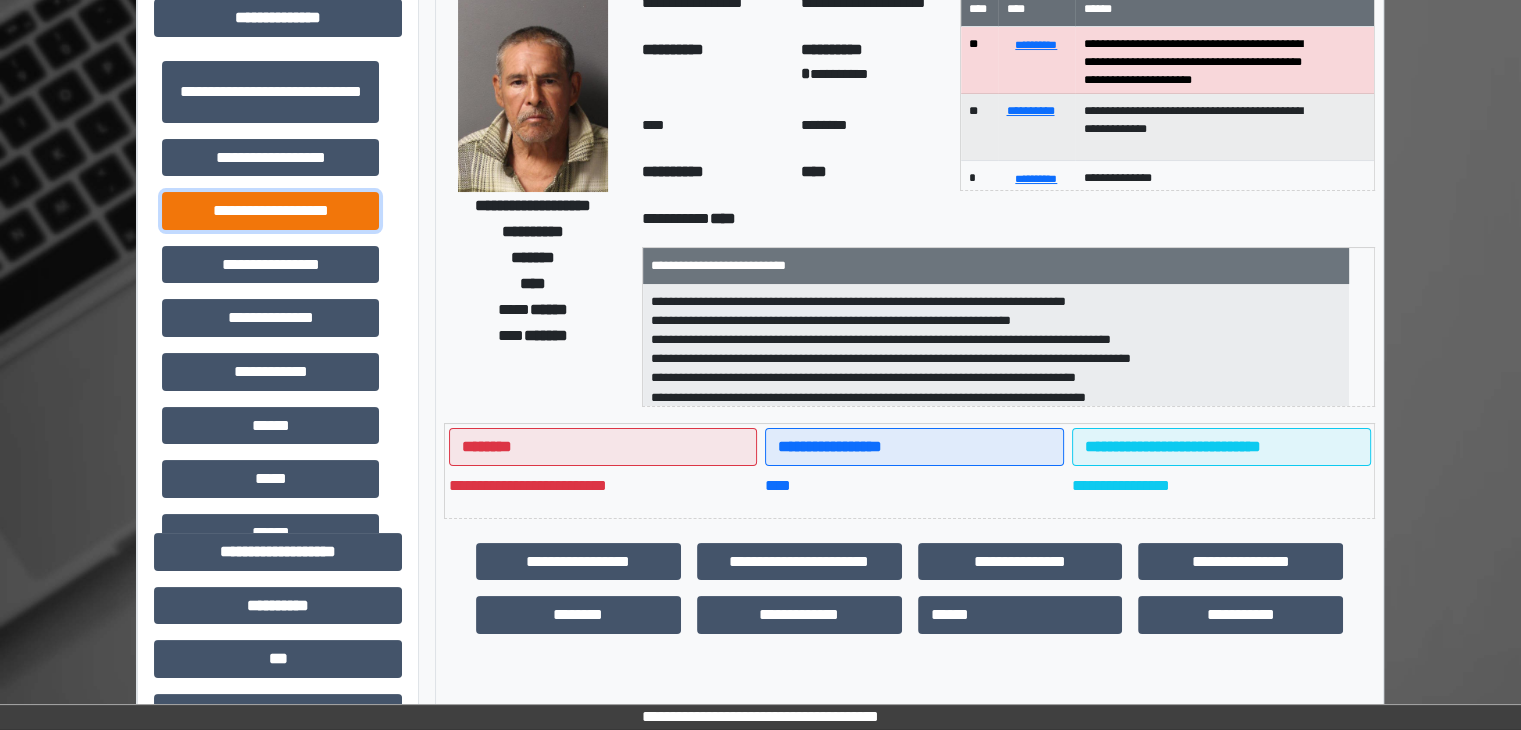 click on "**********" at bounding box center (270, 211) 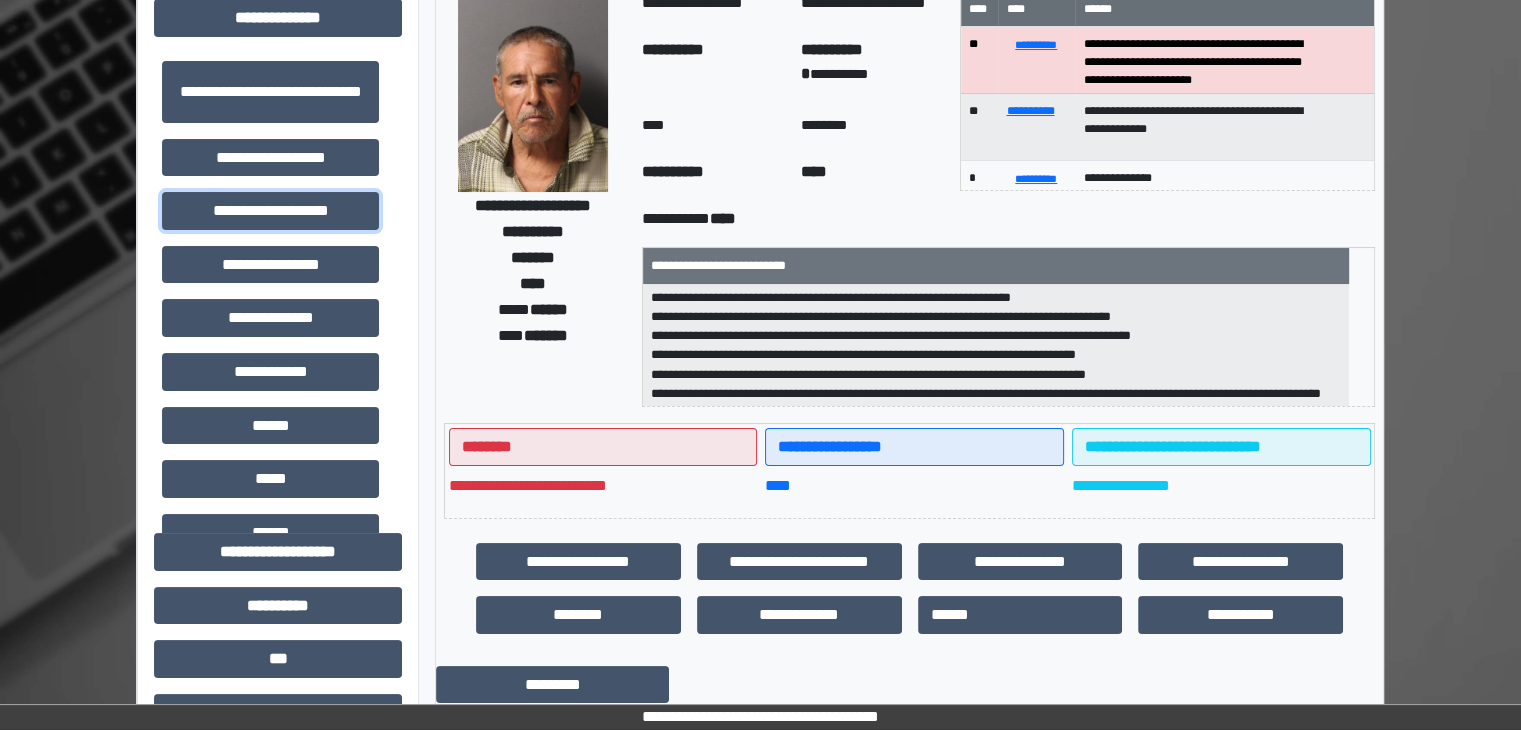 scroll, scrollTop: 44, scrollLeft: 0, axis: vertical 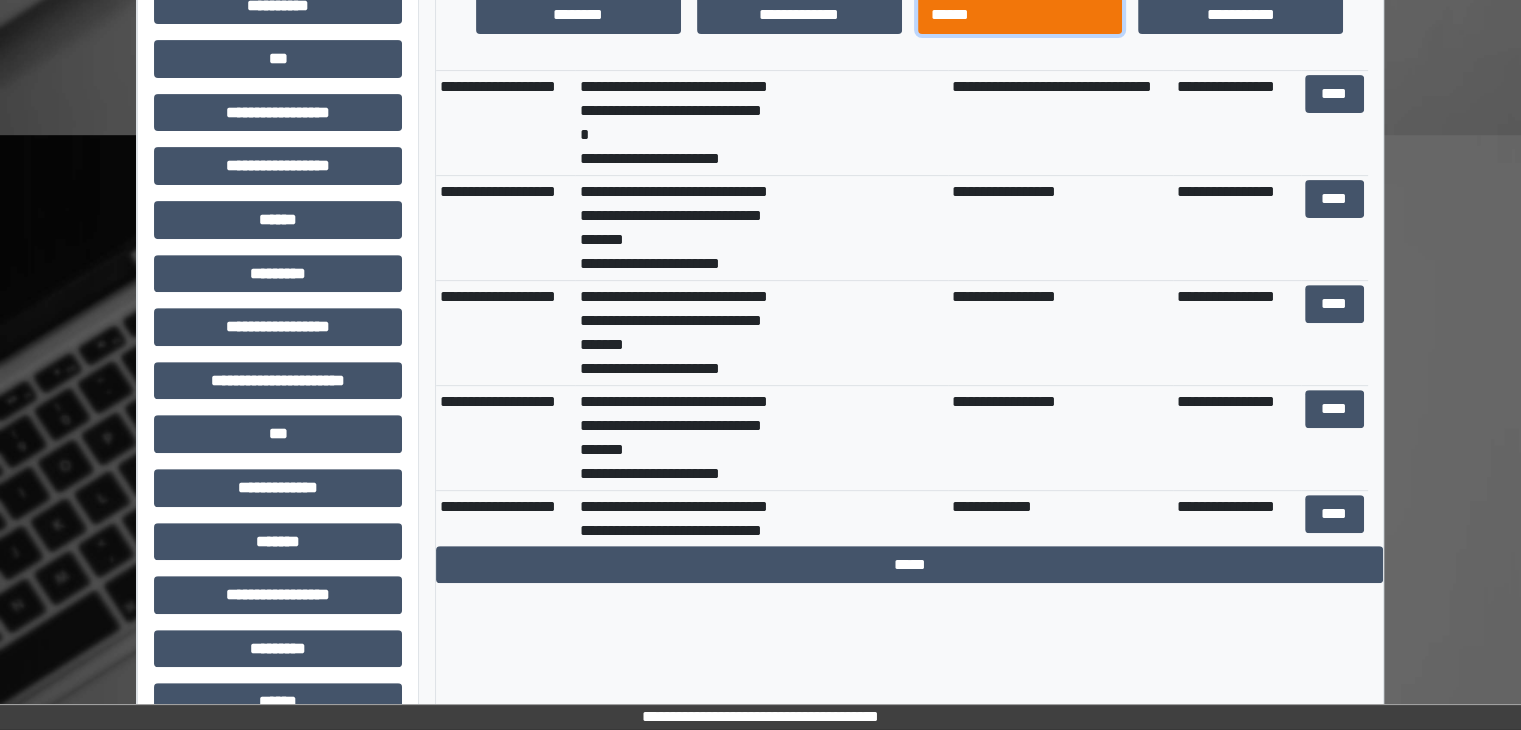 click on "******" at bounding box center (1020, 15) 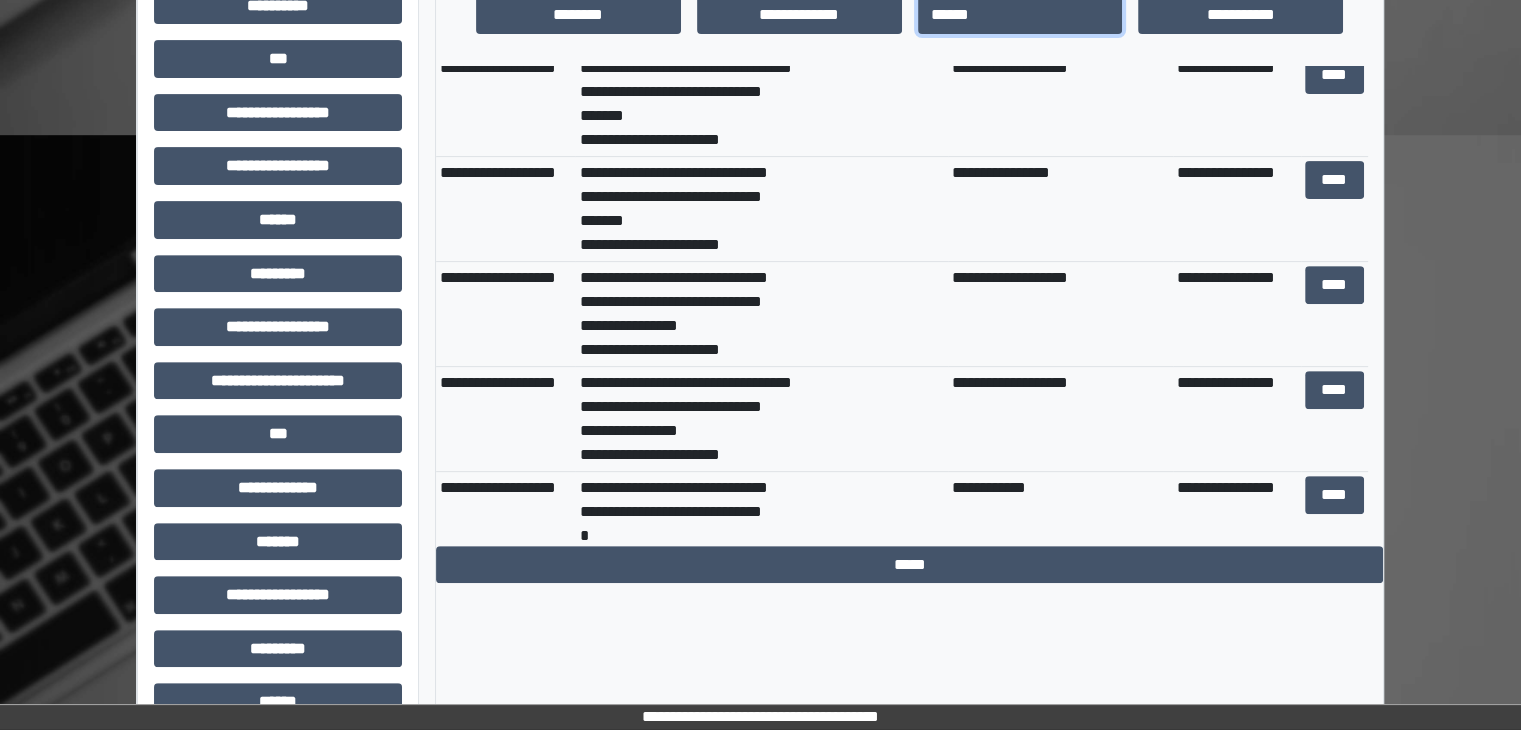 scroll, scrollTop: 2500, scrollLeft: 0, axis: vertical 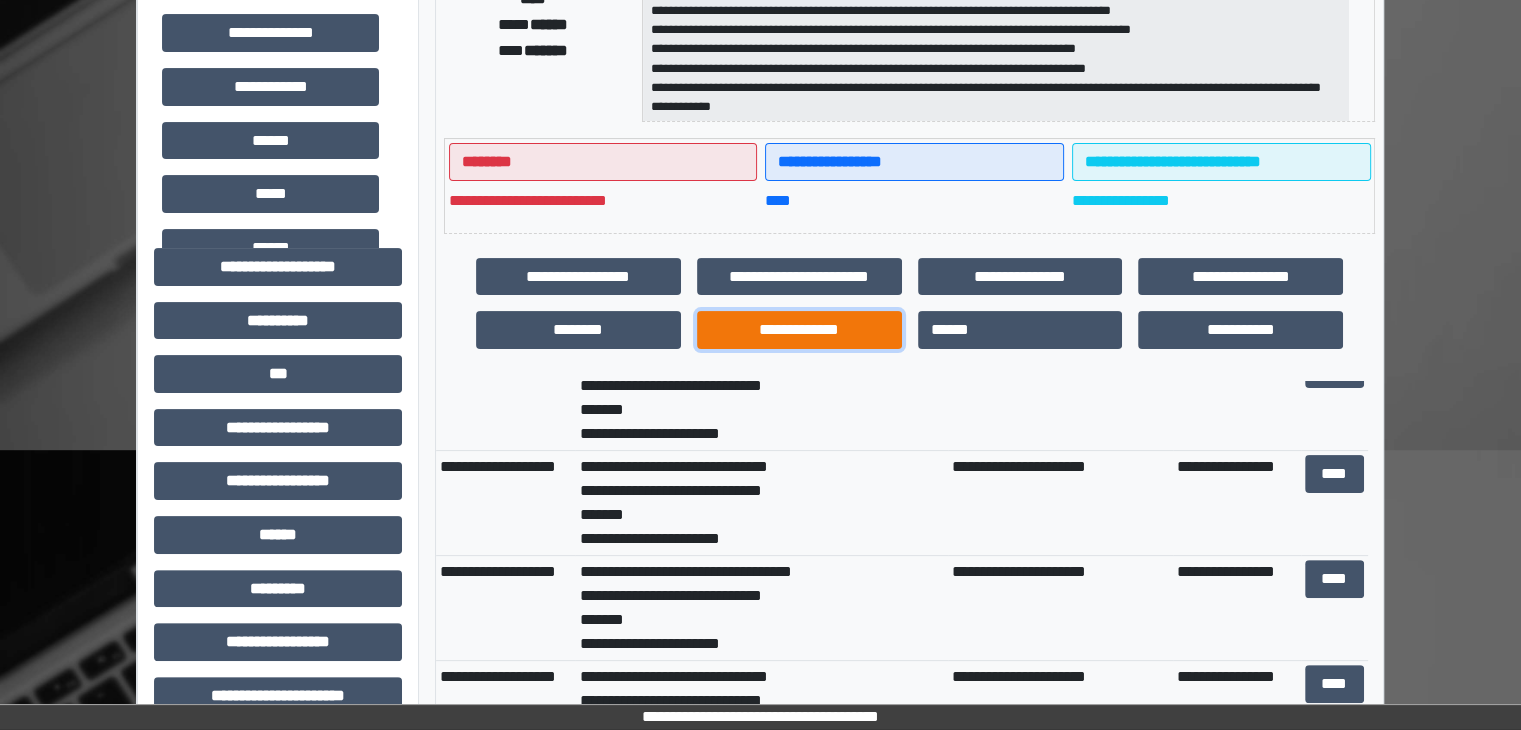 click on "**********" at bounding box center (799, 330) 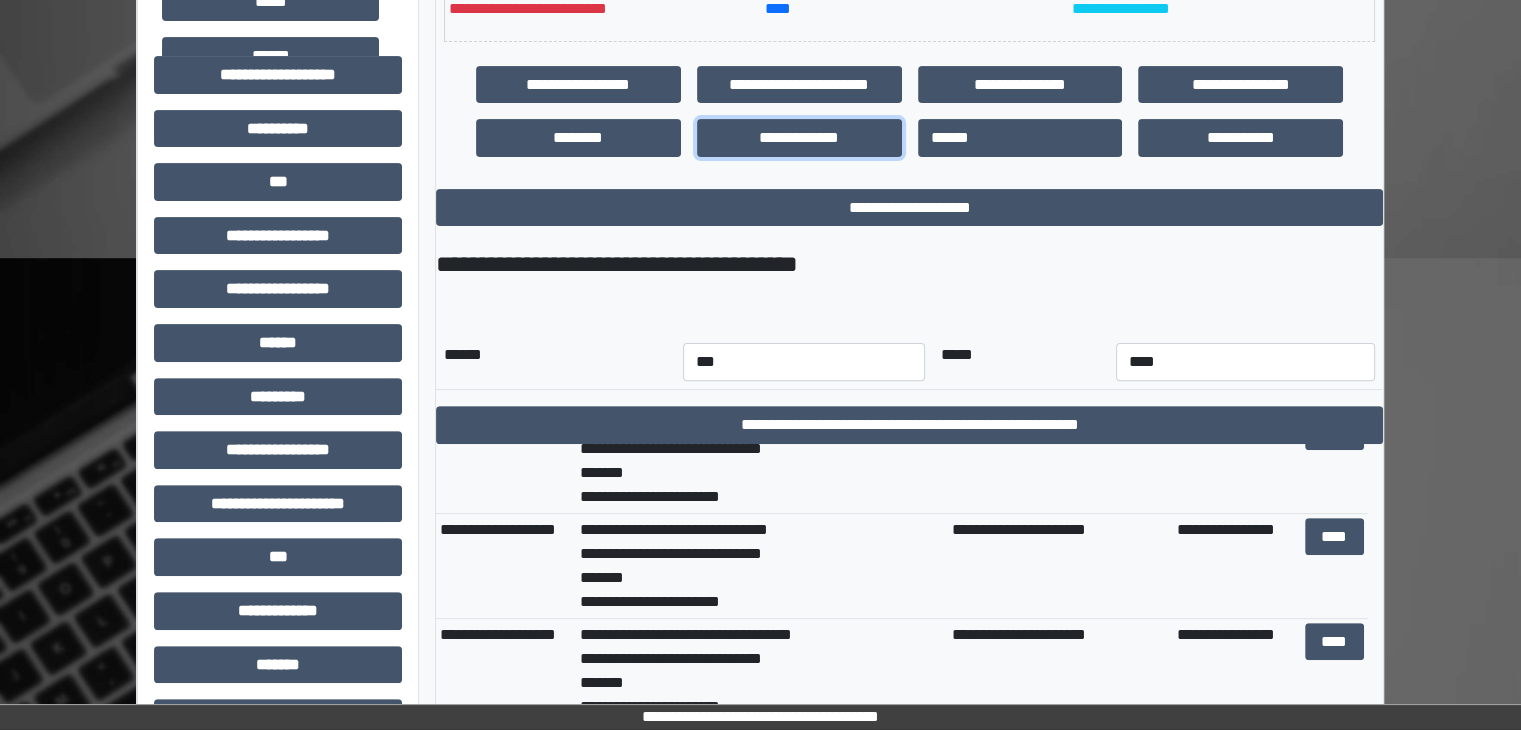 scroll, scrollTop: 600, scrollLeft: 0, axis: vertical 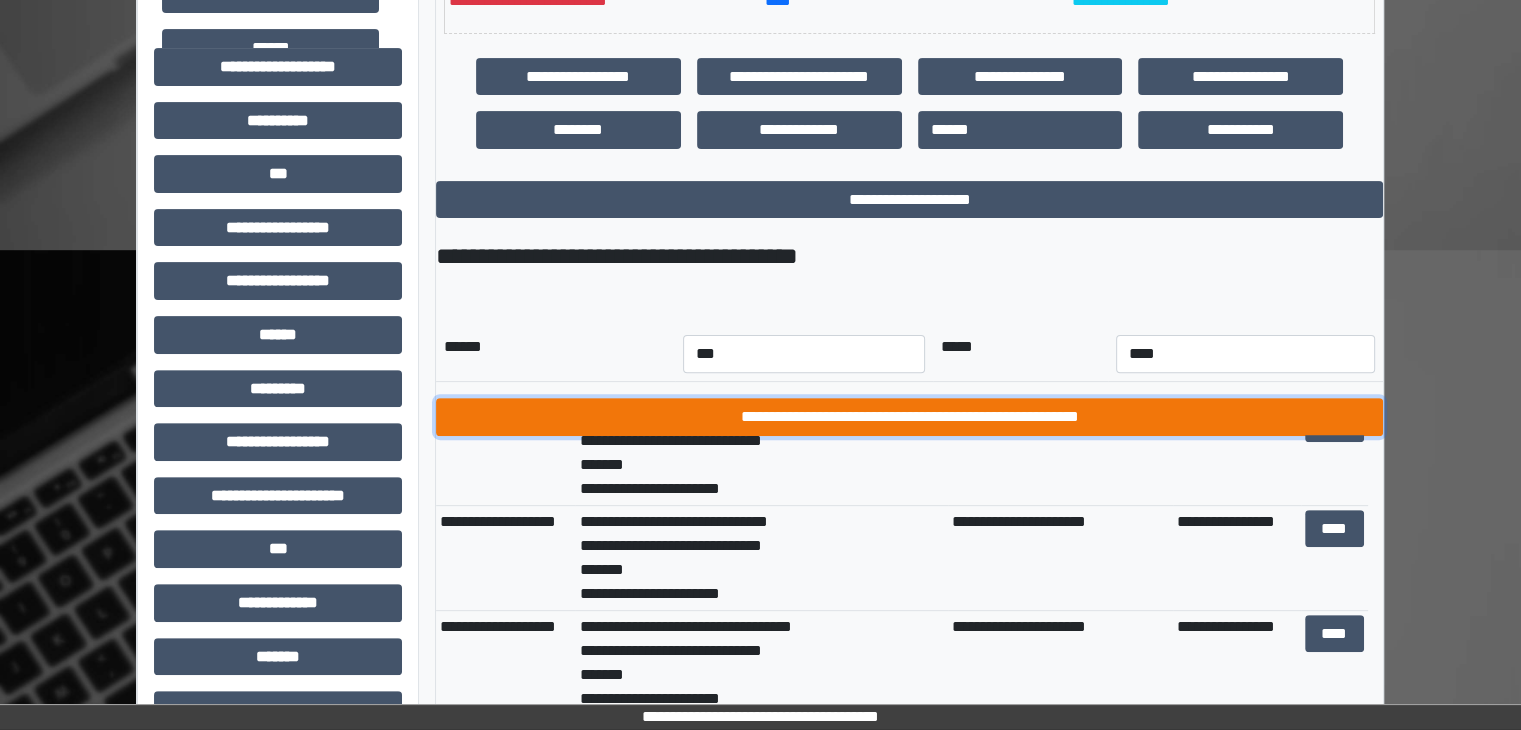 click on "**********" at bounding box center [909, 417] 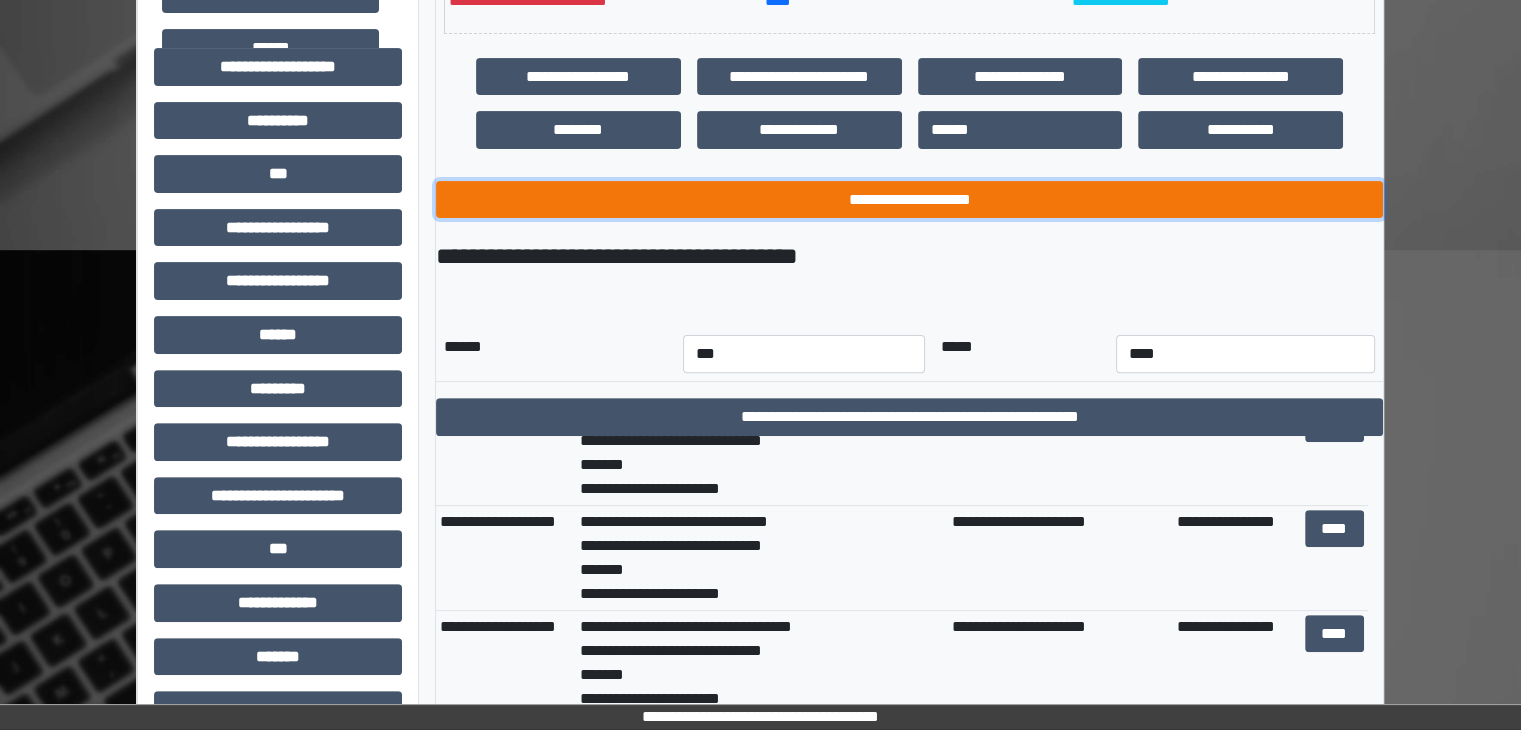 click on "**********" at bounding box center [909, 200] 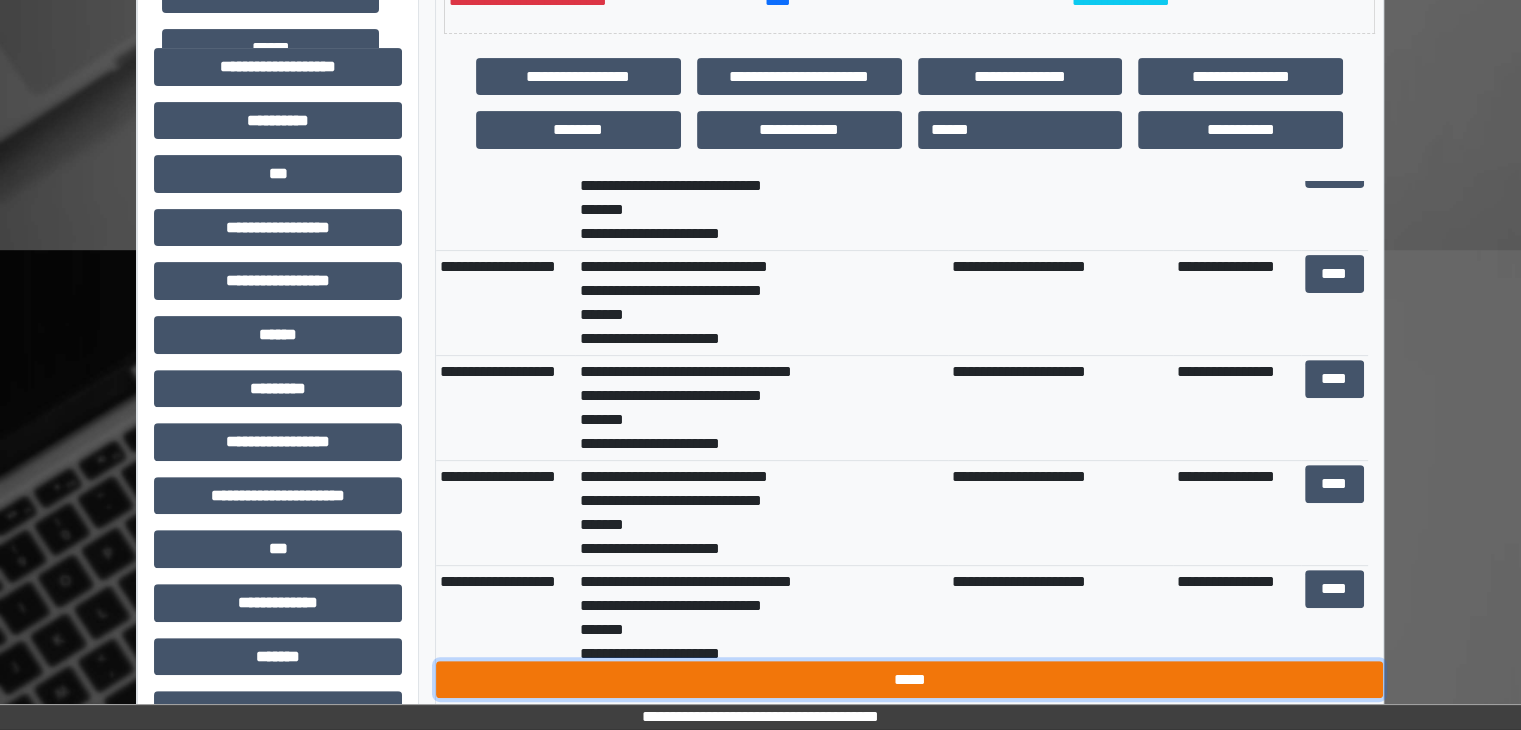 click on "*****" at bounding box center (909, 680) 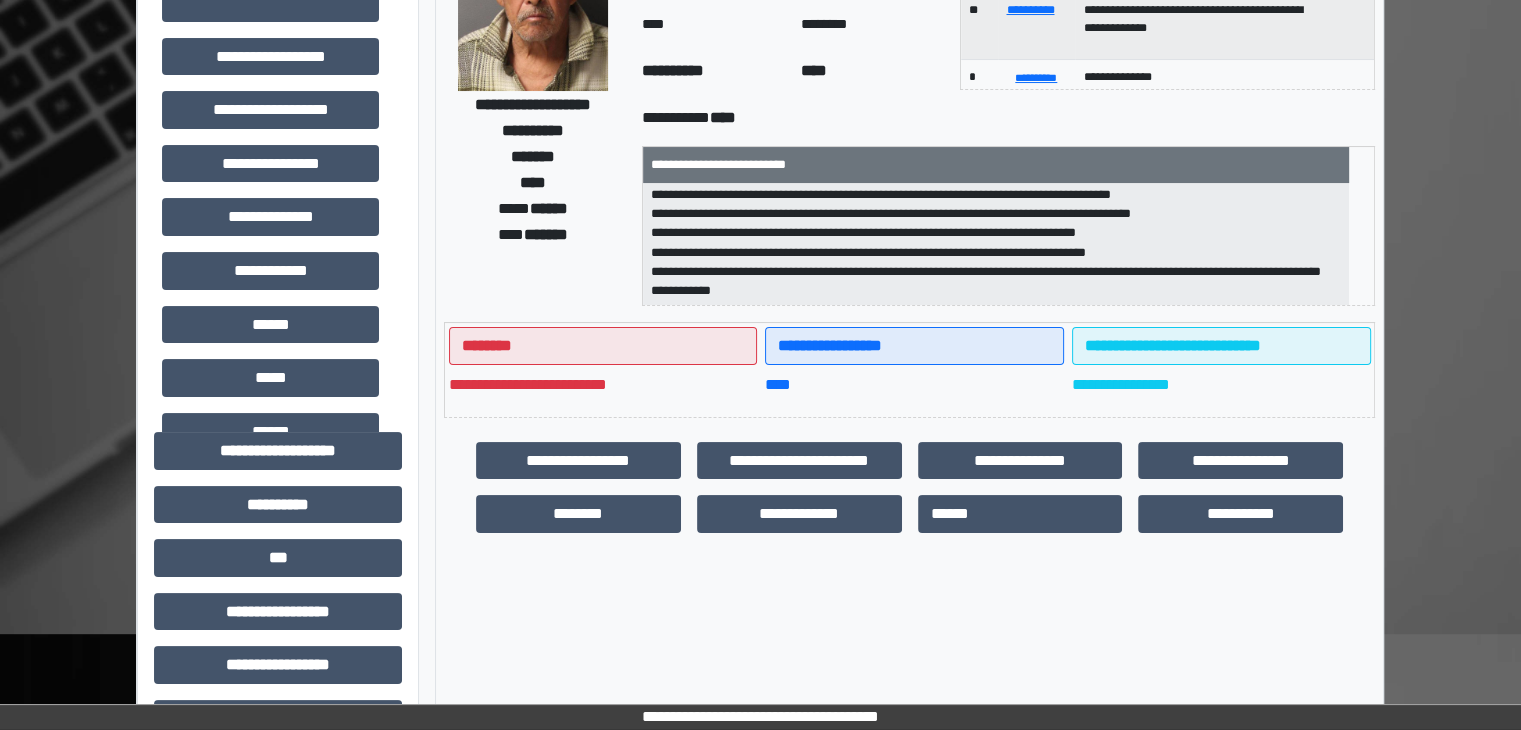 scroll, scrollTop: 200, scrollLeft: 0, axis: vertical 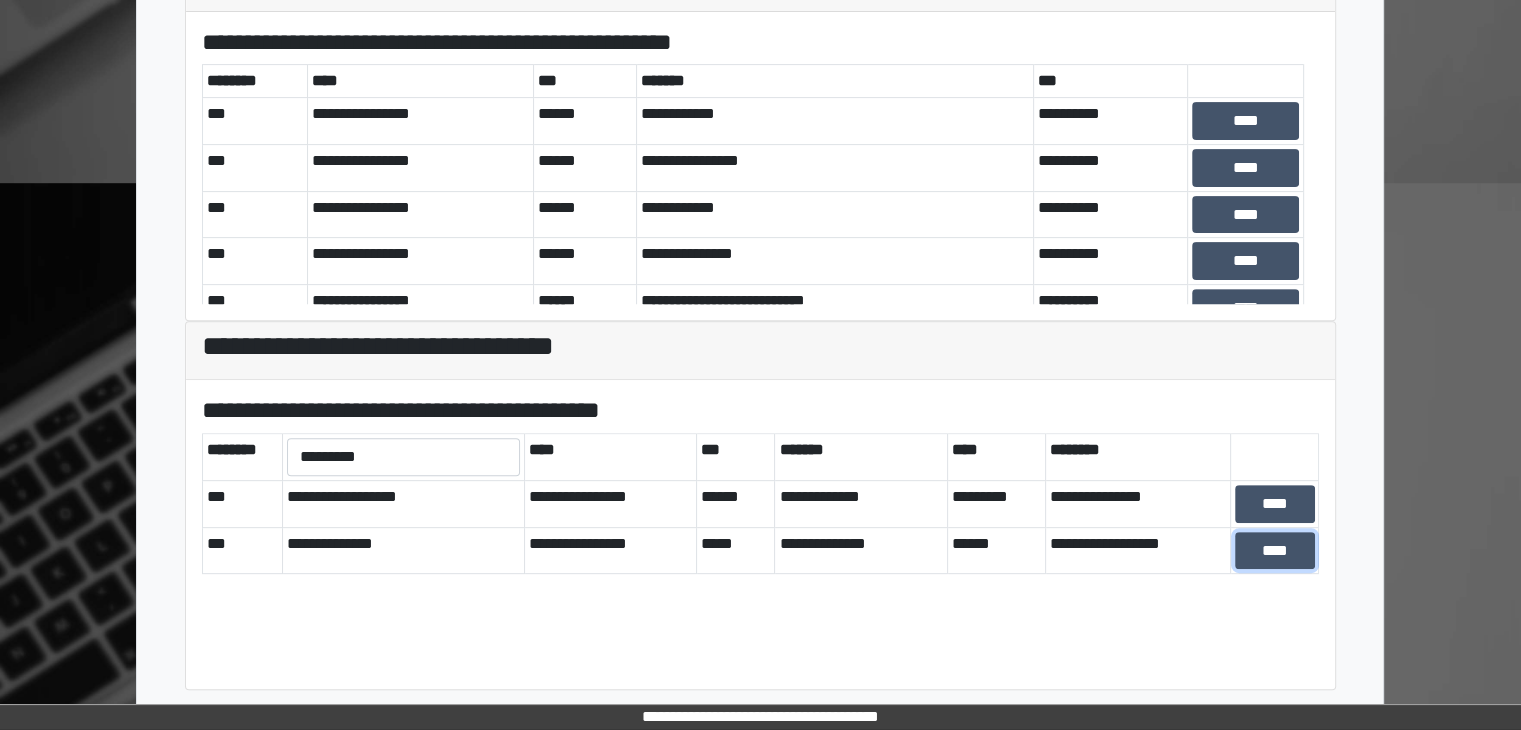 drag, startPoint x: 1289, startPoint y: 557, endPoint x: 1329, endPoint y: 465, distance: 100.31949 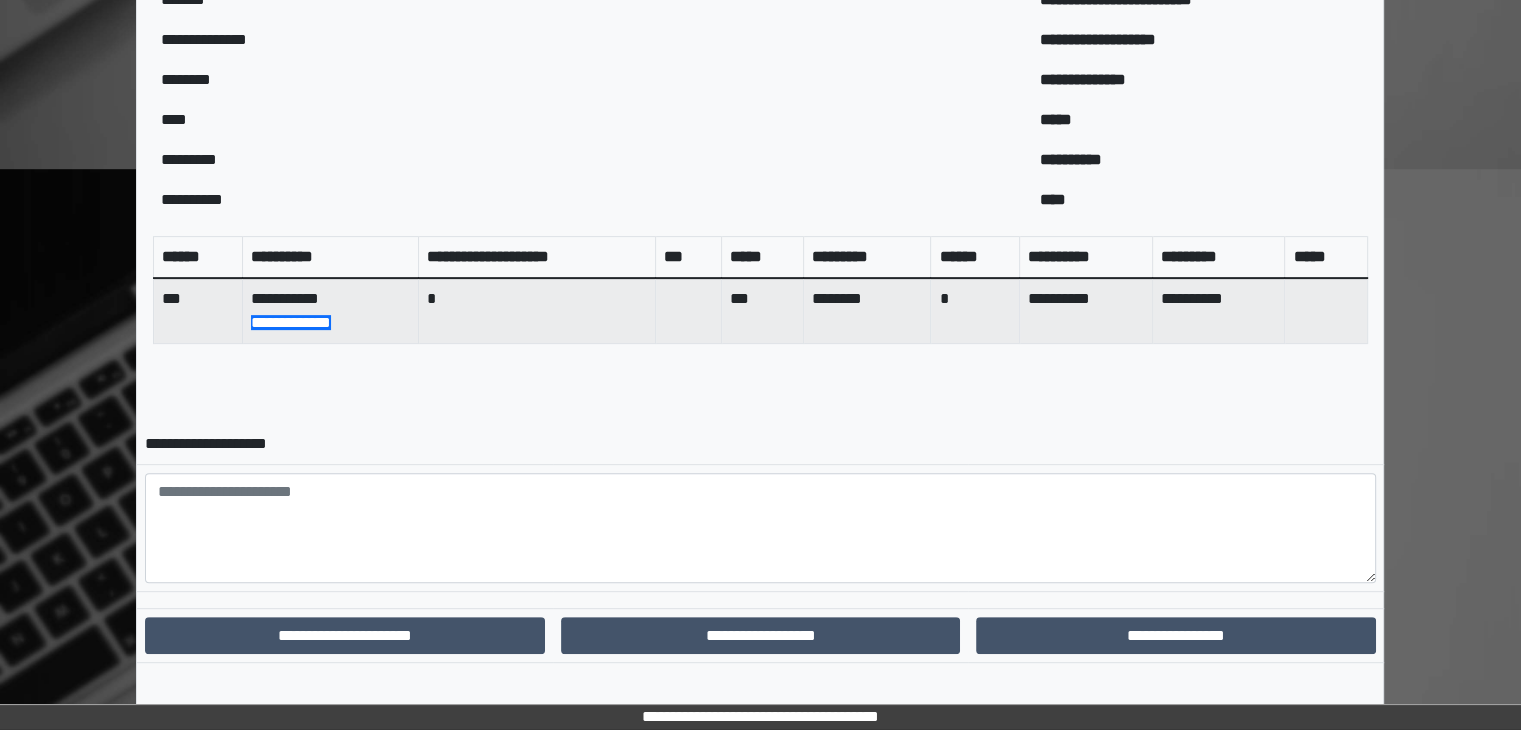 scroll, scrollTop: 694, scrollLeft: 0, axis: vertical 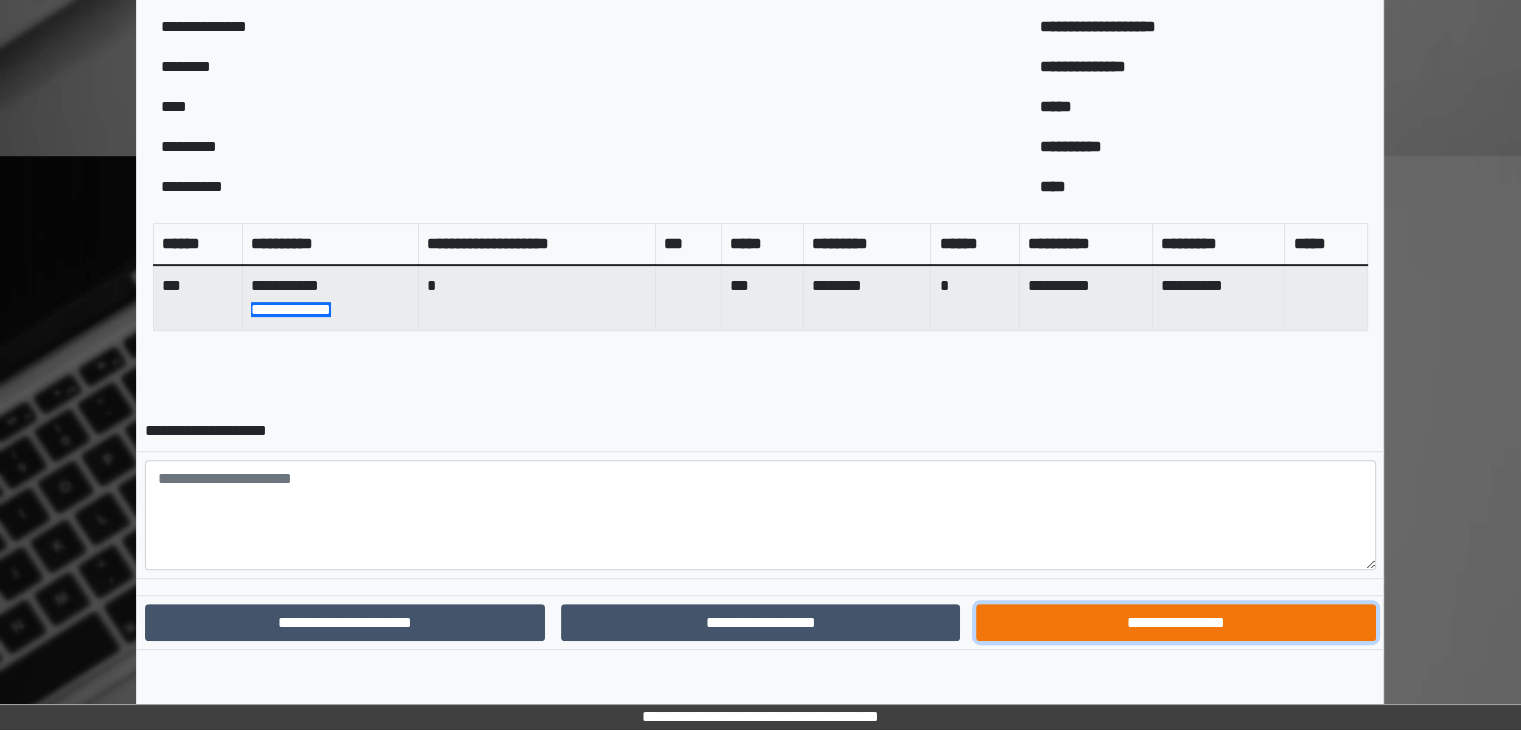 click on "**********" at bounding box center (1175, 623) 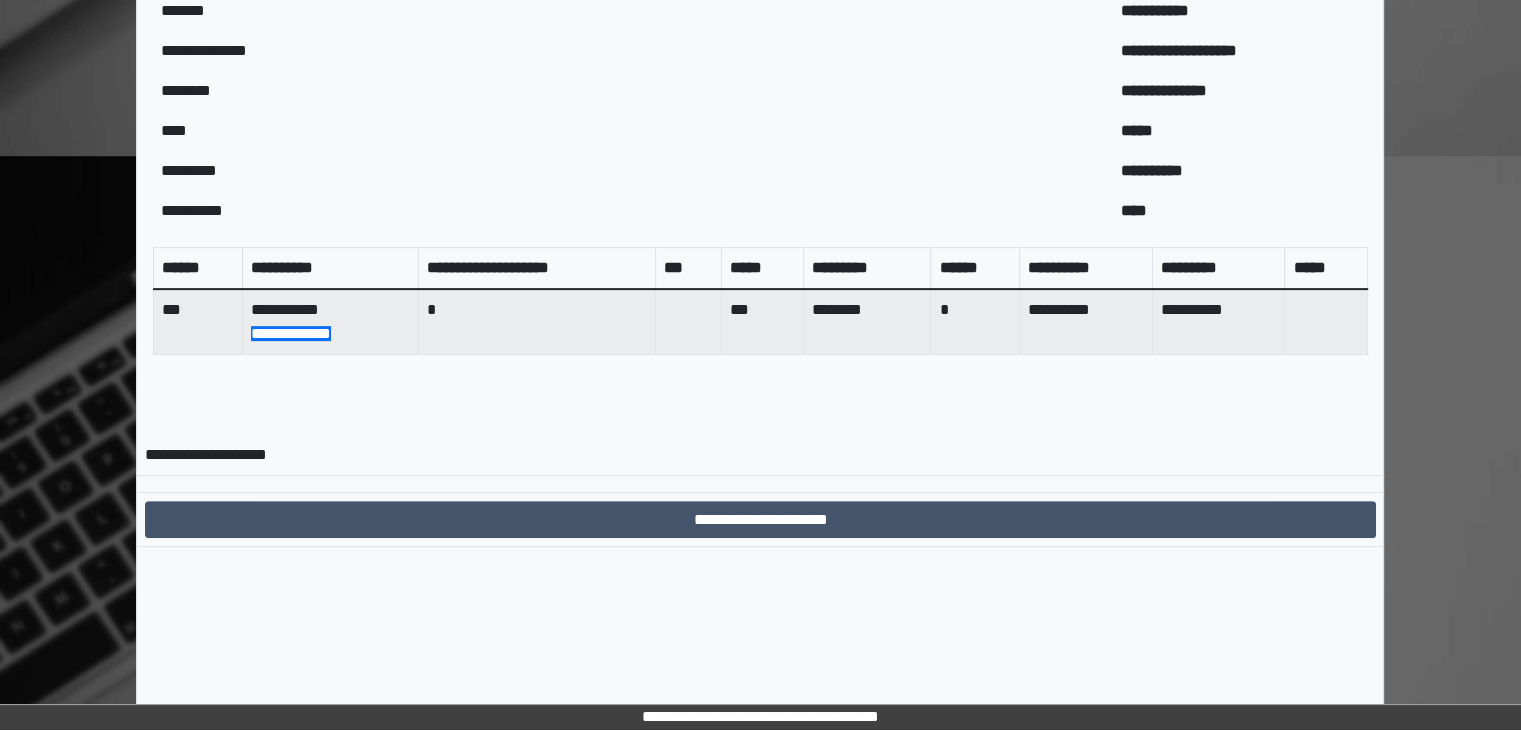 scroll, scrollTop: 592, scrollLeft: 0, axis: vertical 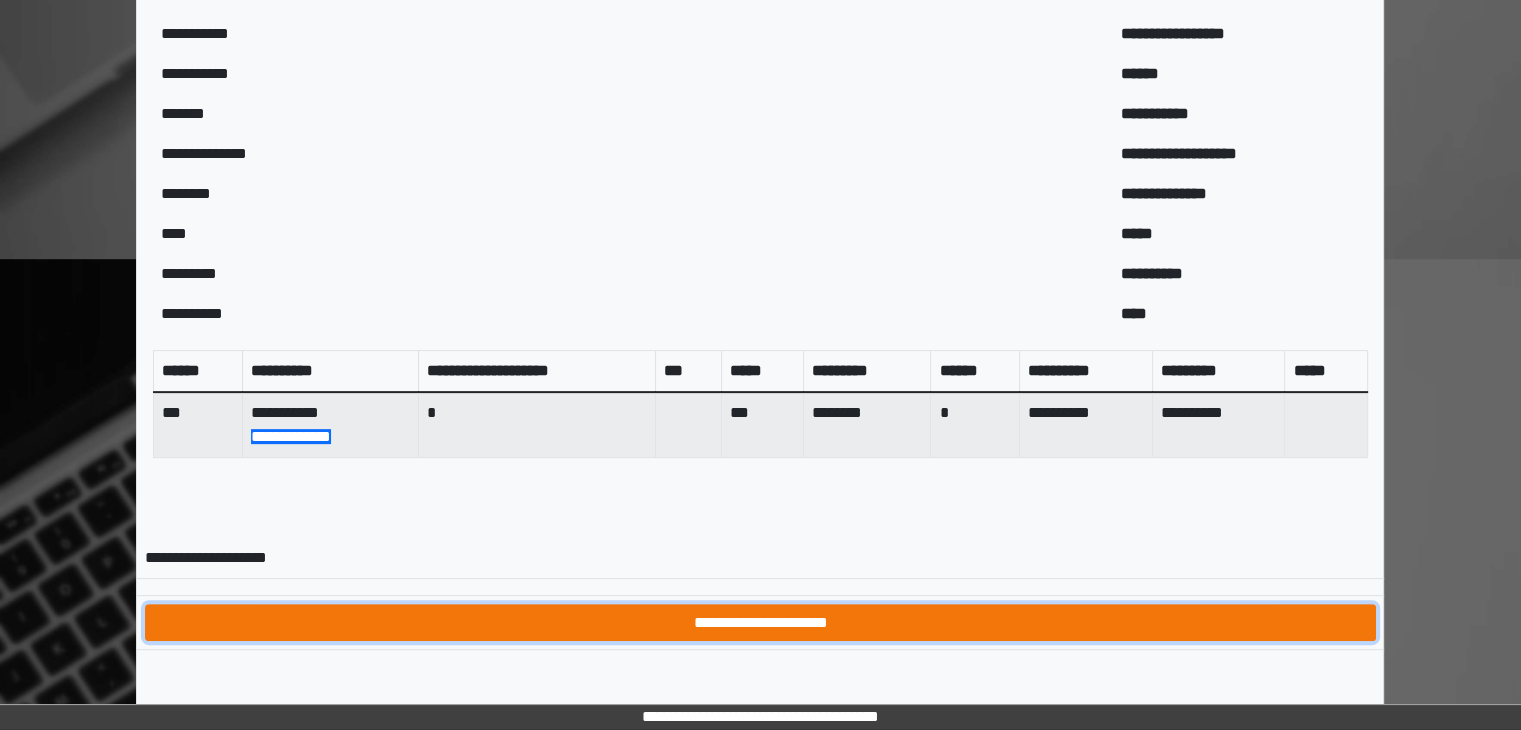 click on "**********" at bounding box center [760, 623] 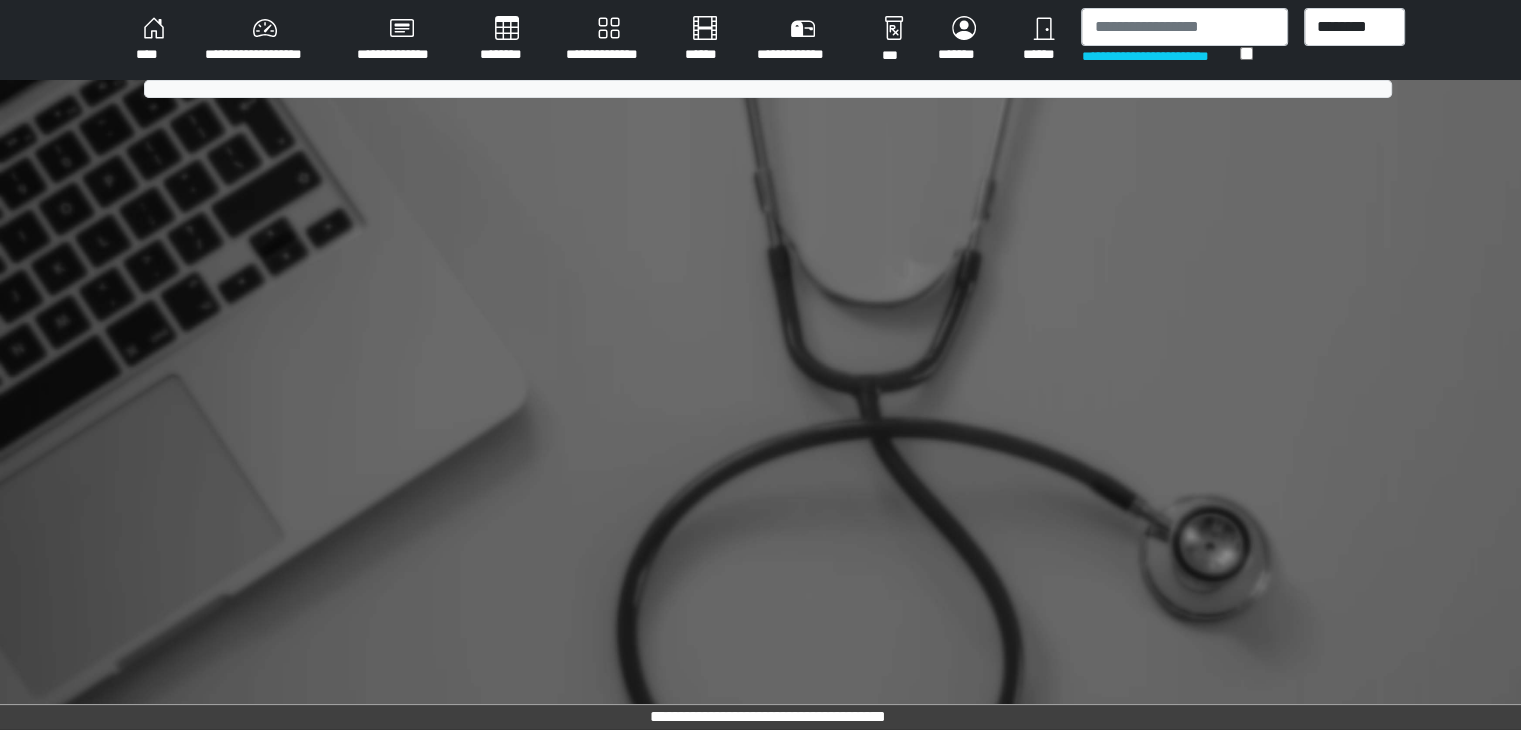 scroll, scrollTop: 0, scrollLeft: 0, axis: both 